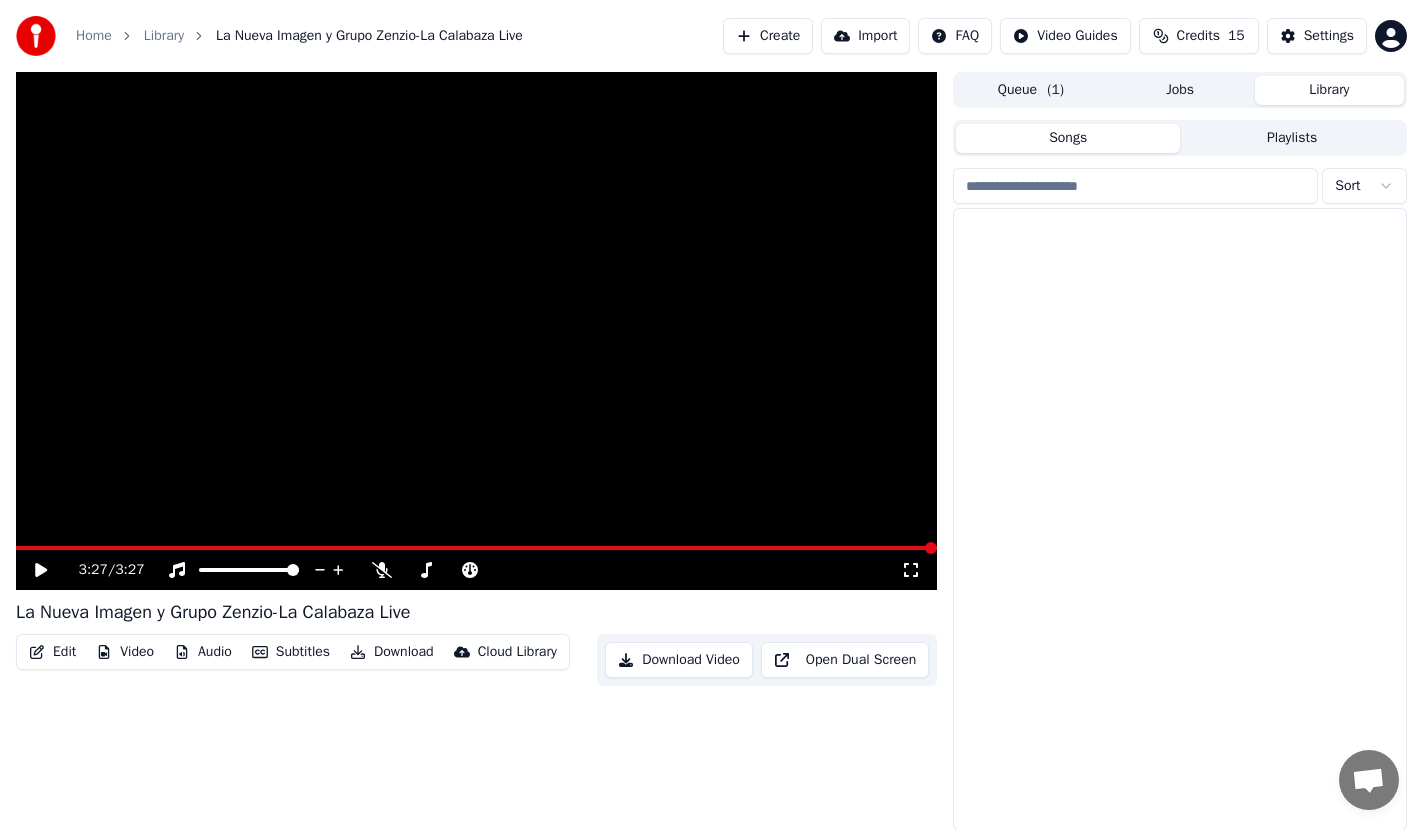 scroll, scrollTop: 0, scrollLeft: 0, axis: both 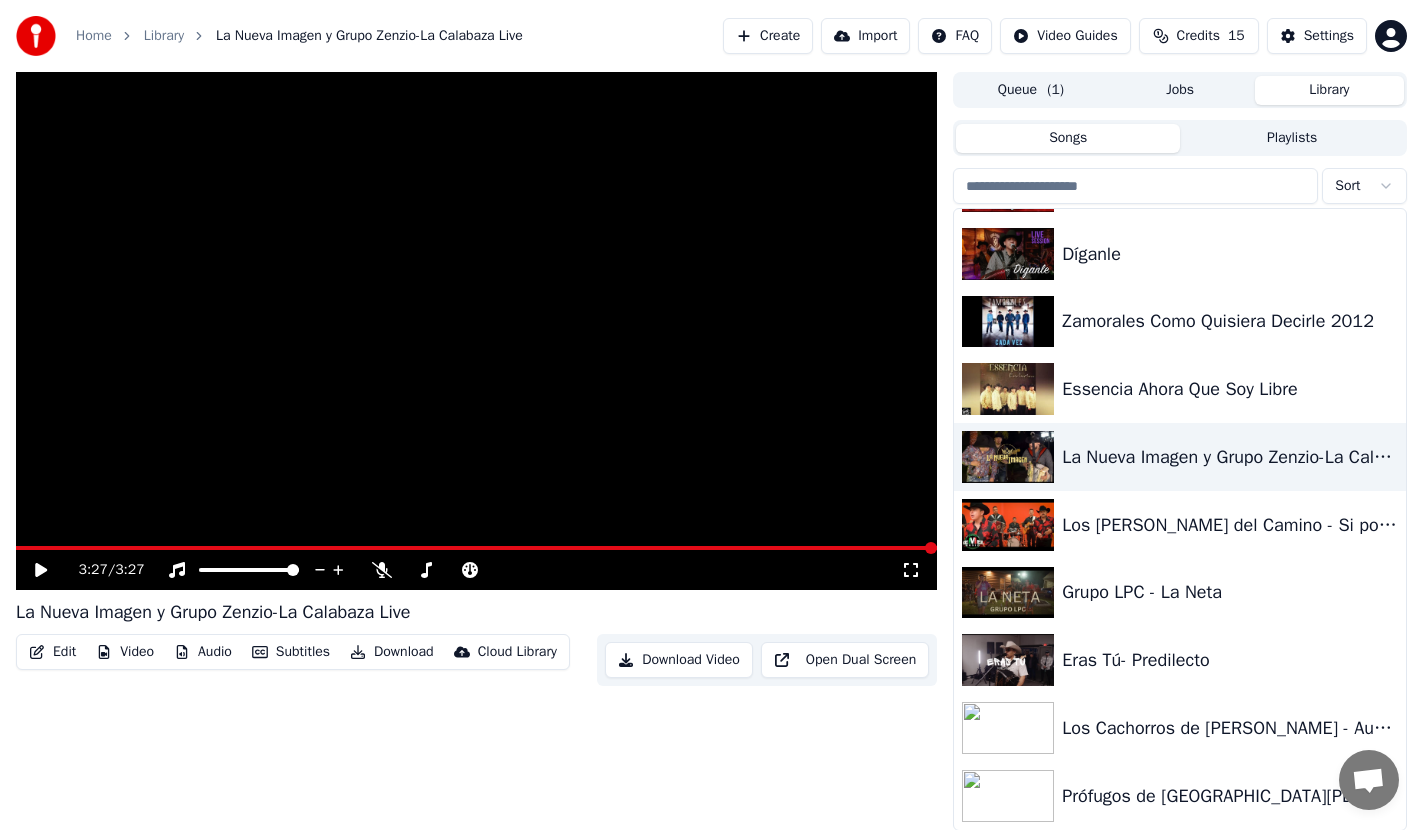 click 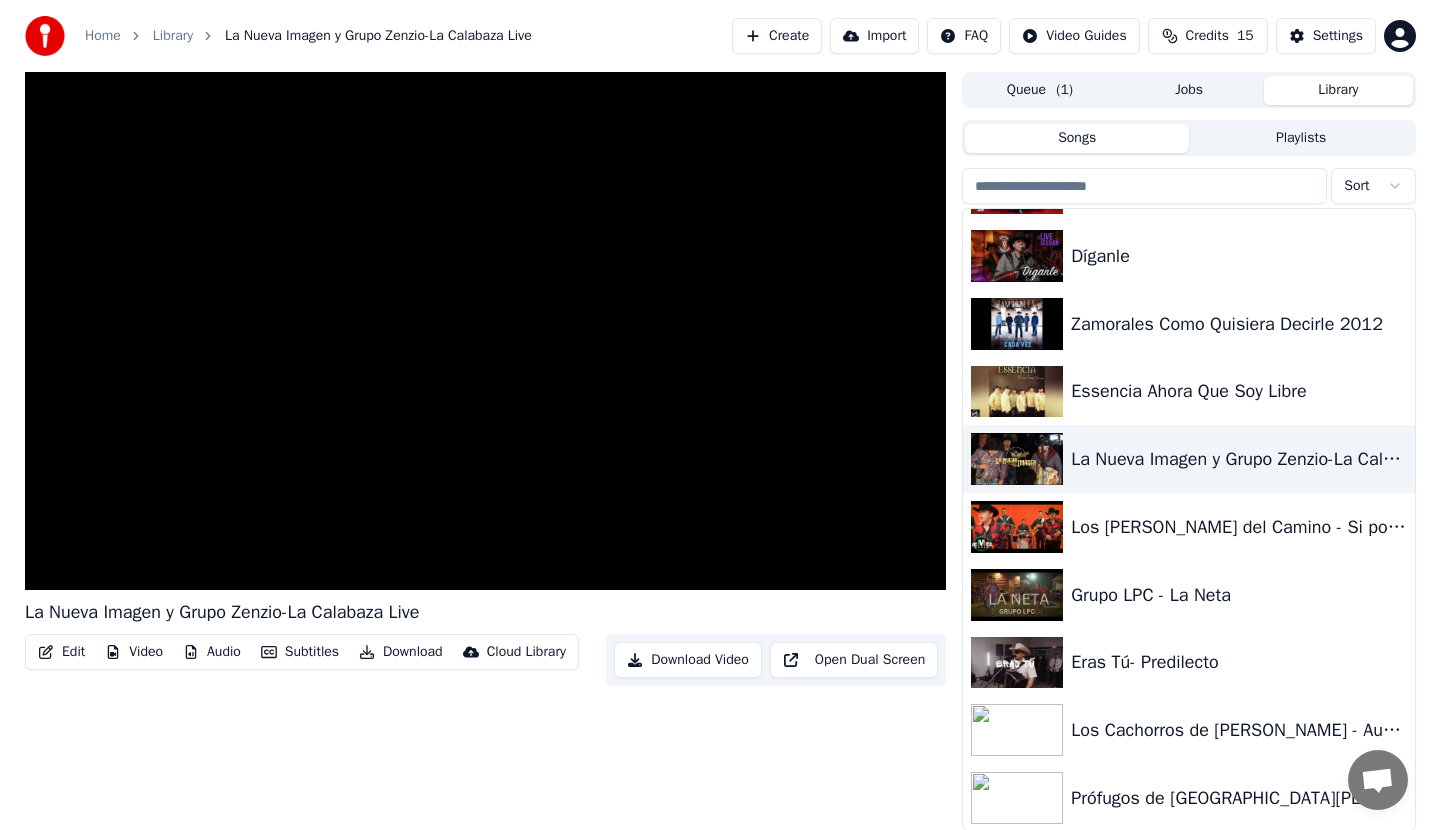 scroll, scrollTop: 1144, scrollLeft: 0, axis: vertical 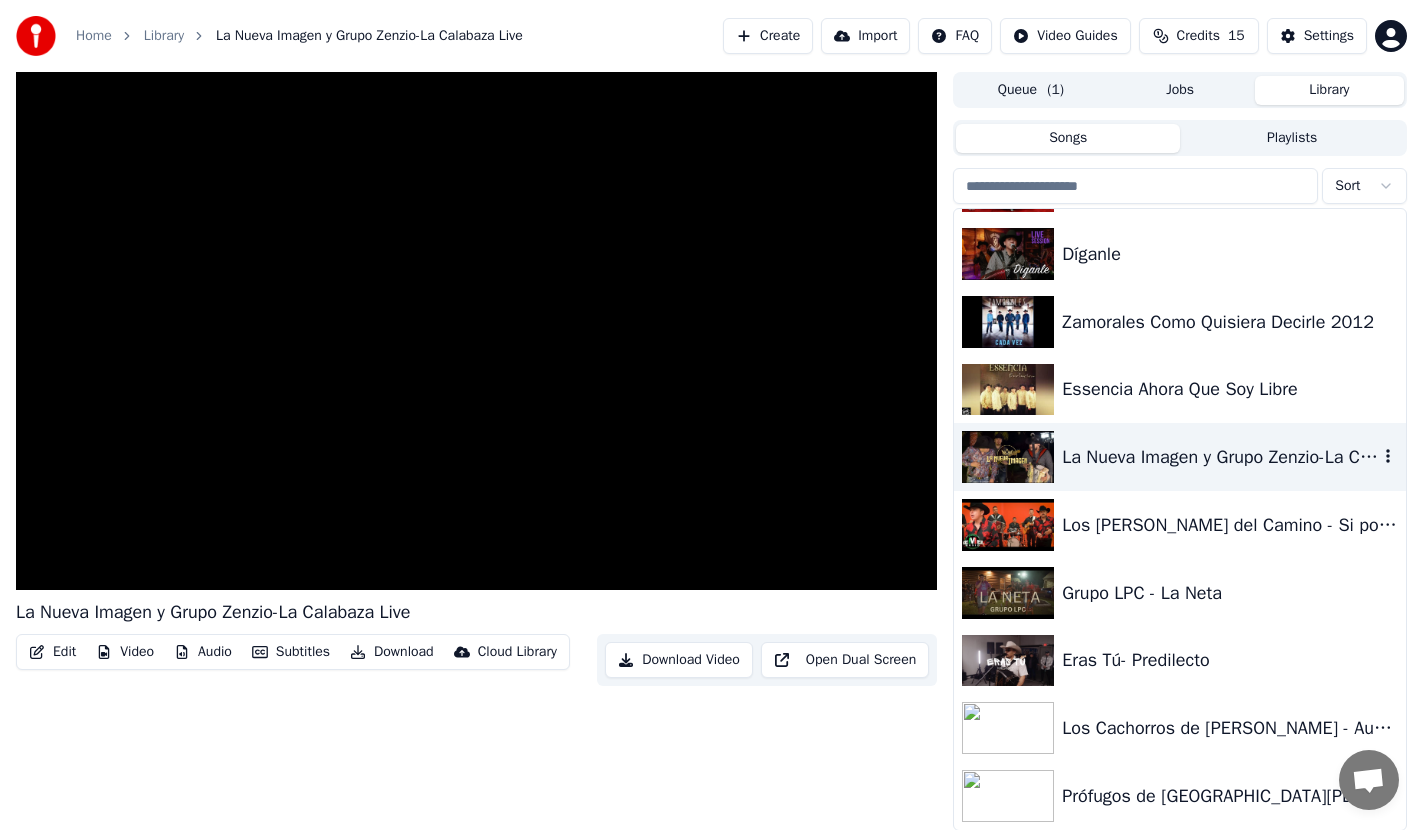 click on "La Nueva Imagen y Grupo Zenzio-La Calabaza Live" at bounding box center (1220, 457) 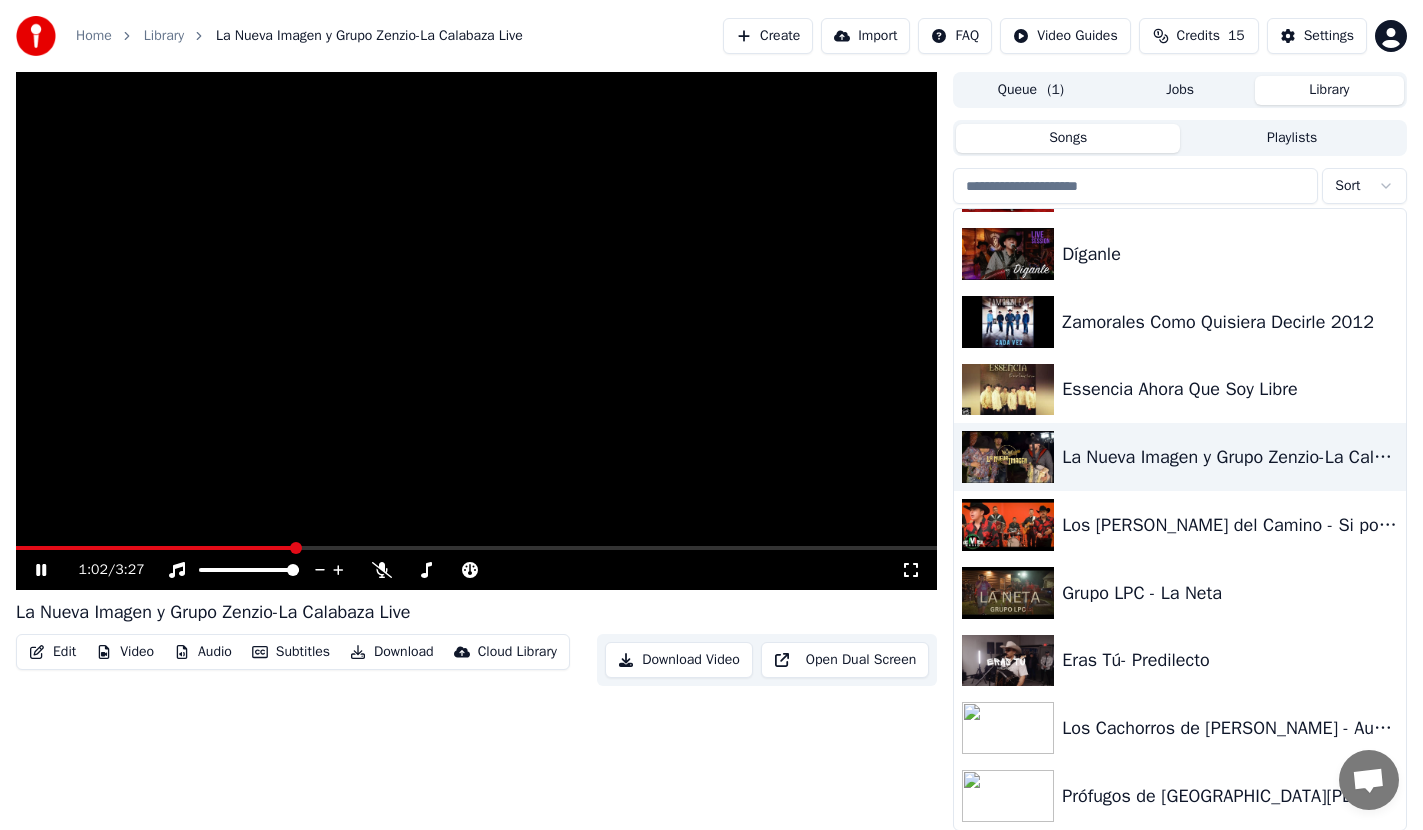 click 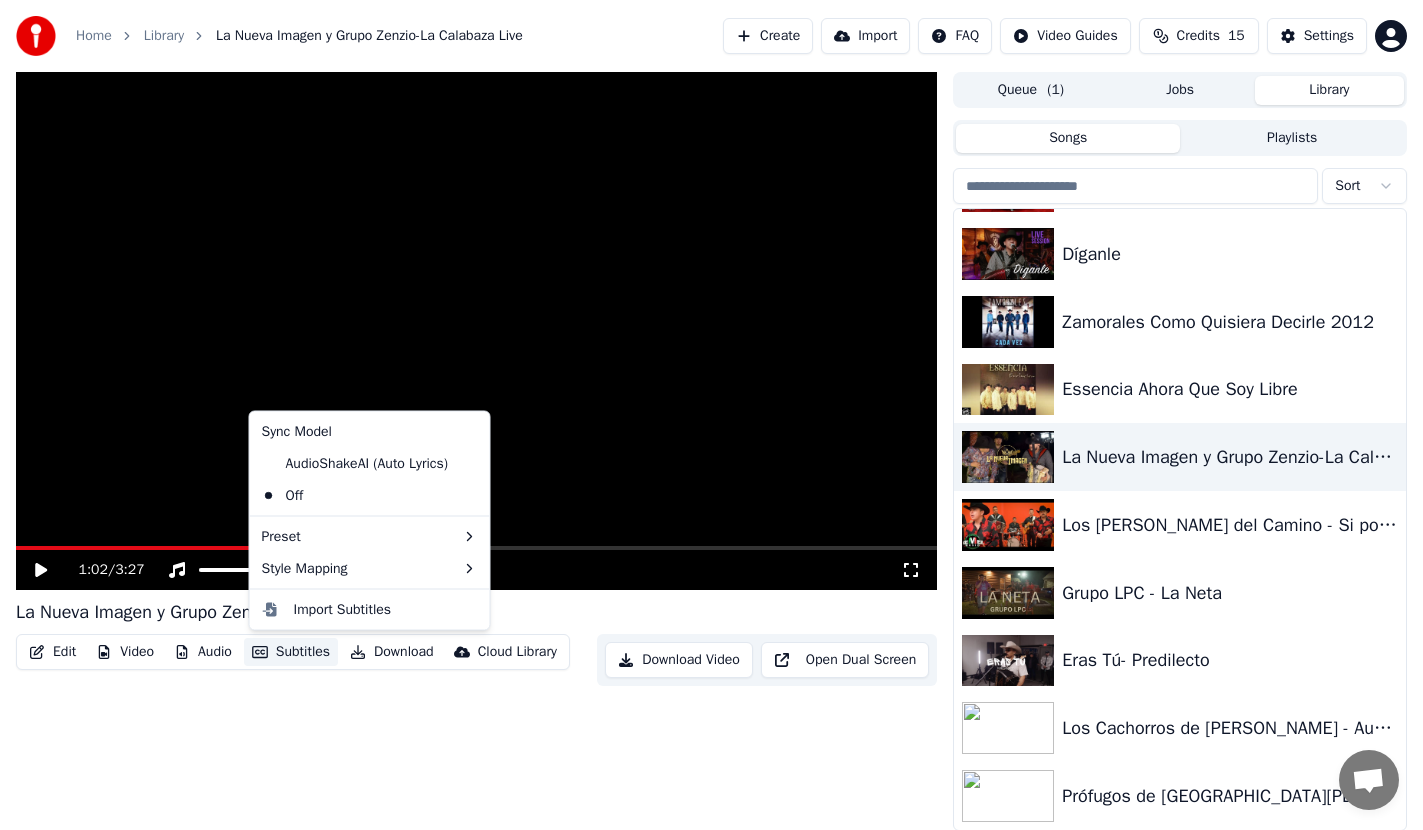 click on "Subtitles" at bounding box center (291, 652) 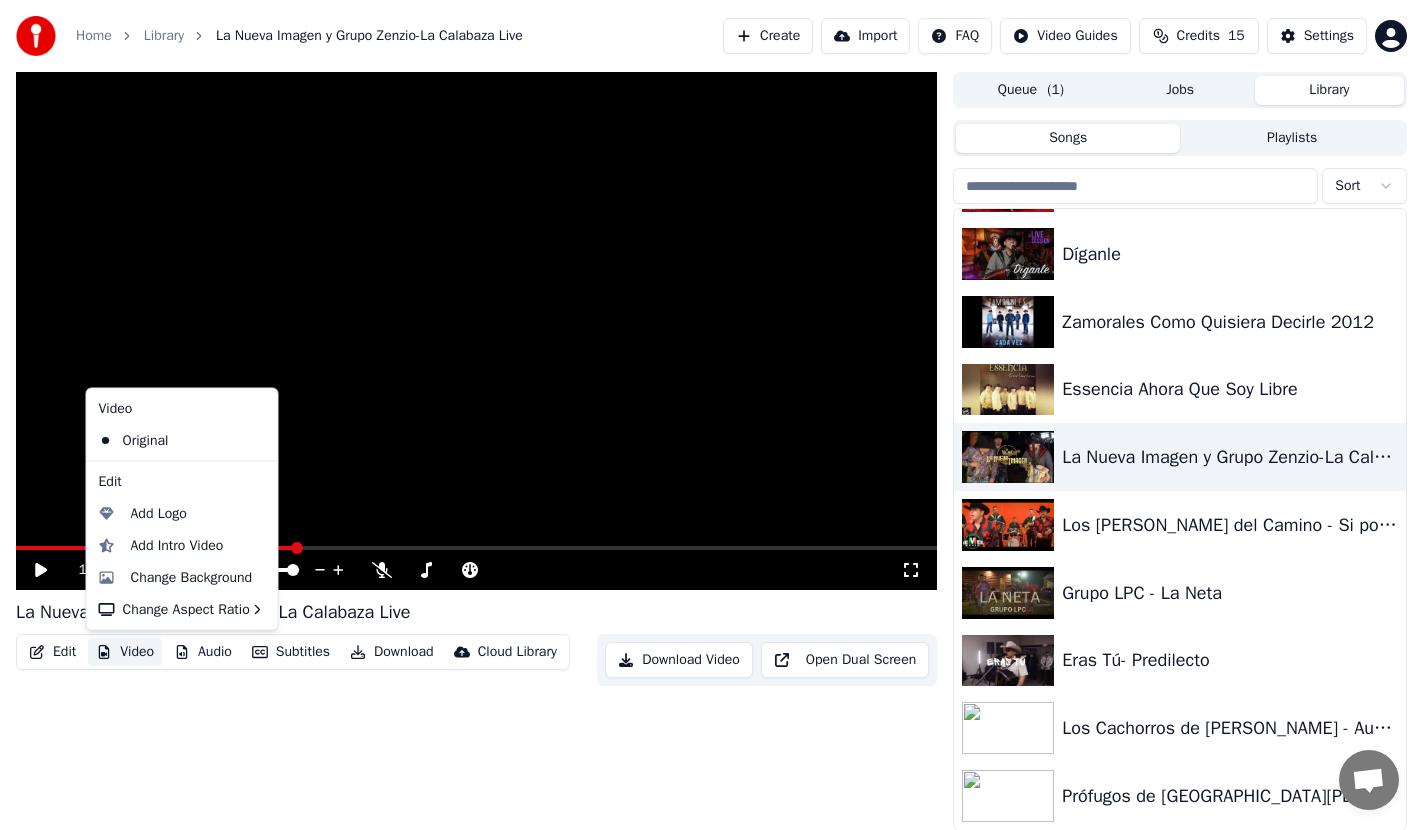 click on "Video" at bounding box center [125, 652] 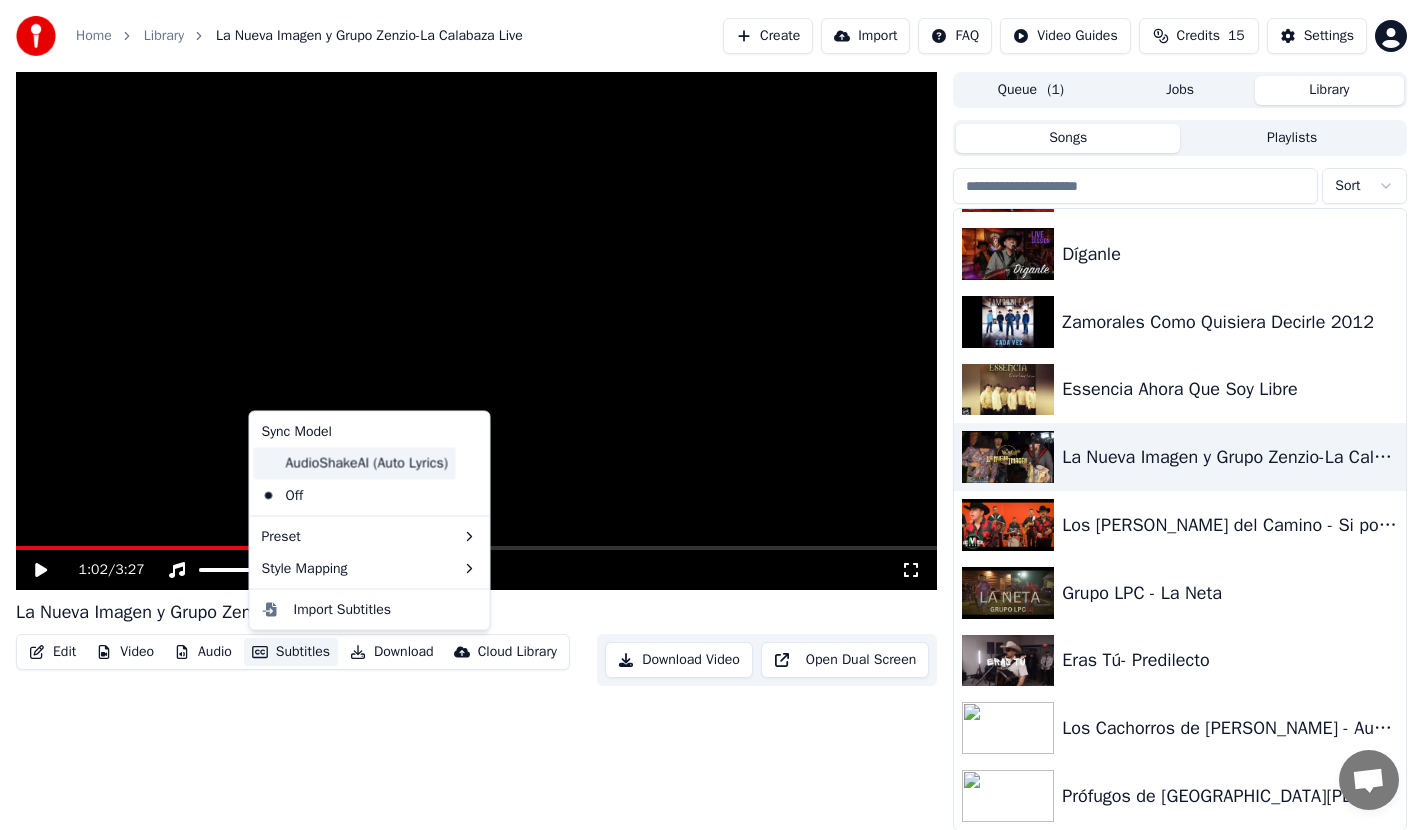 click on "AudioShakeAI (Auto Lyrics)" at bounding box center (355, 463) 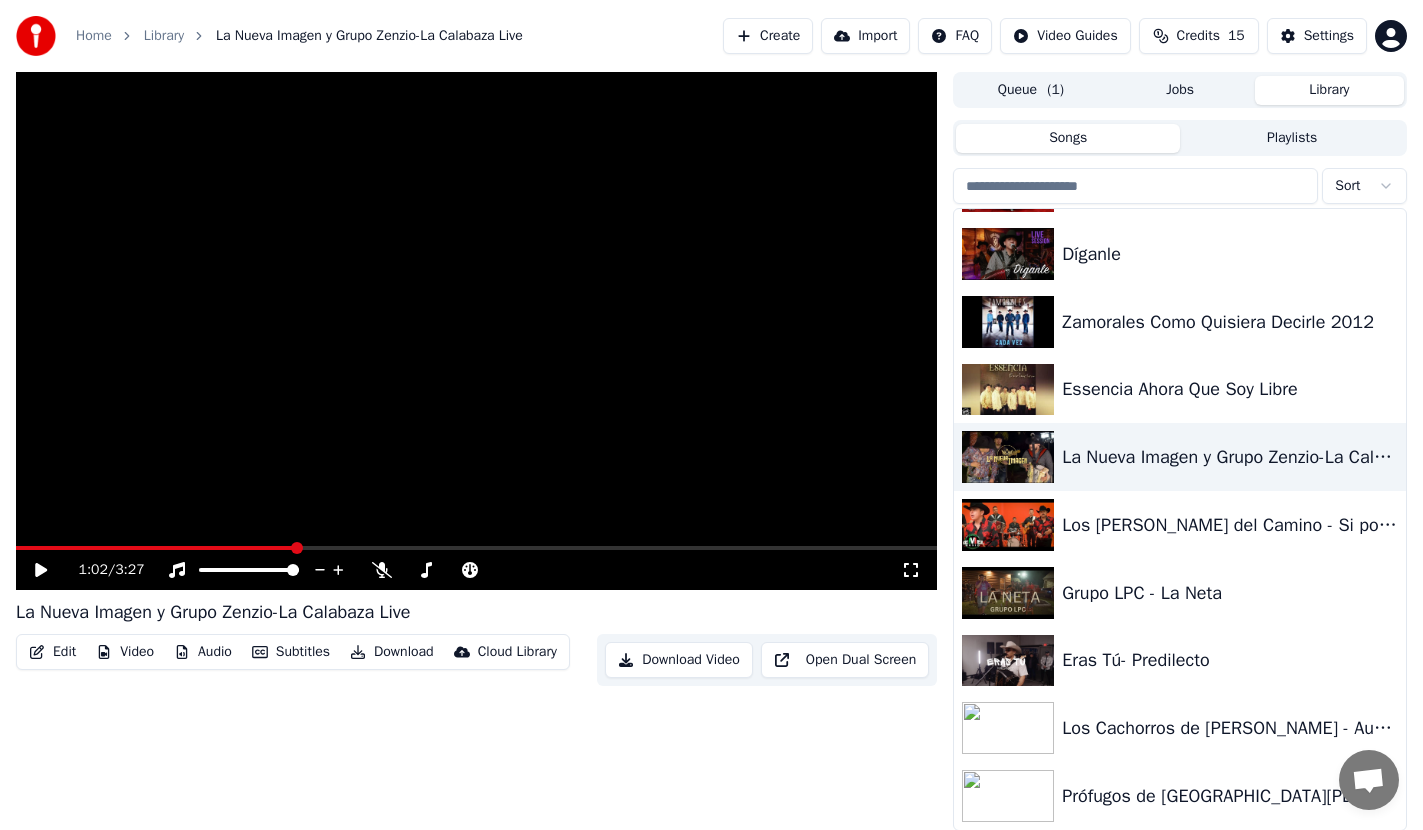 click 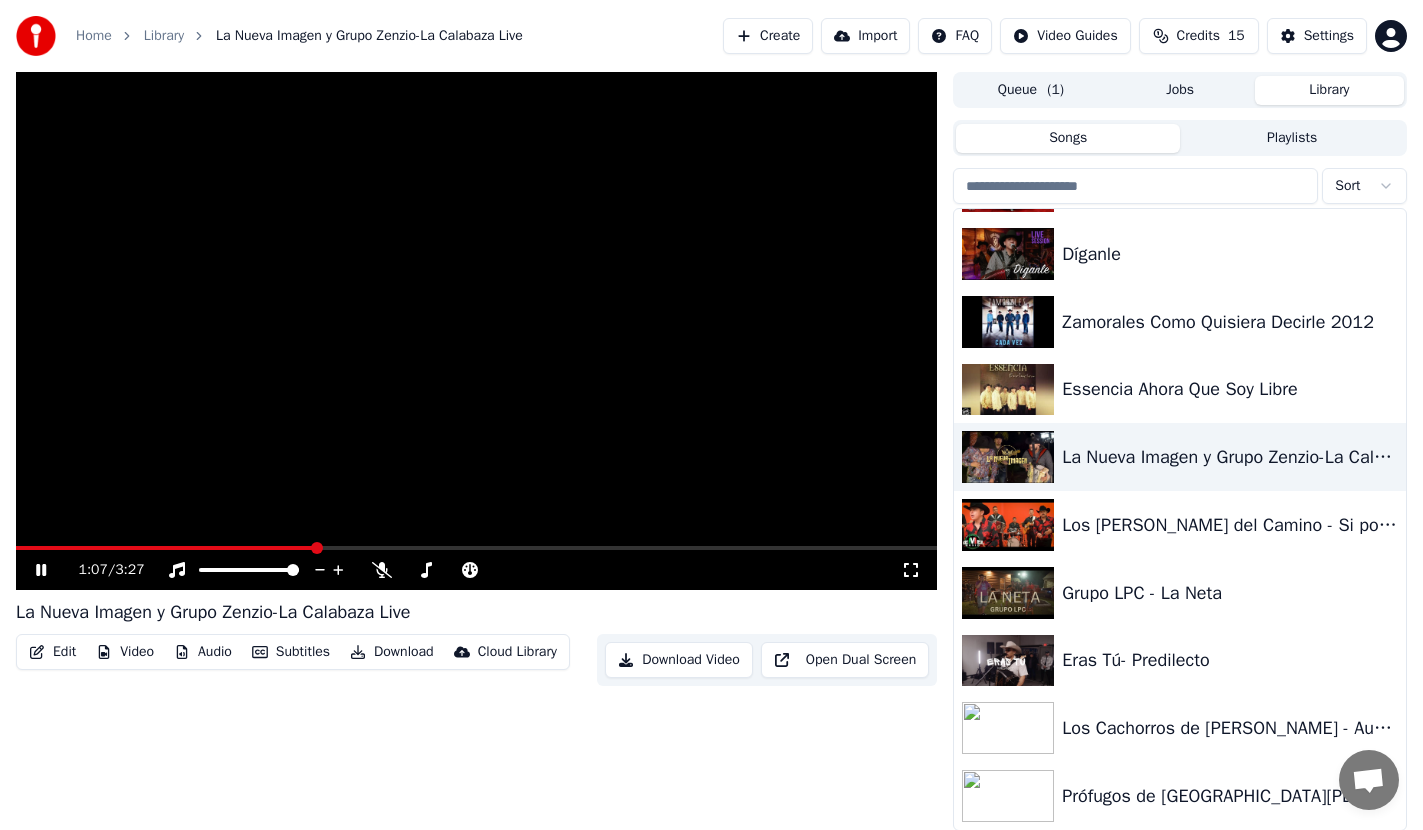 click on "Subtitles" at bounding box center [291, 652] 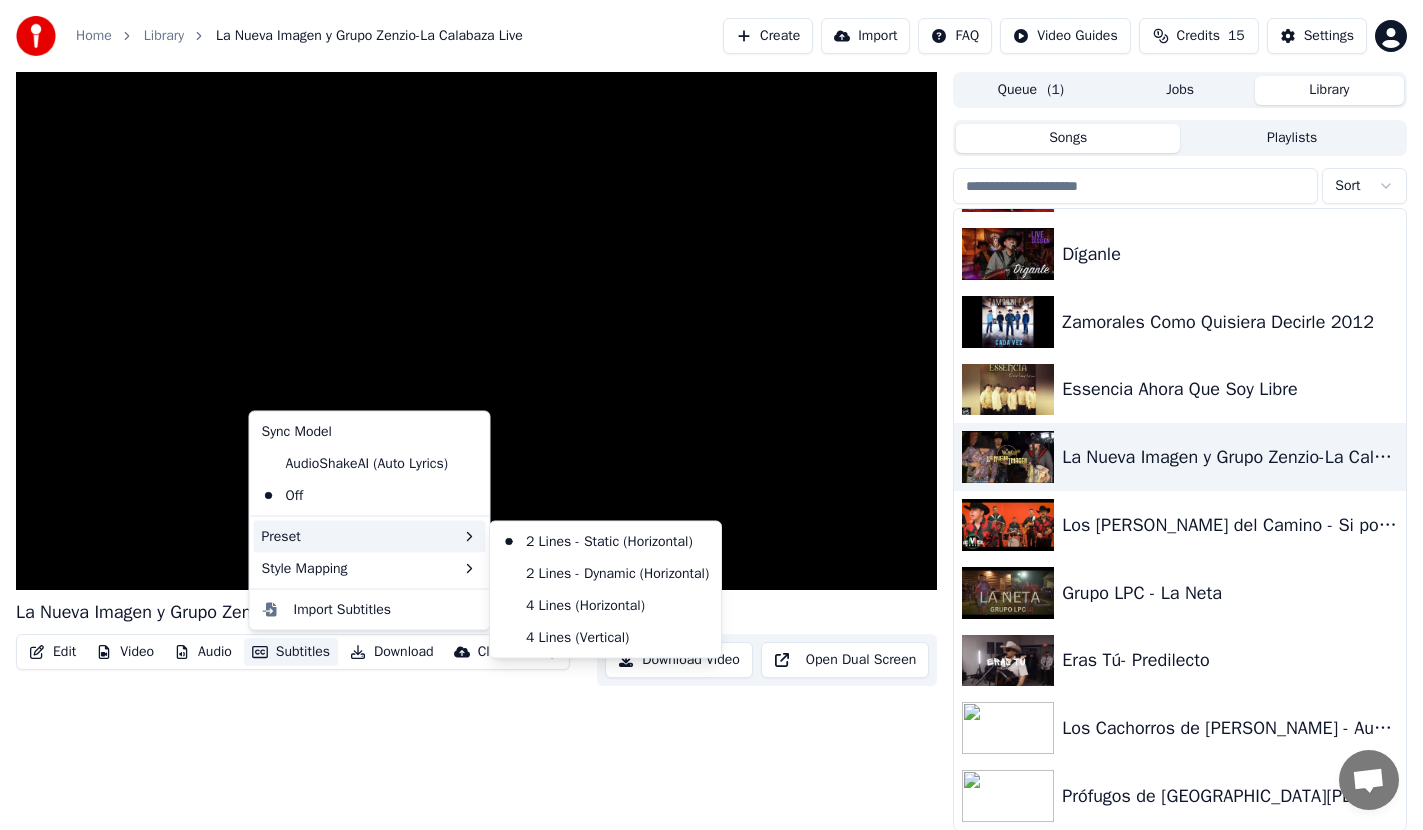 click on "Preset" at bounding box center [370, 536] 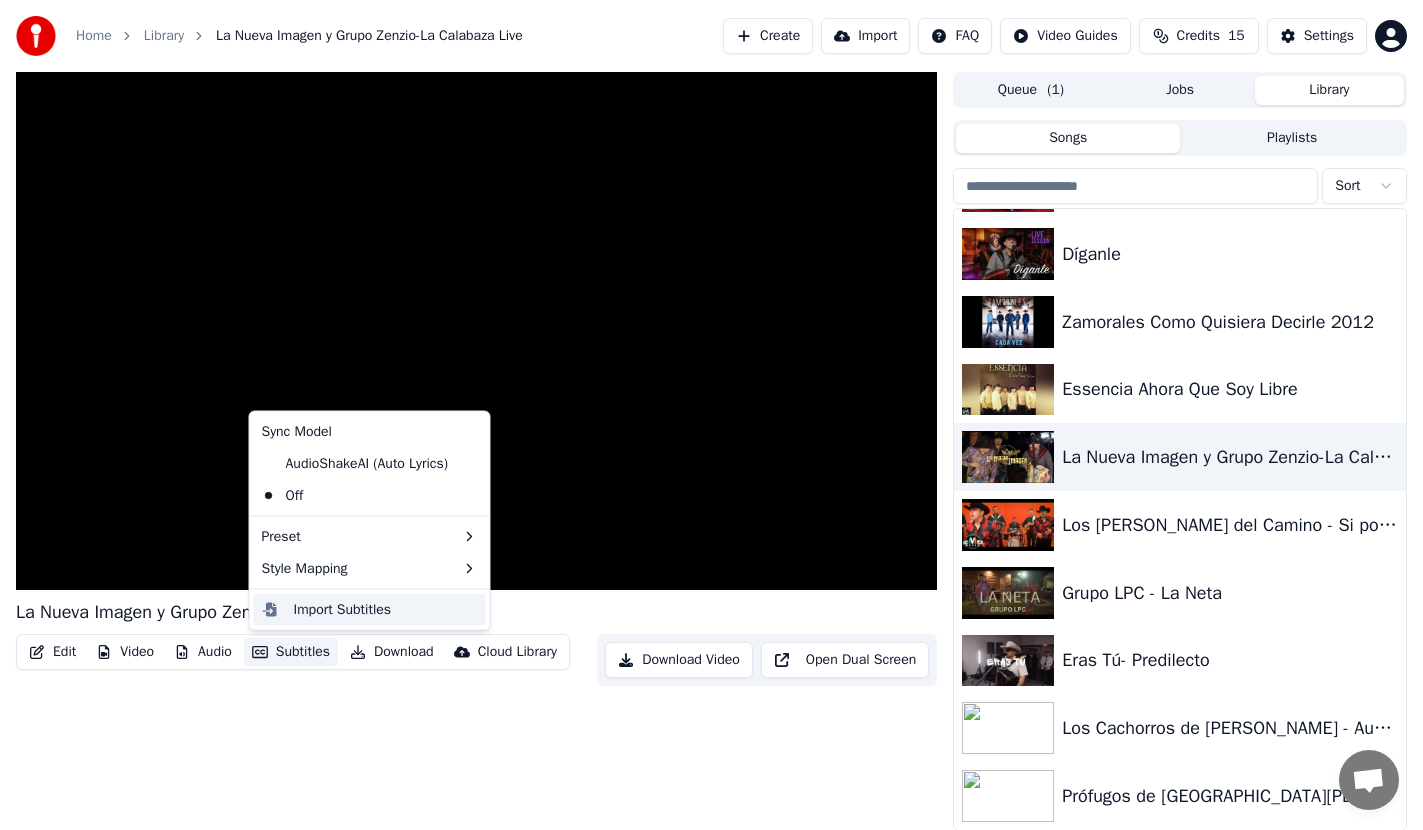 click on "Import Subtitles" at bounding box center [386, 609] 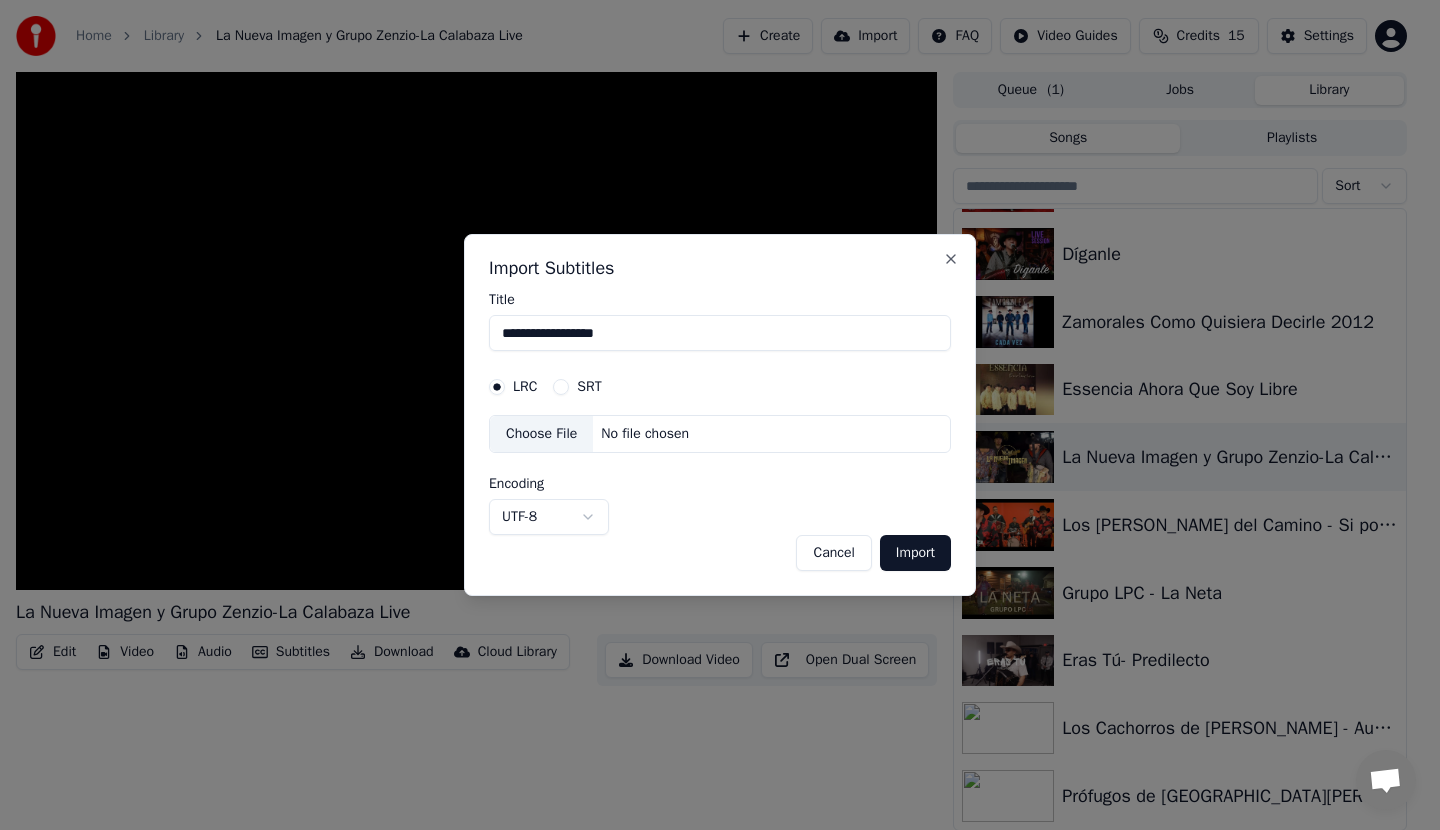 click on "Import" at bounding box center [915, 553] 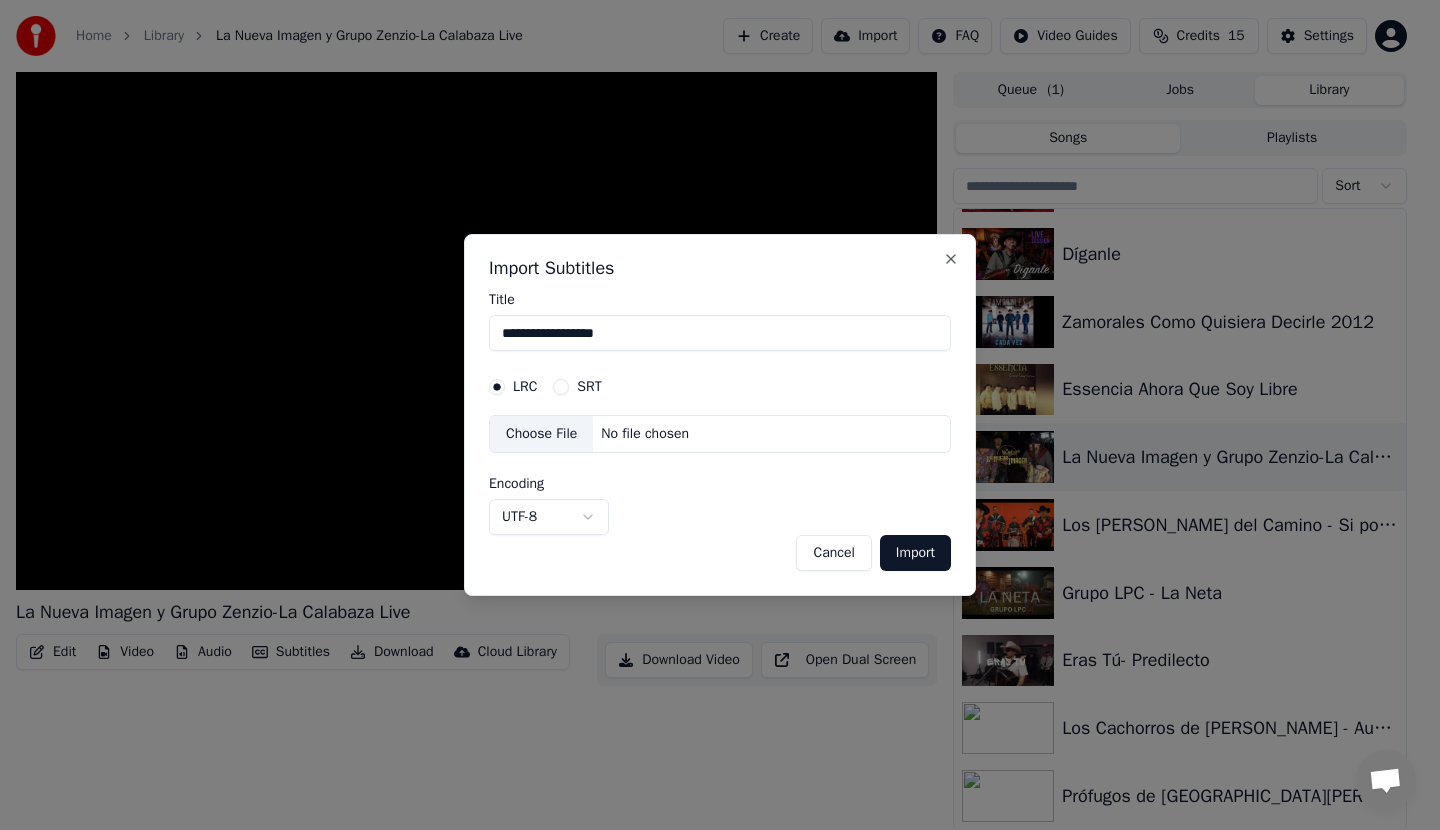 click on "Import" at bounding box center (915, 553) 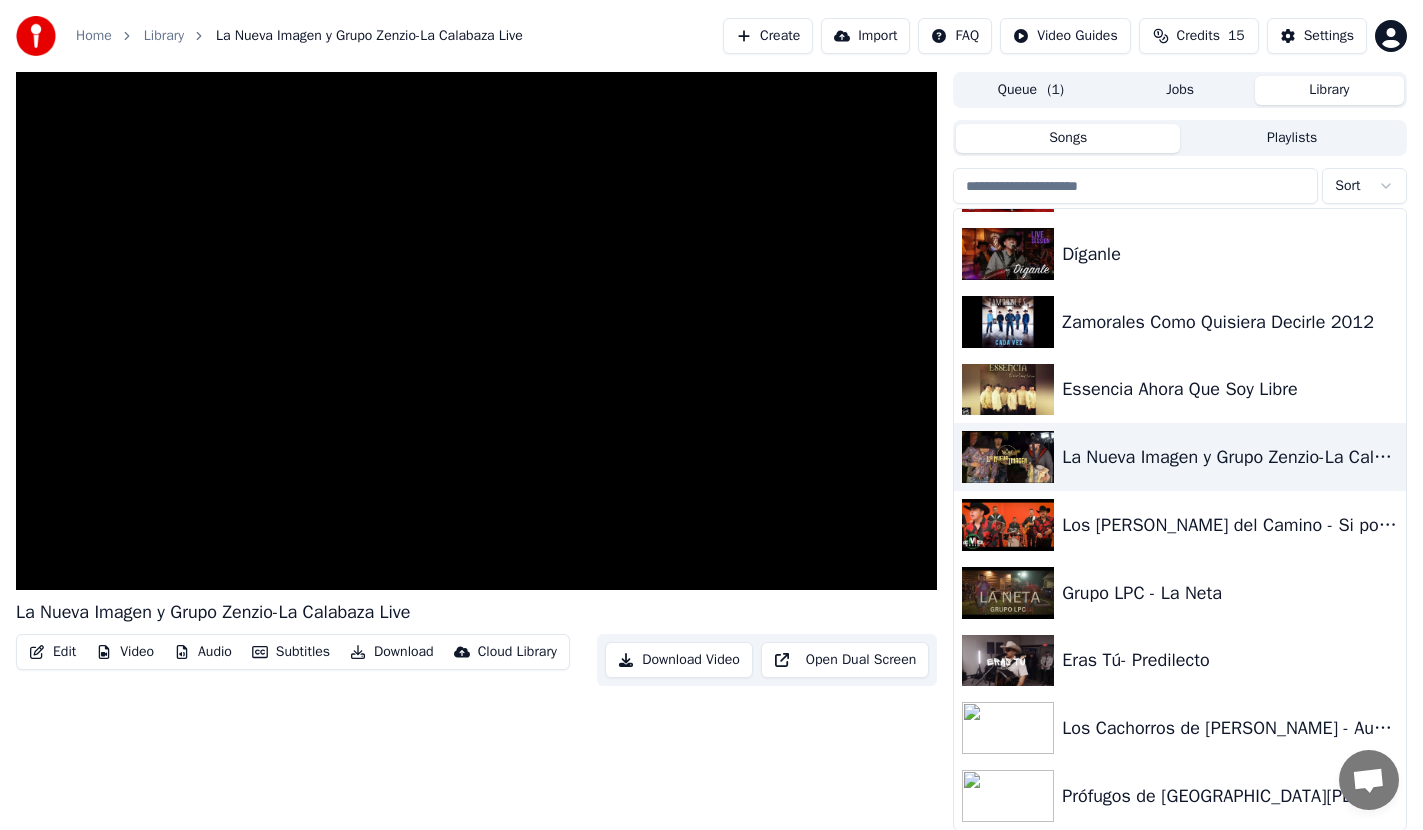 click on "Video" at bounding box center (125, 652) 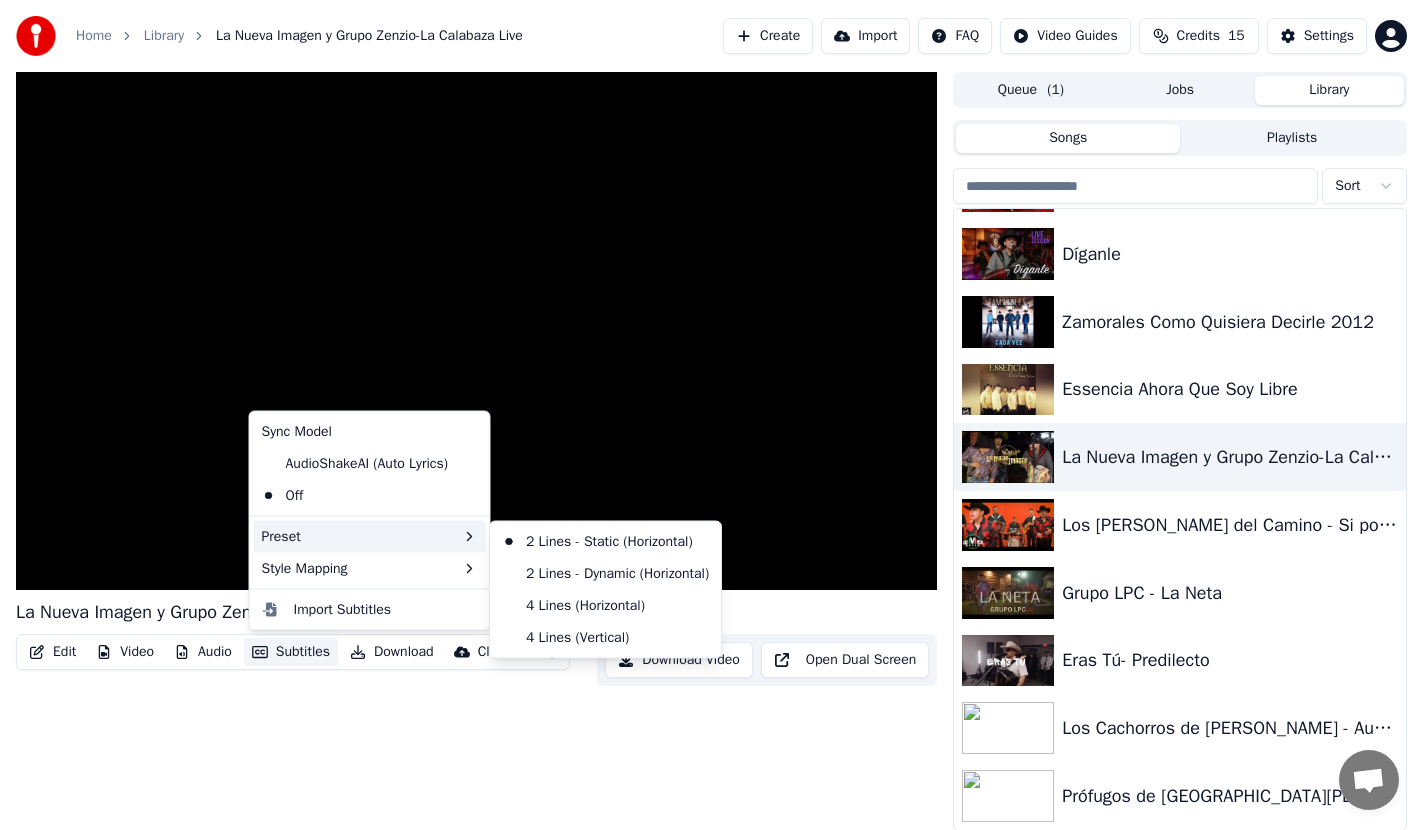 click on "Preset" at bounding box center [370, 536] 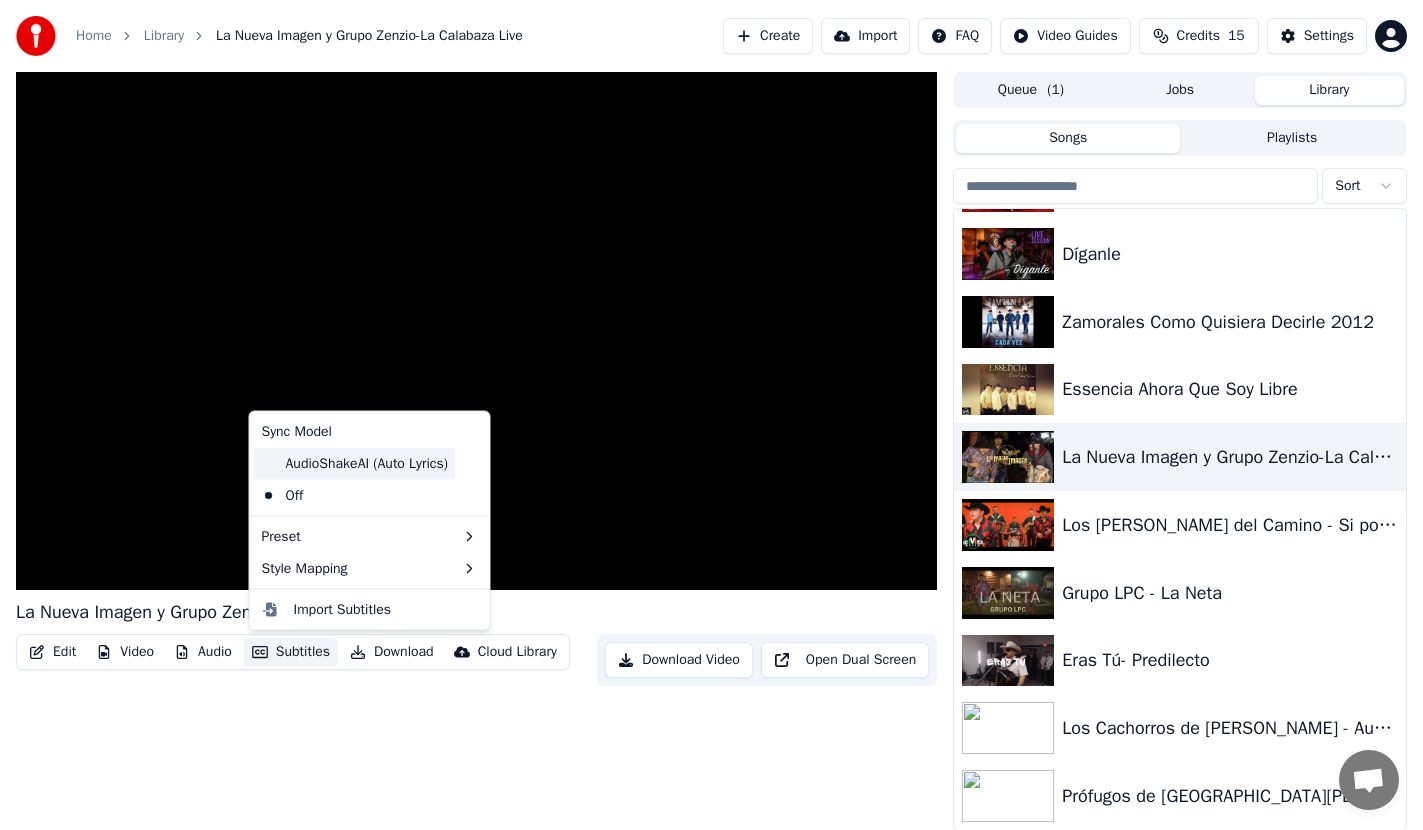 click on "AudioShakeAI (Auto Lyrics)" at bounding box center [355, 463] 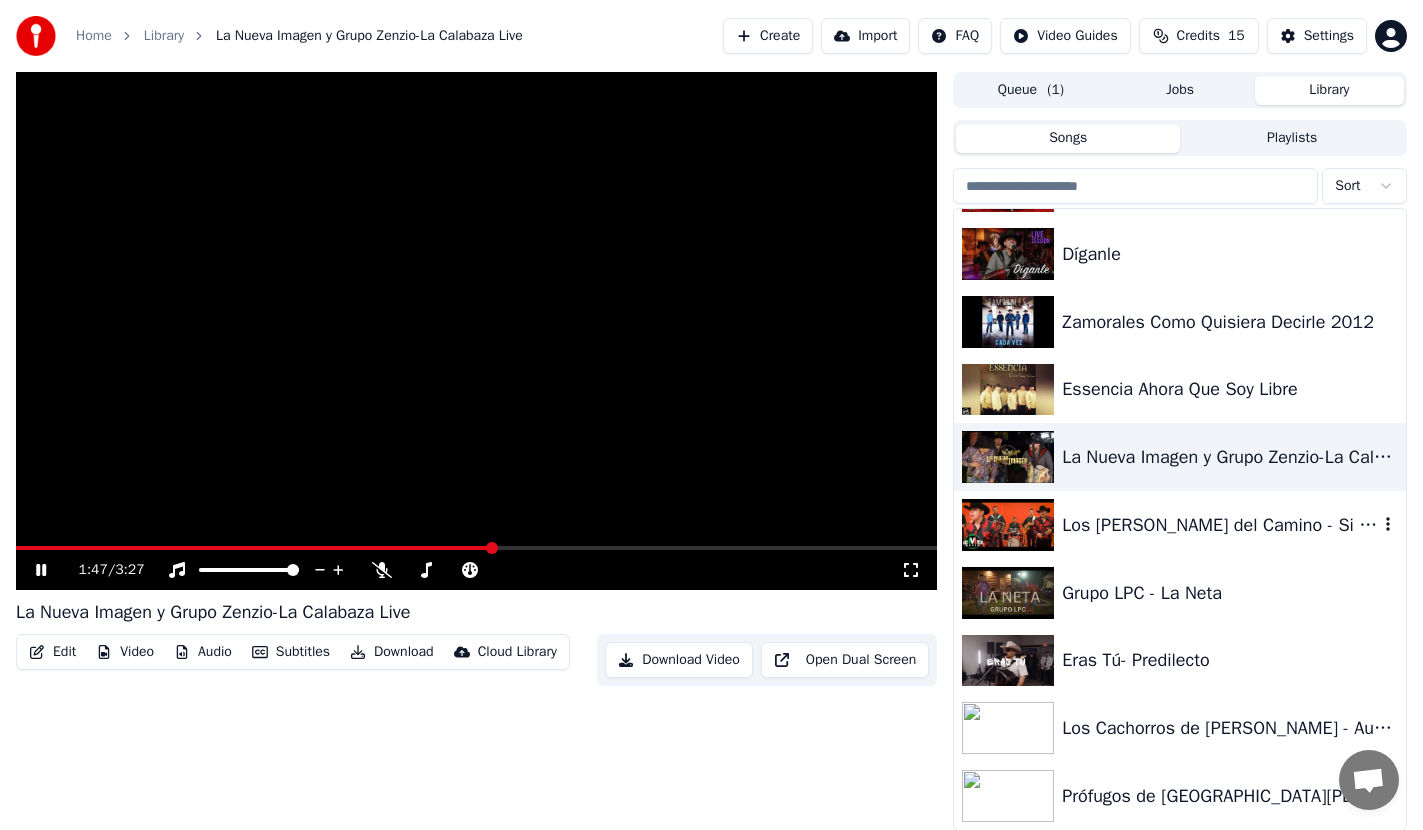 click on "Los [PERSON_NAME] del Camino - Si por mí fuera" at bounding box center [1220, 525] 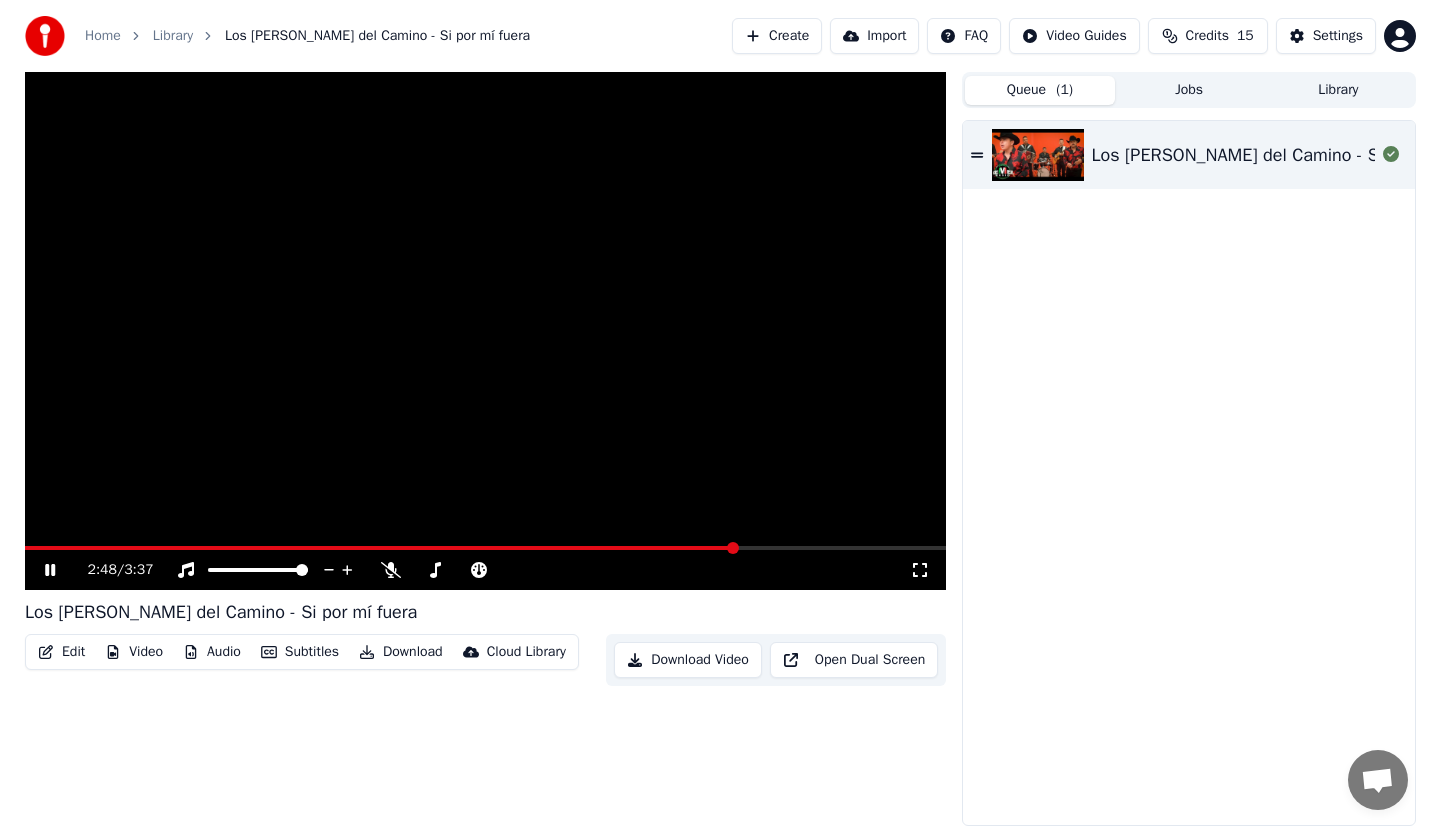 click on "Queue ( 1 )" at bounding box center (1030, 90) 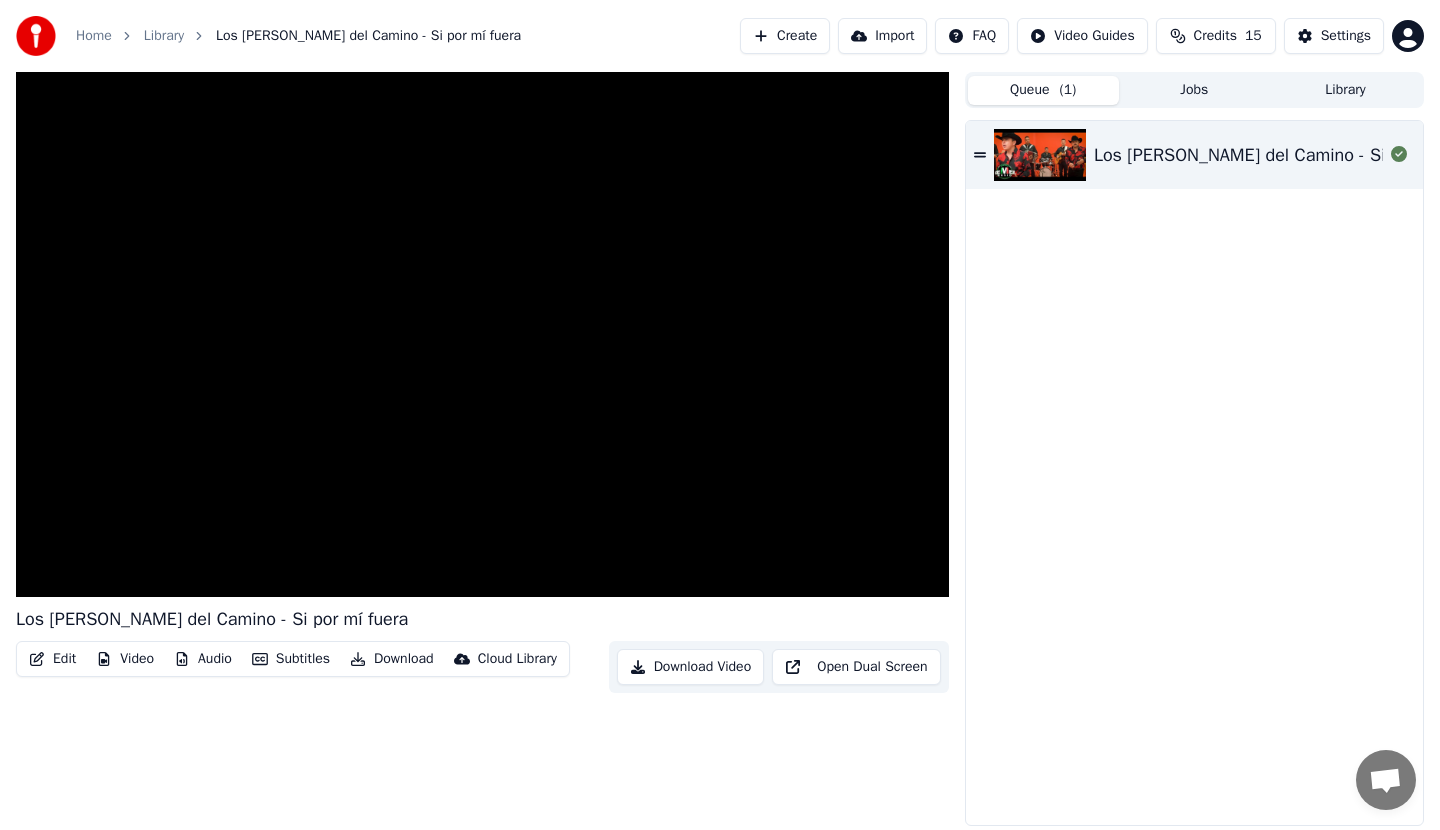 click on "Queue ( 1 ) Jobs Library" at bounding box center (1194, 90) 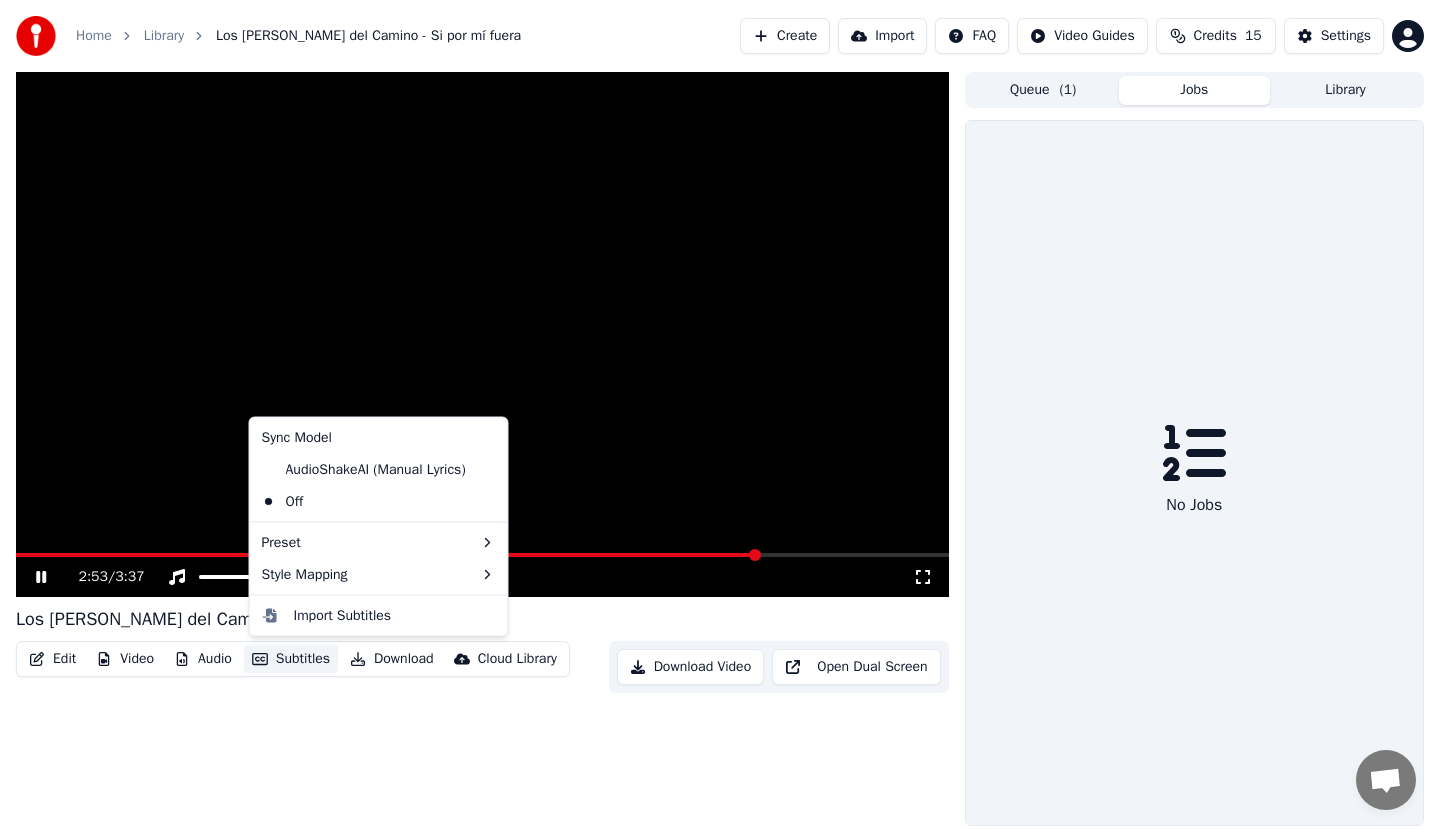 click on "Subtitles" at bounding box center (291, 659) 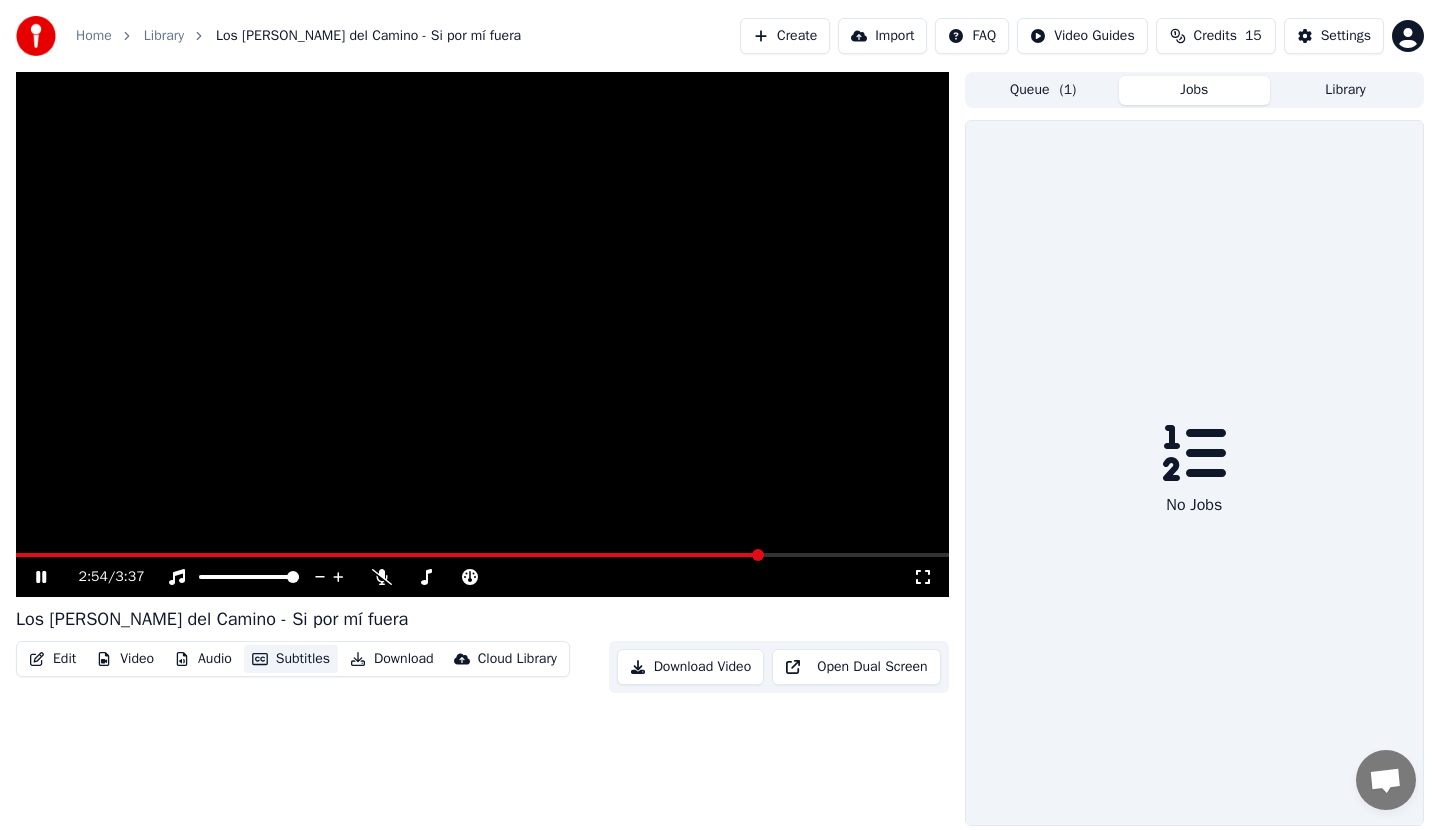 click on "Subtitles" at bounding box center (291, 659) 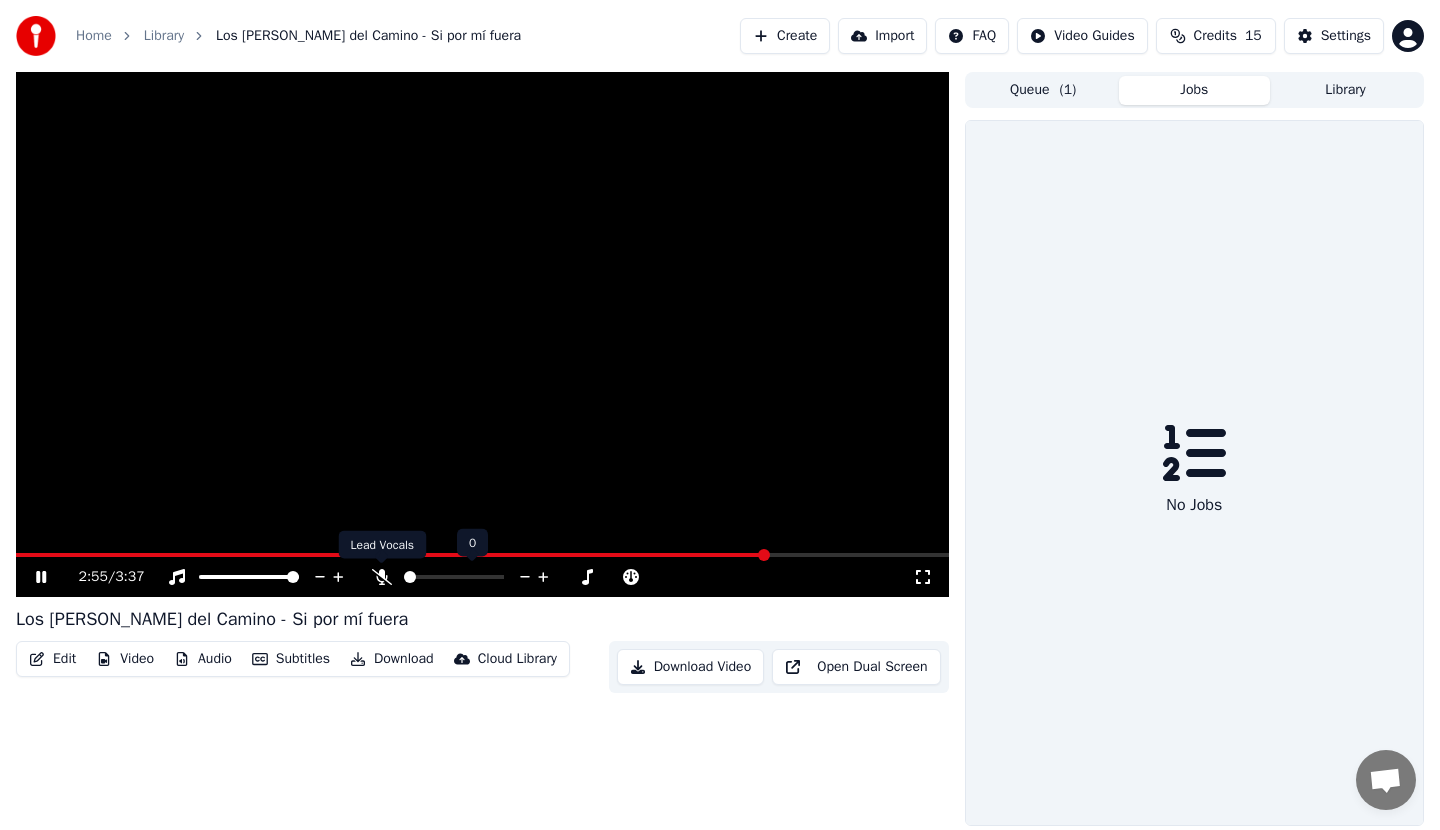 click 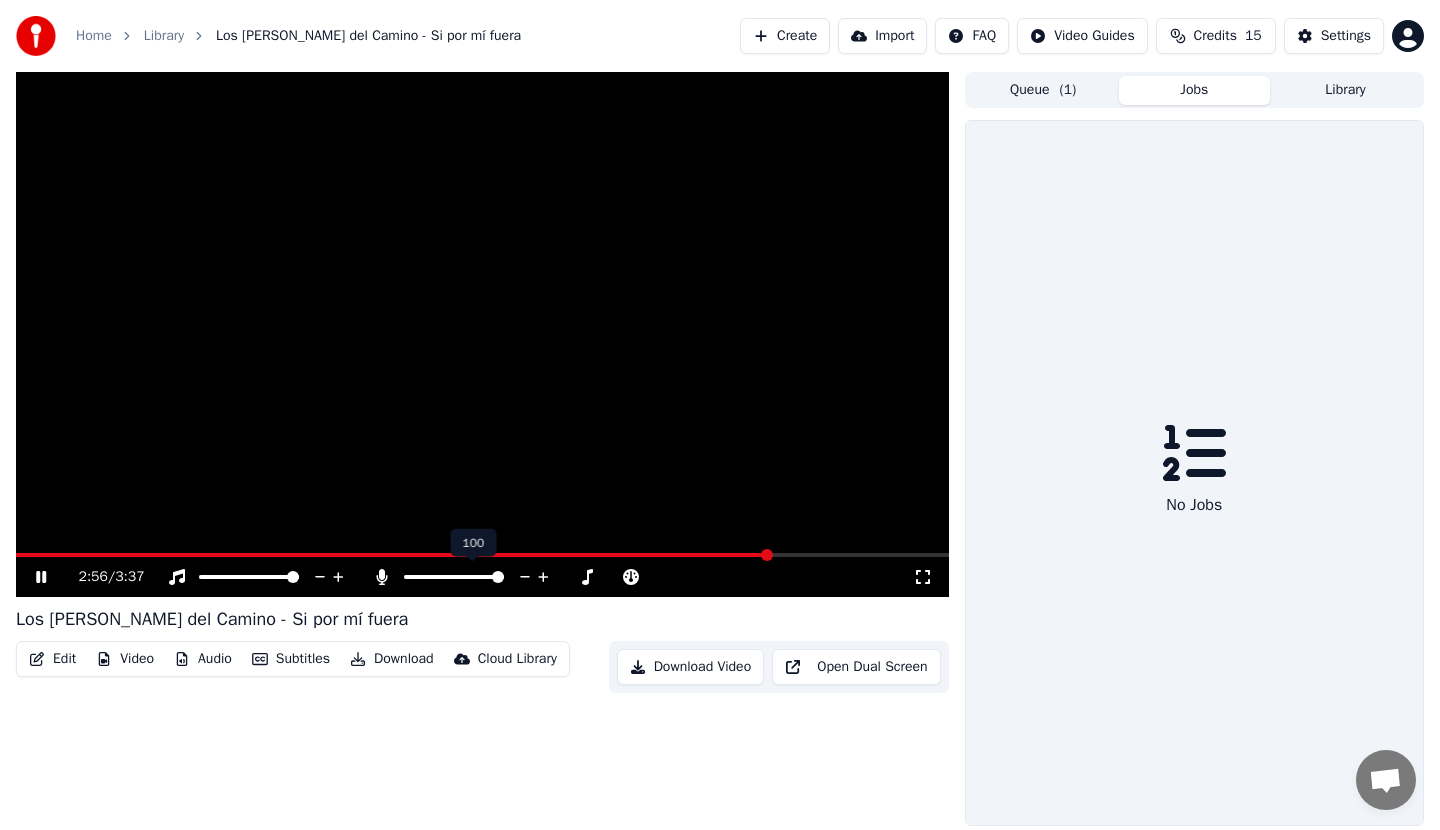 click 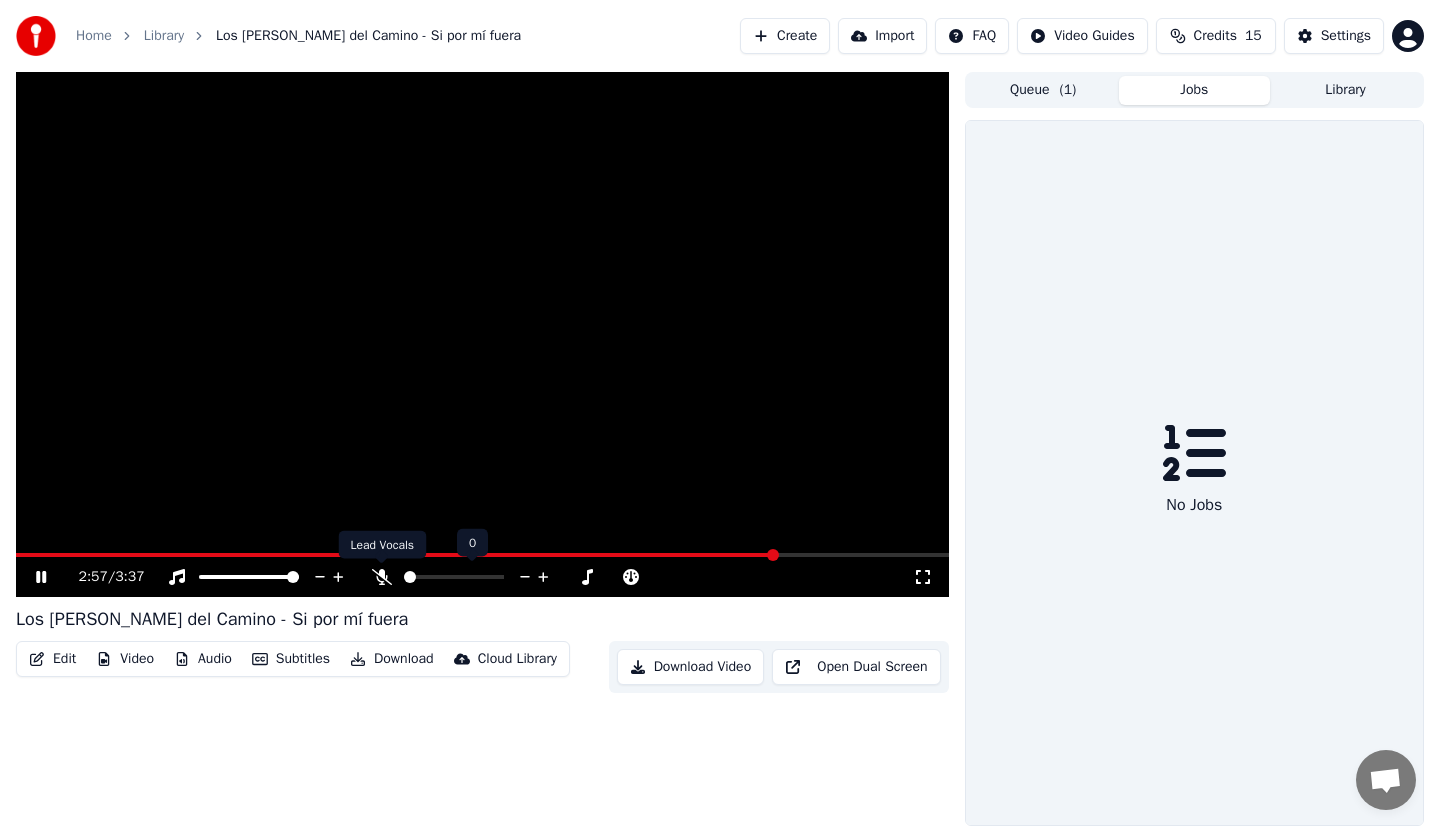 click 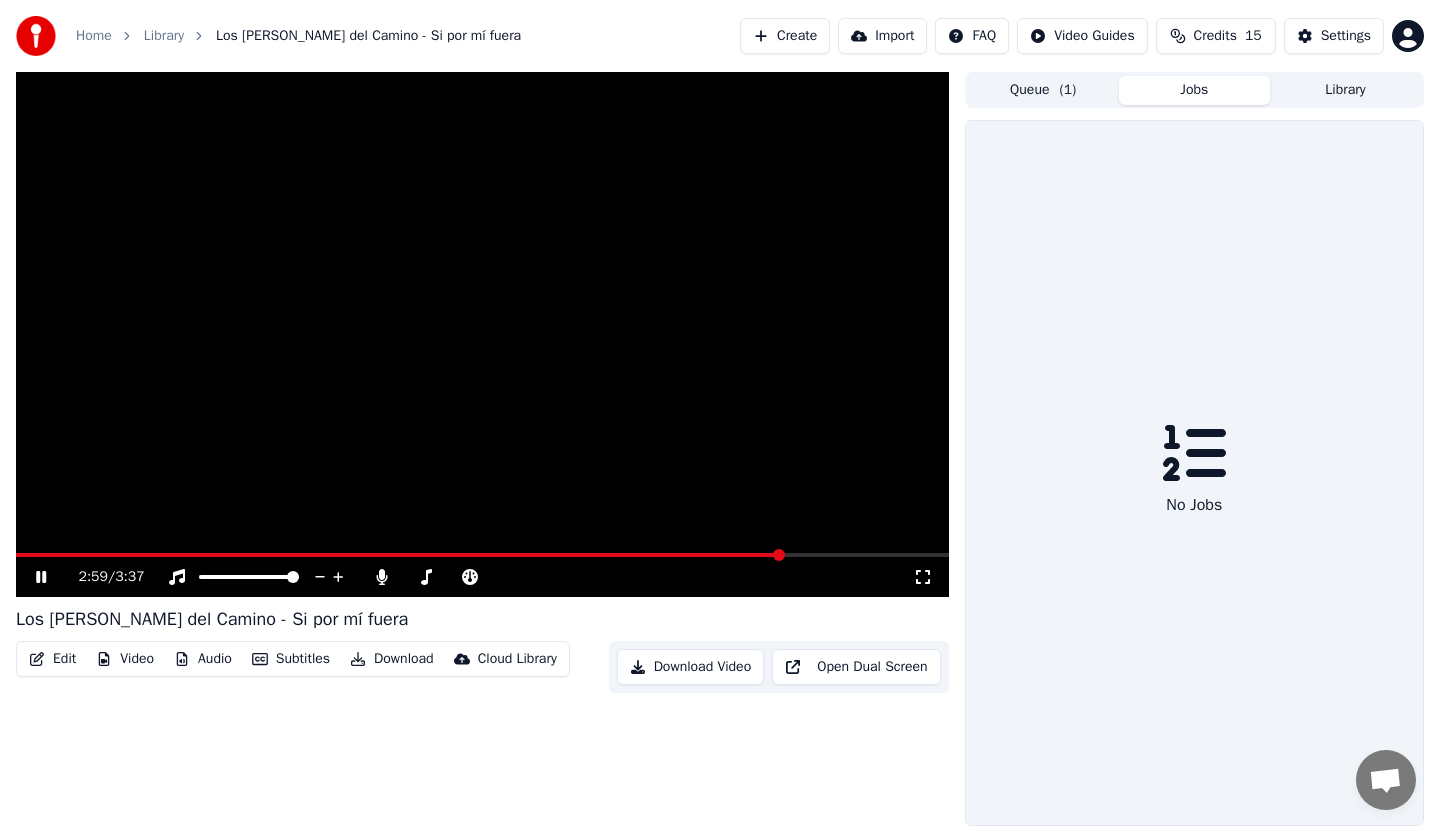 click at bounding box center [399, 555] 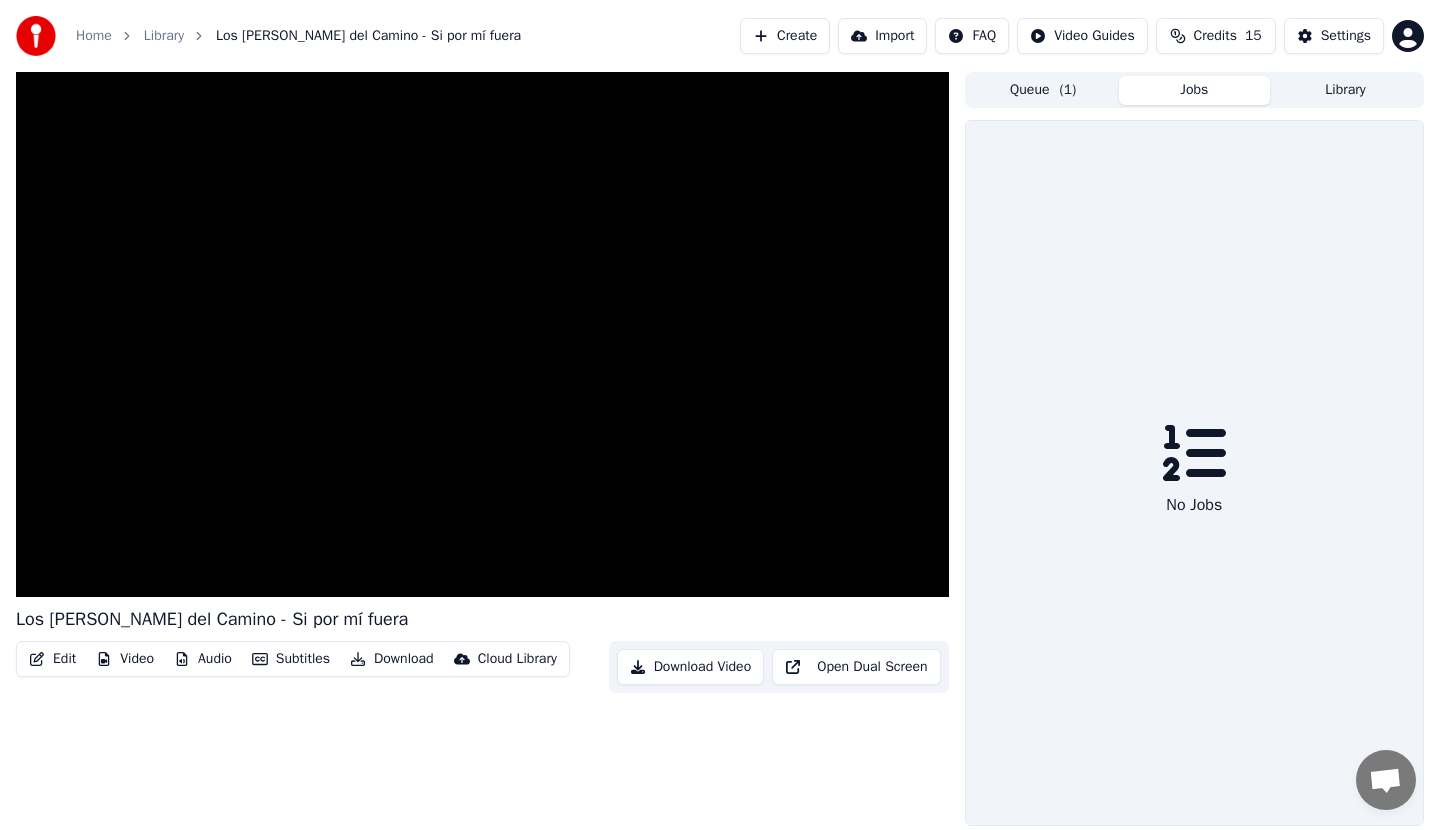 click on "Subtitles" at bounding box center (291, 659) 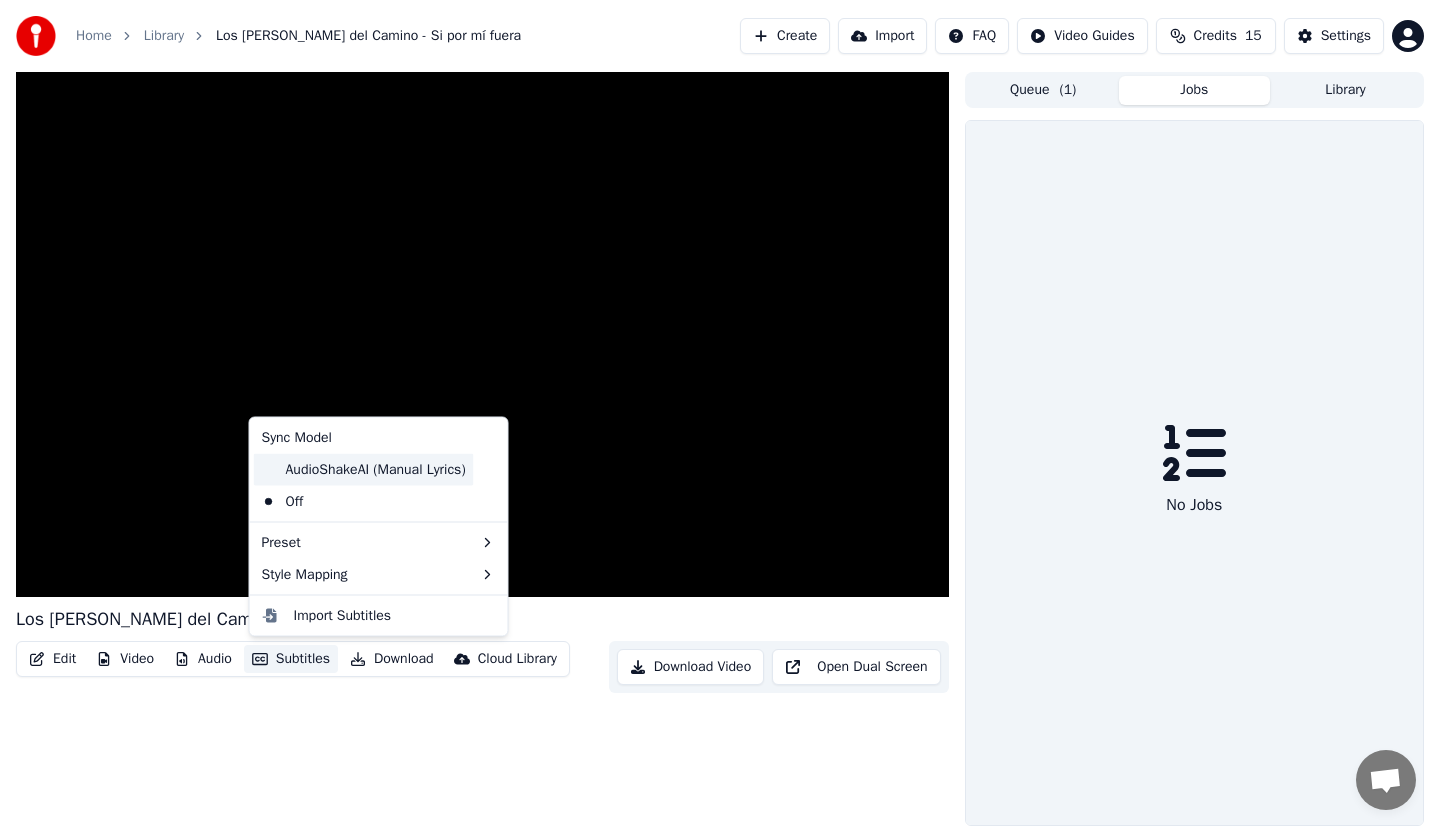 click on "AudioShakeAI (Manual Lyrics)" at bounding box center (364, 469) 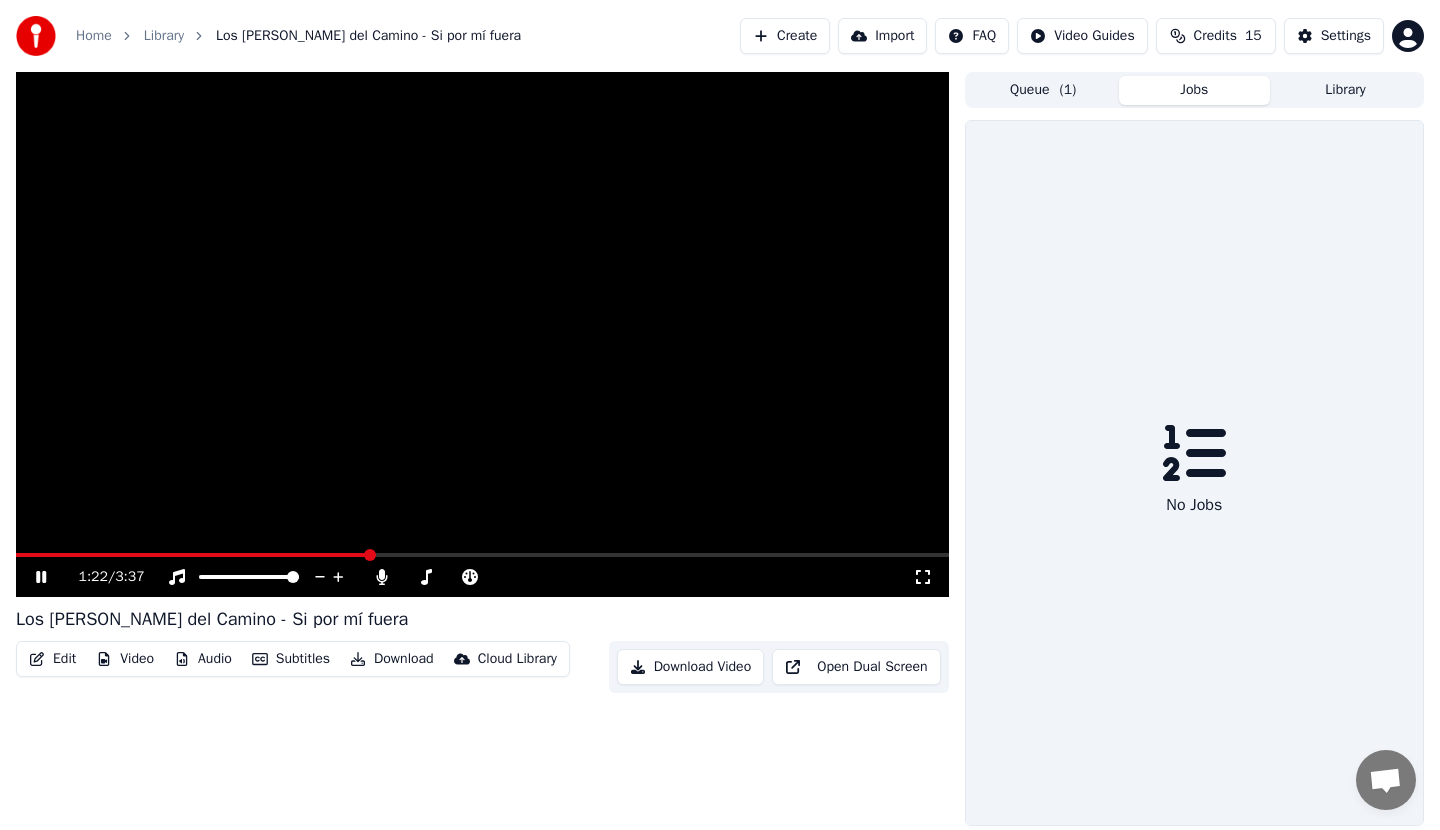 click on "Subtitles" at bounding box center [291, 659] 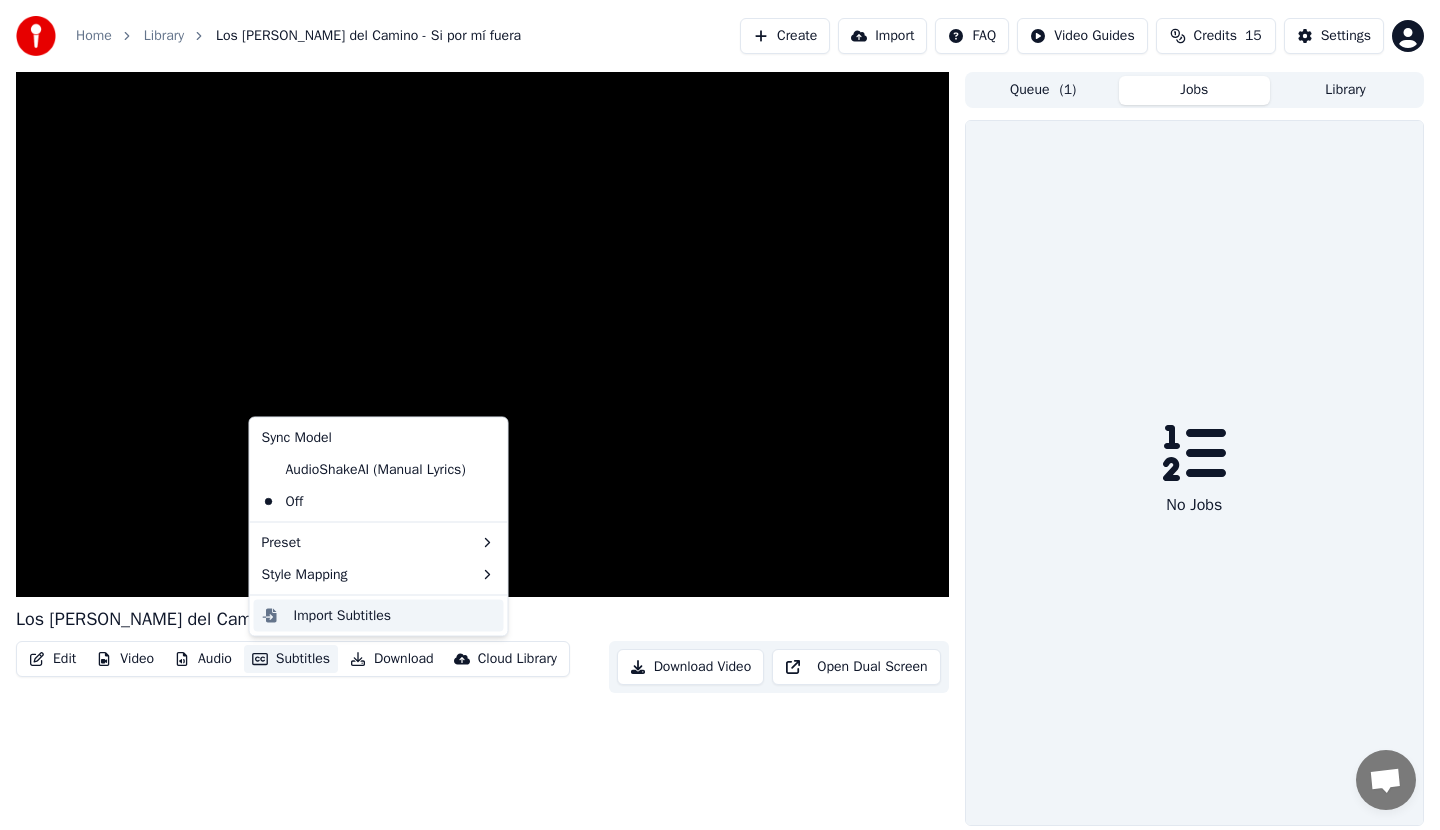 click on "Import Subtitles" at bounding box center (343, 615) 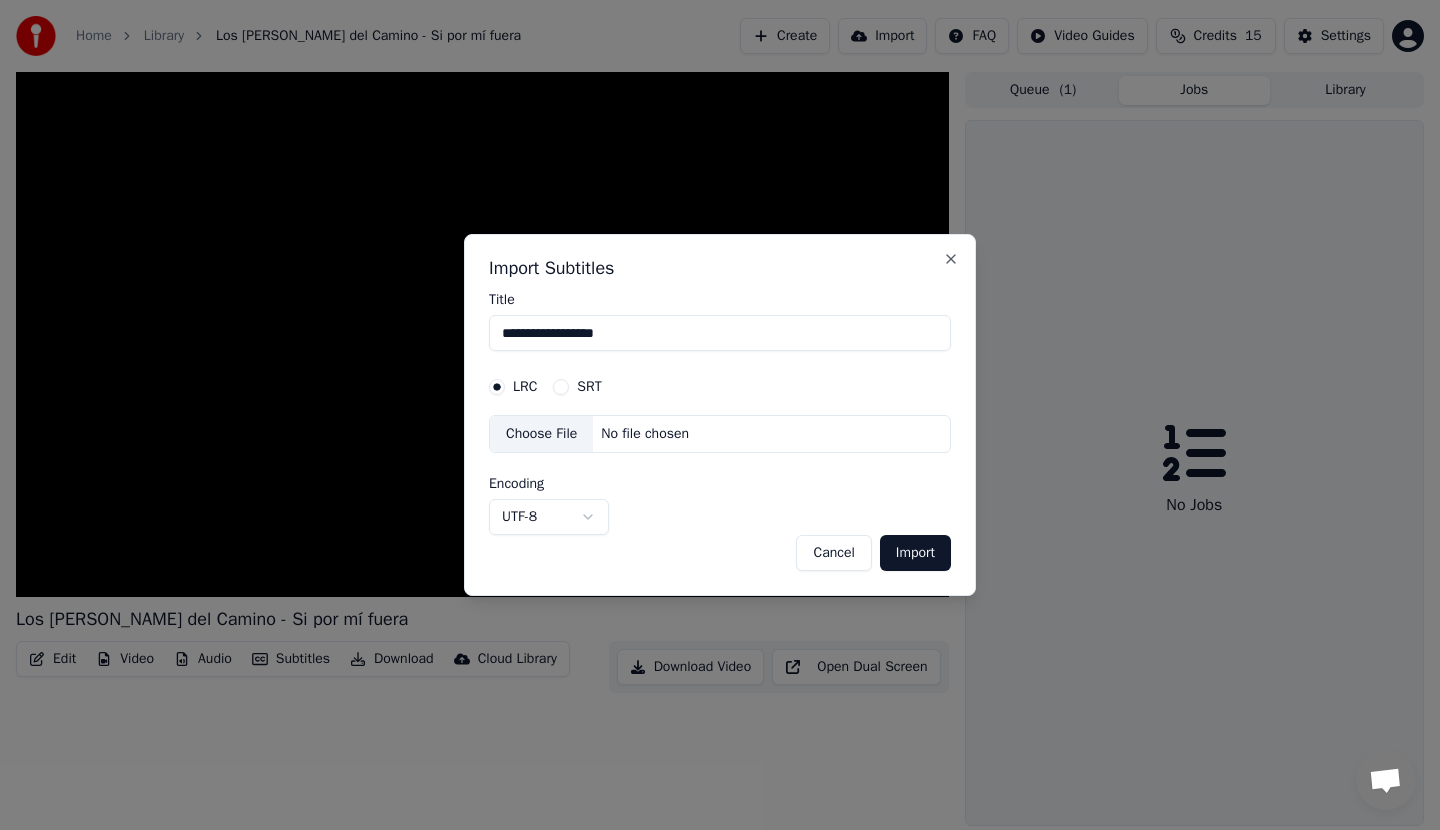 click on "Import" at bounding box center [915, 553] 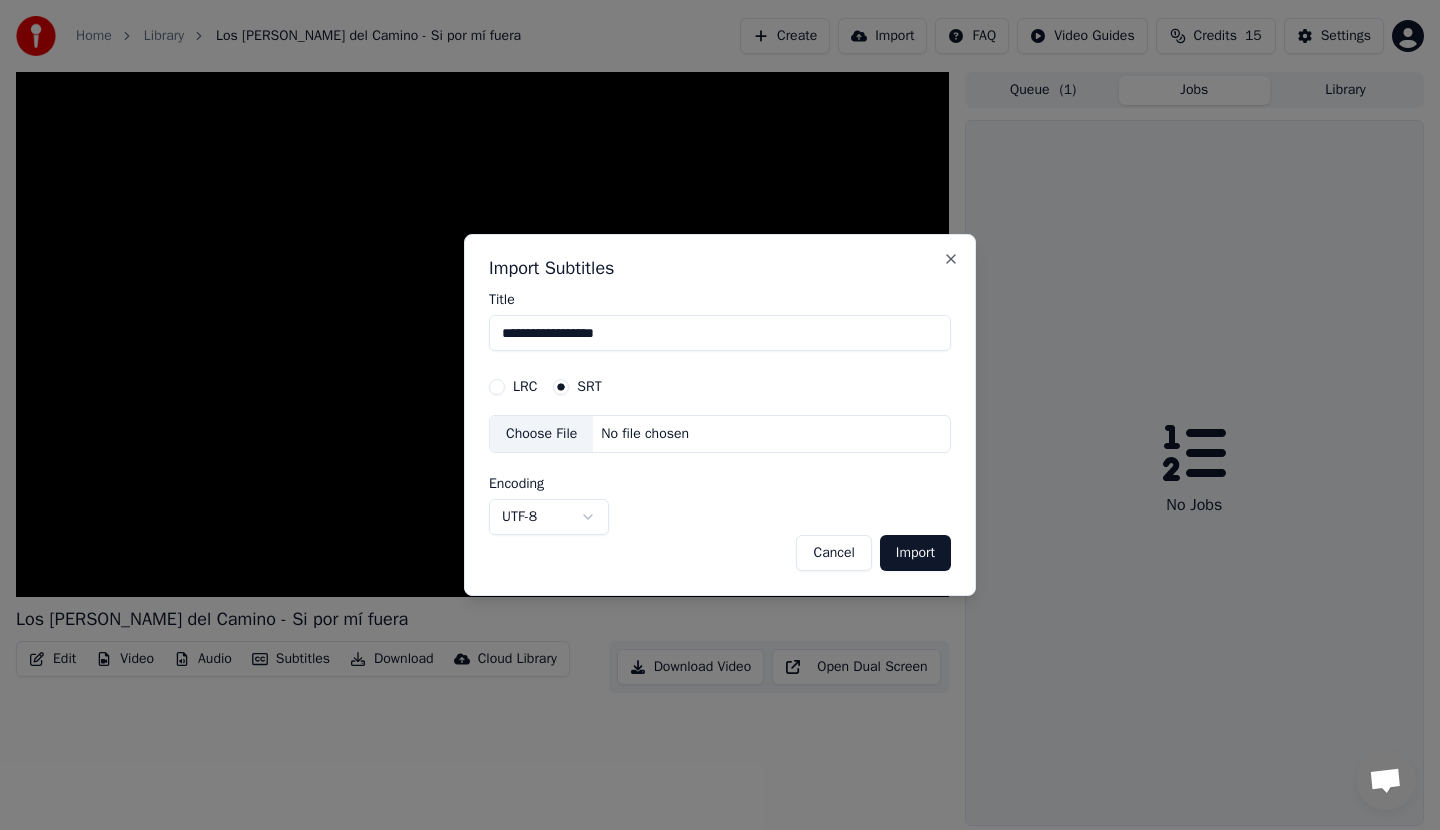 click on "LRC" at bounding box center [513, 387] 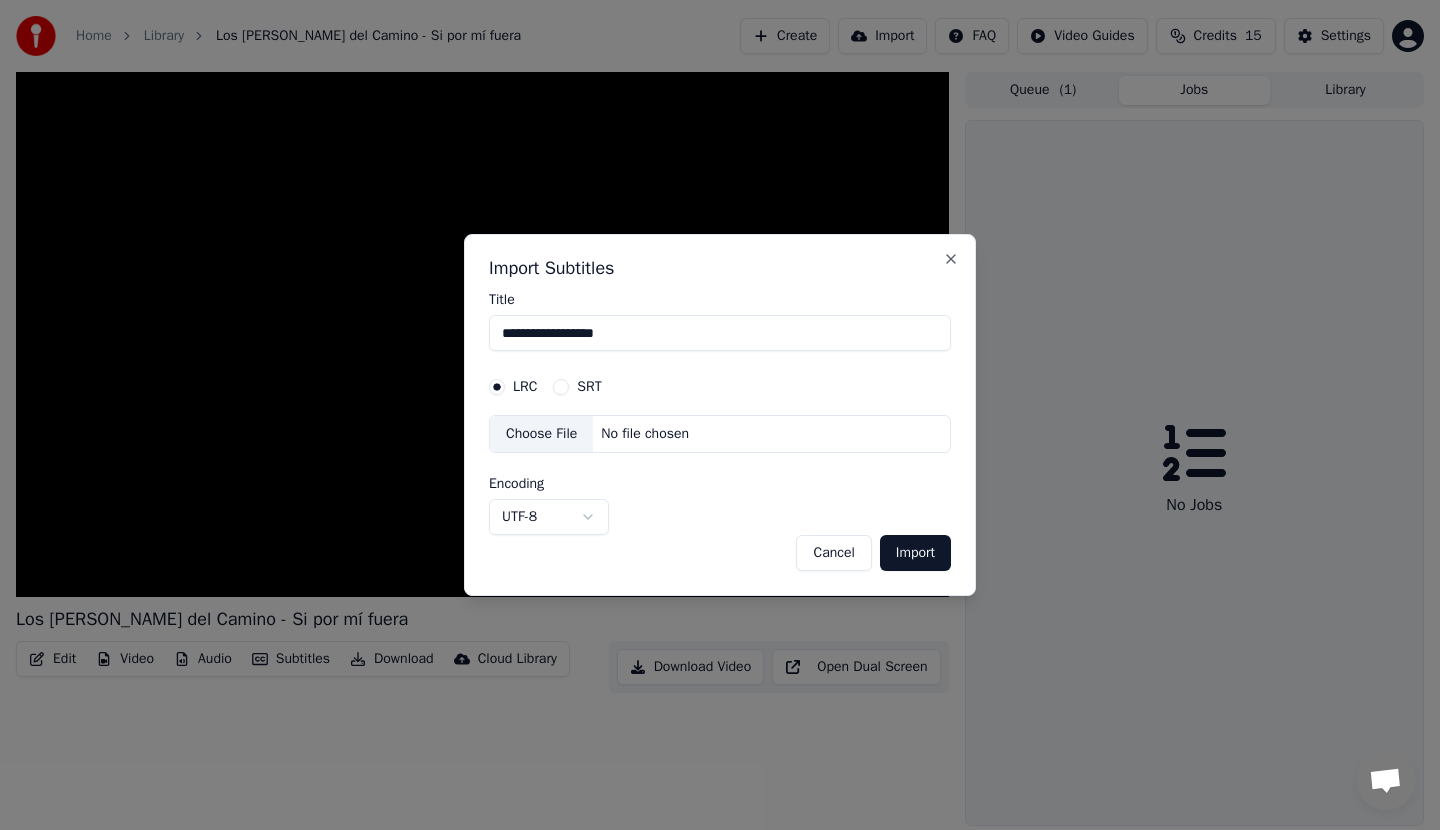 click on "Cancel" at bounding box center (833, 553) 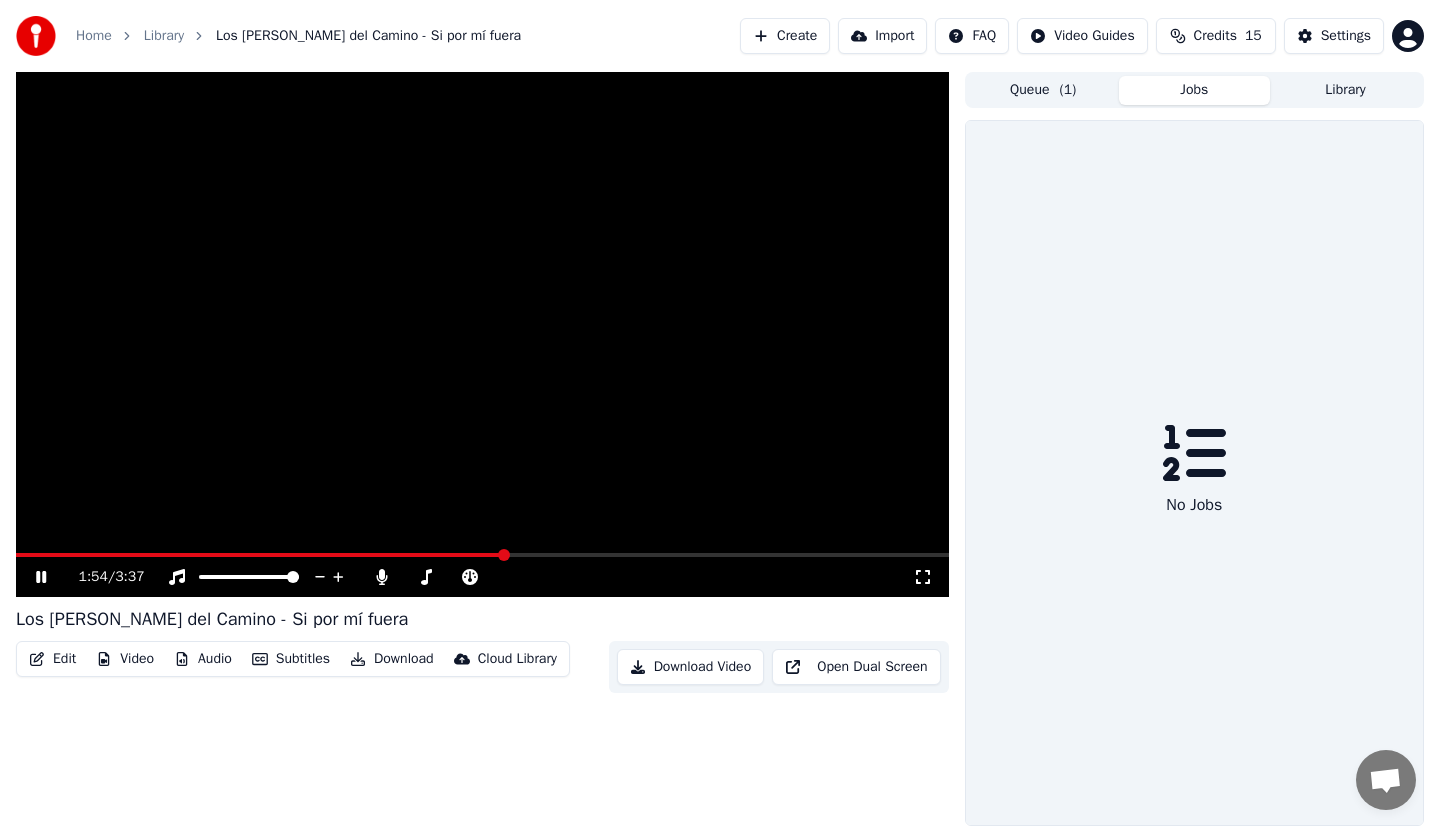 click 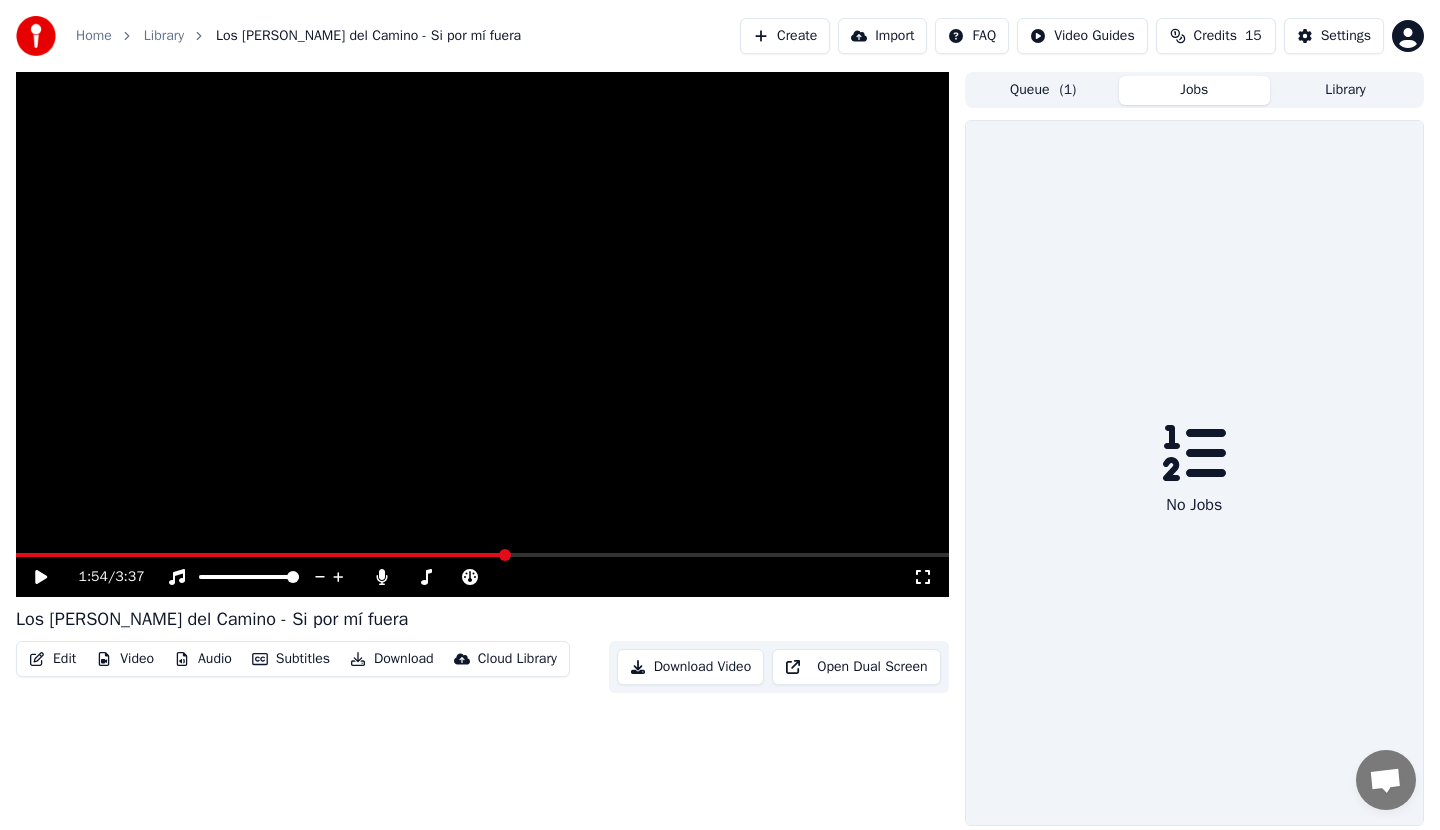 click on "Library" at bounding box center [1345, 90] 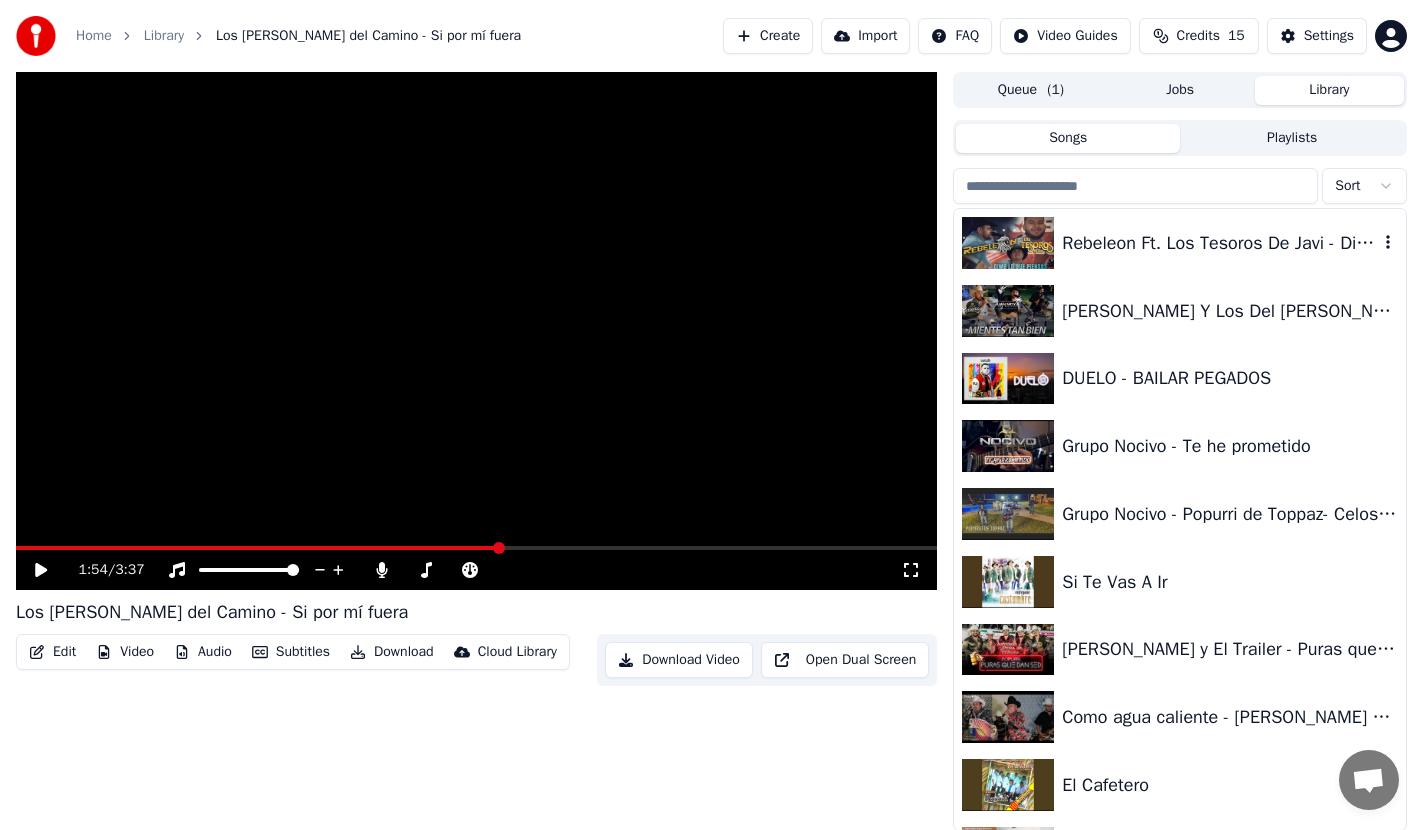 click on "Rebeleon Ft. Los Tesoros De Javi - Dime Lo Que Piensas" at bounding box center (1220, 243) 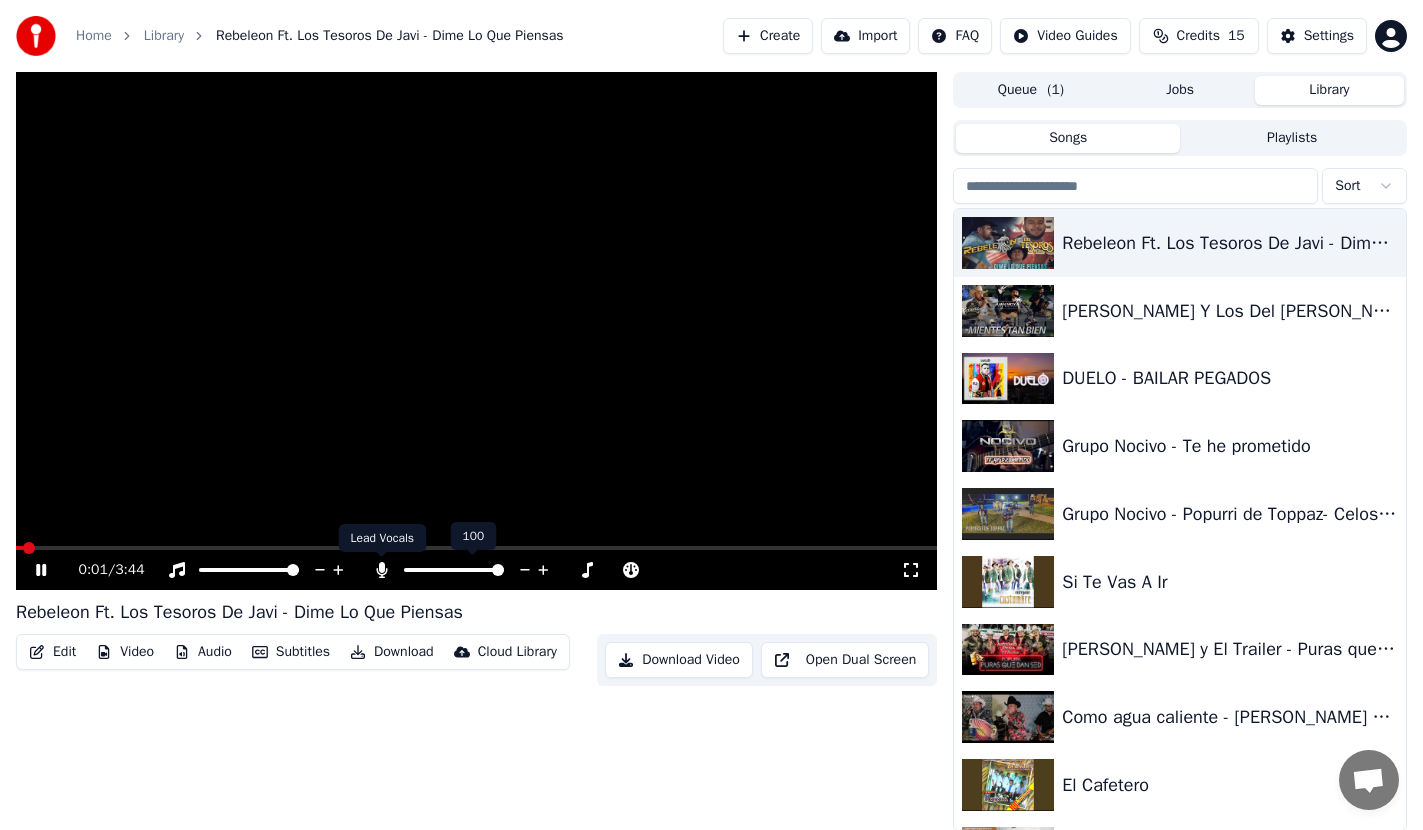 click 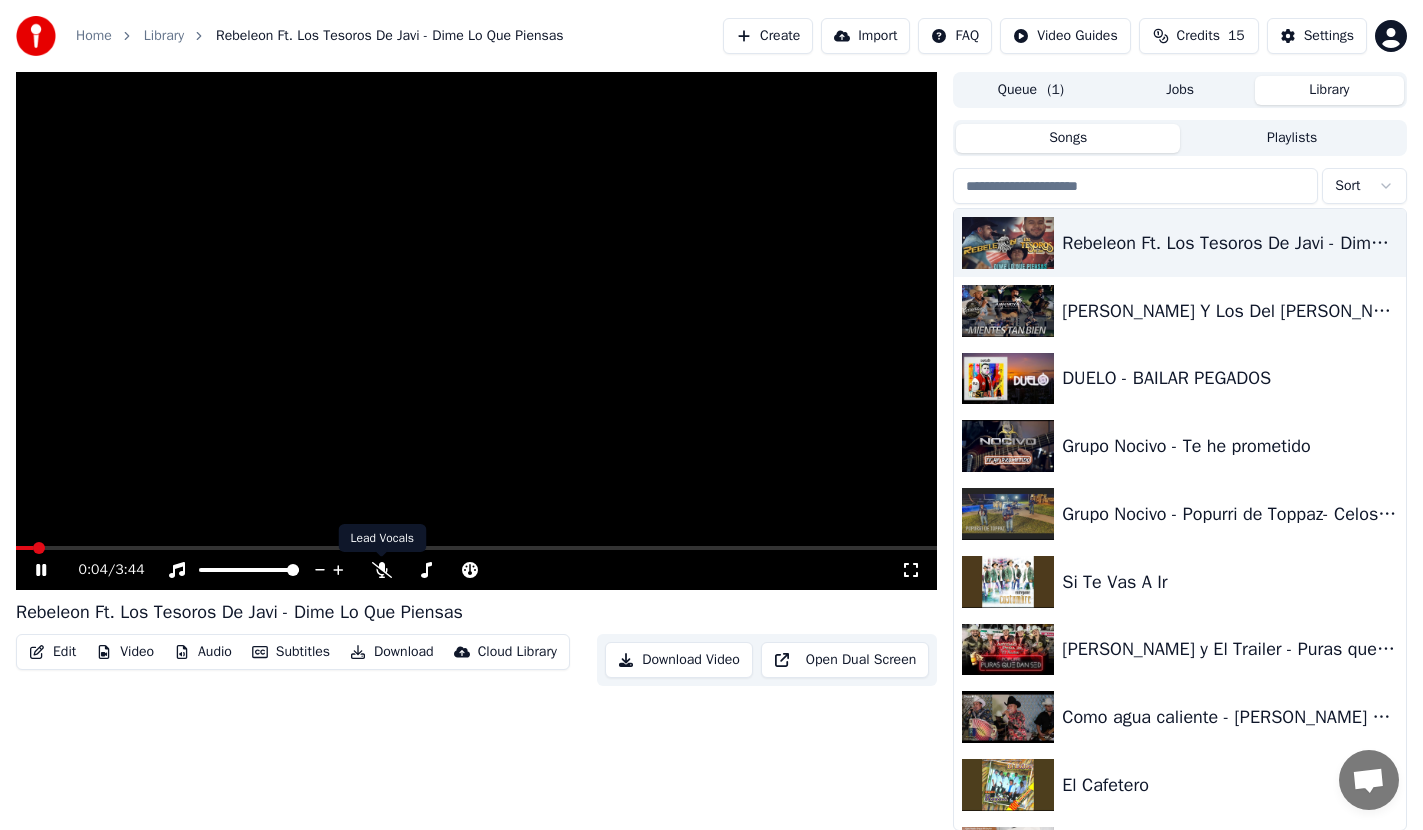 click on "0:04  /  3:44" at bounding box center [490, 570] 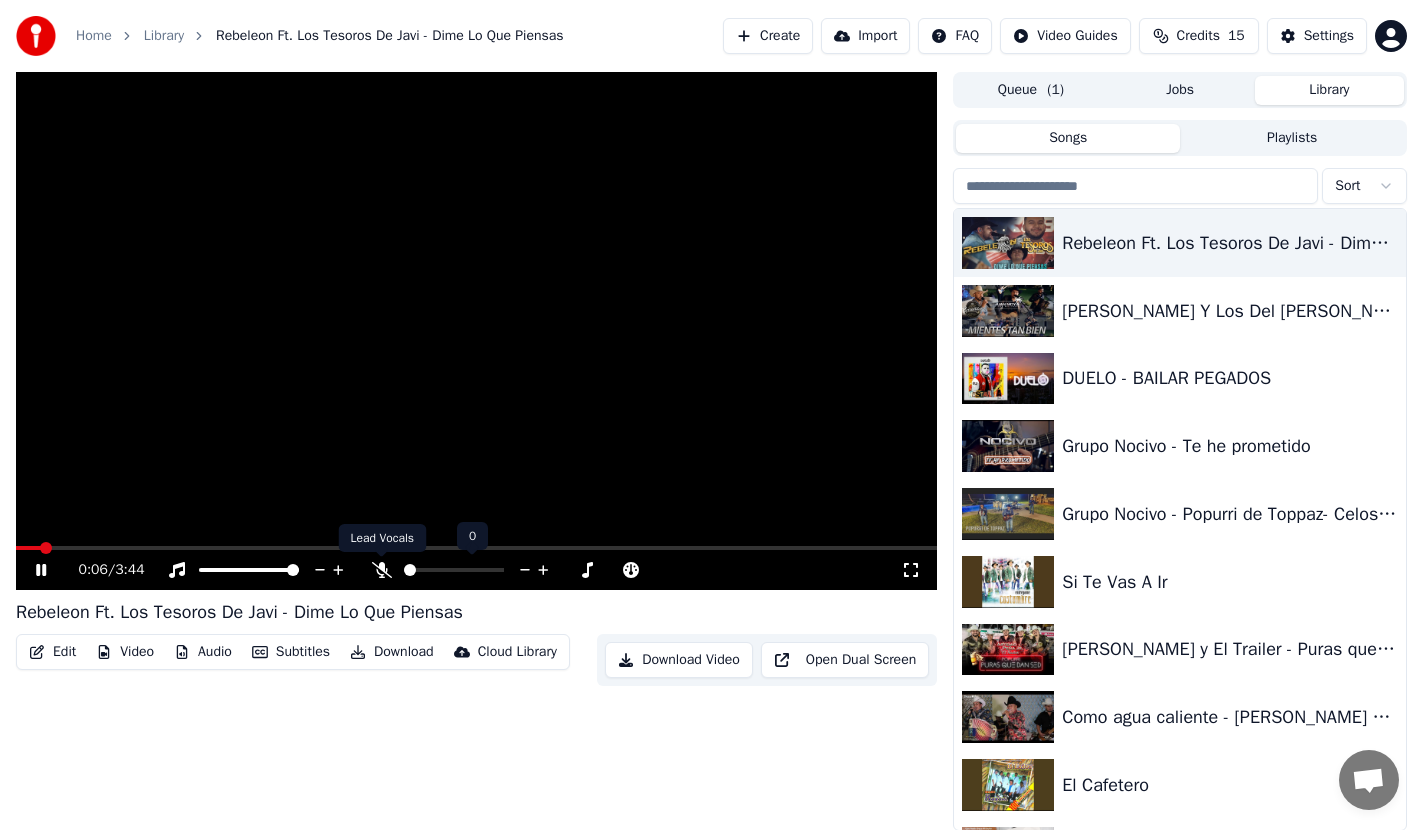 click 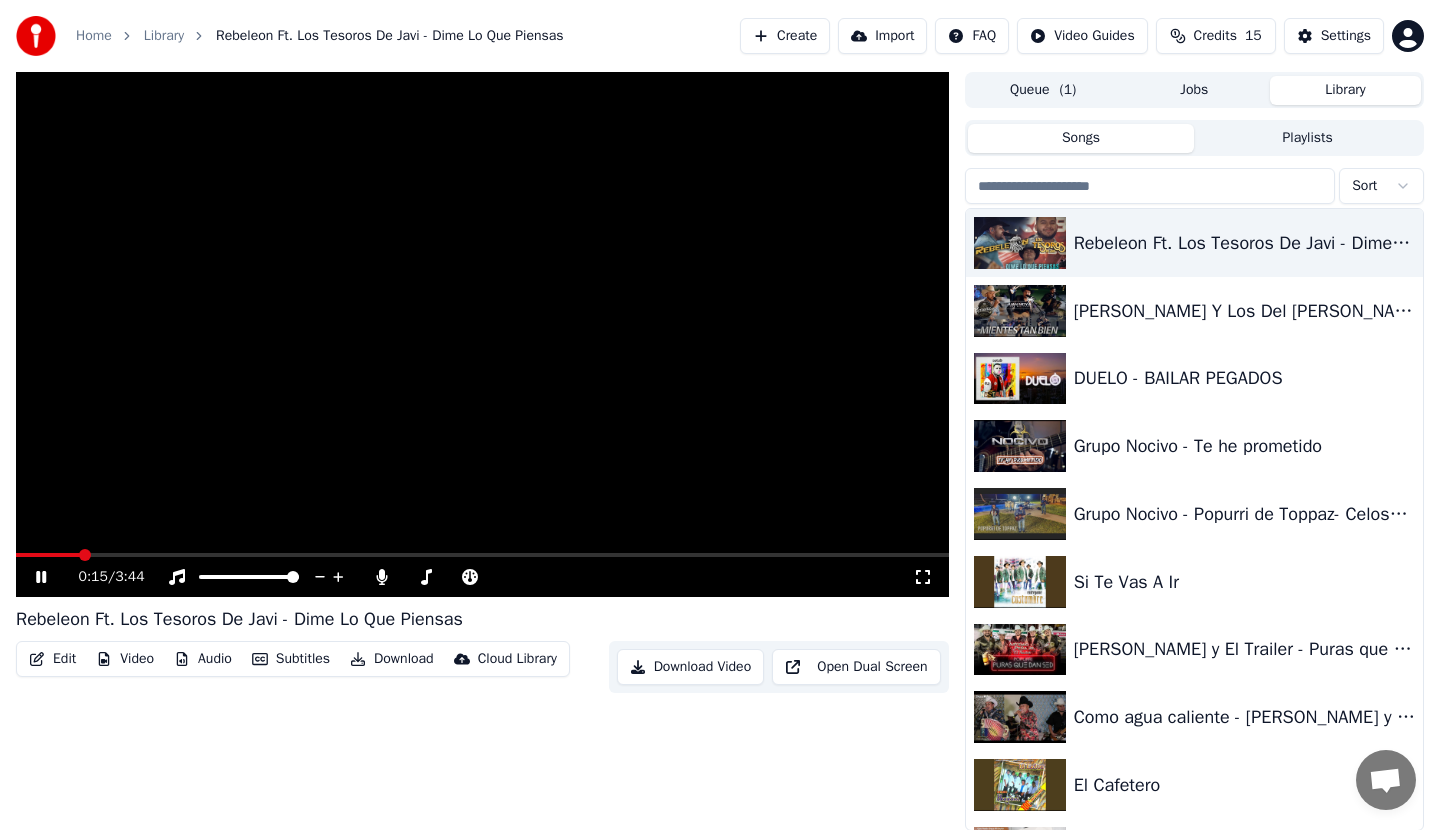click on "Jobs" at bounding box center (1194, 90) 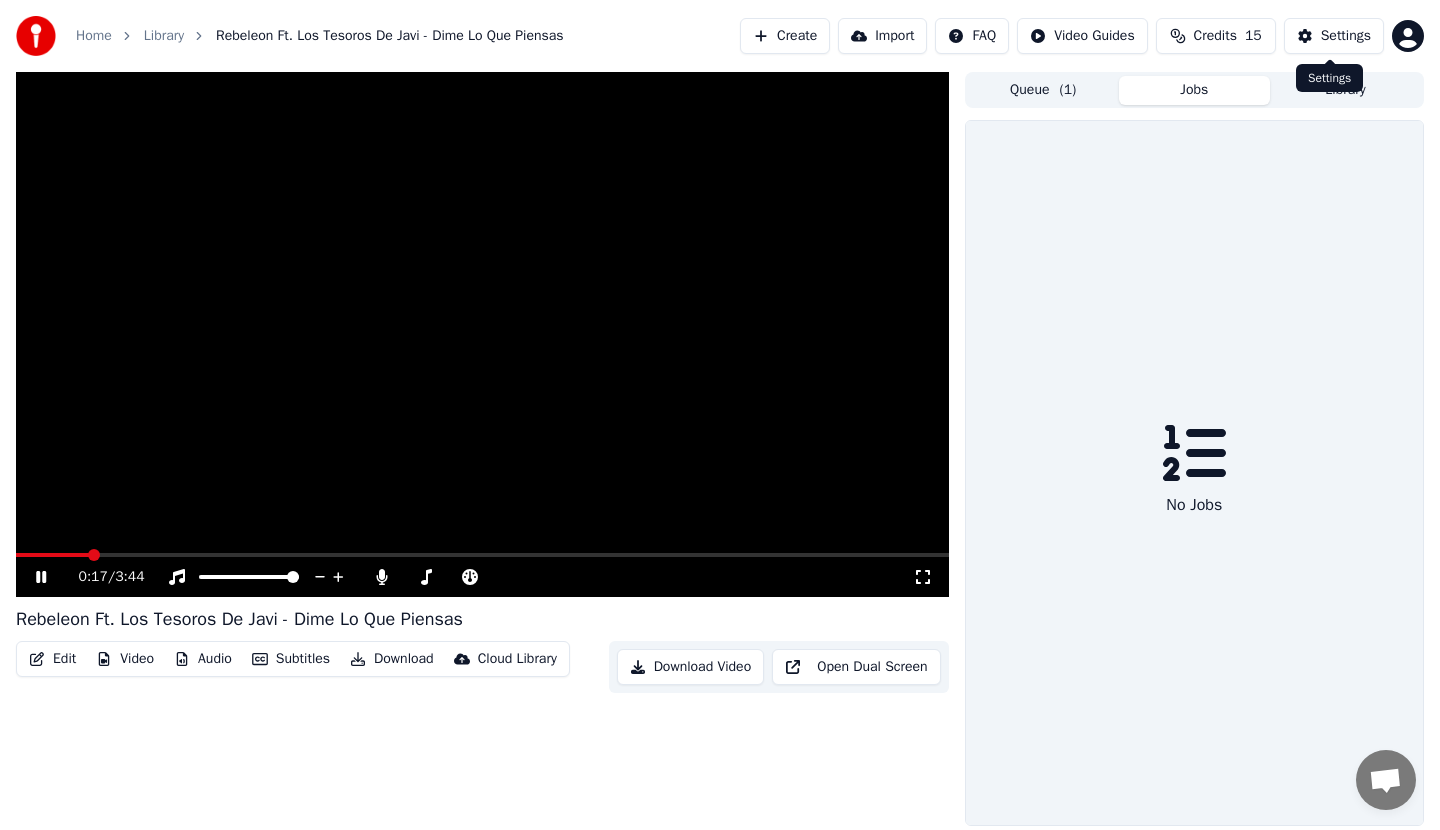 click on "Library" at bounding box center [1345, 90] 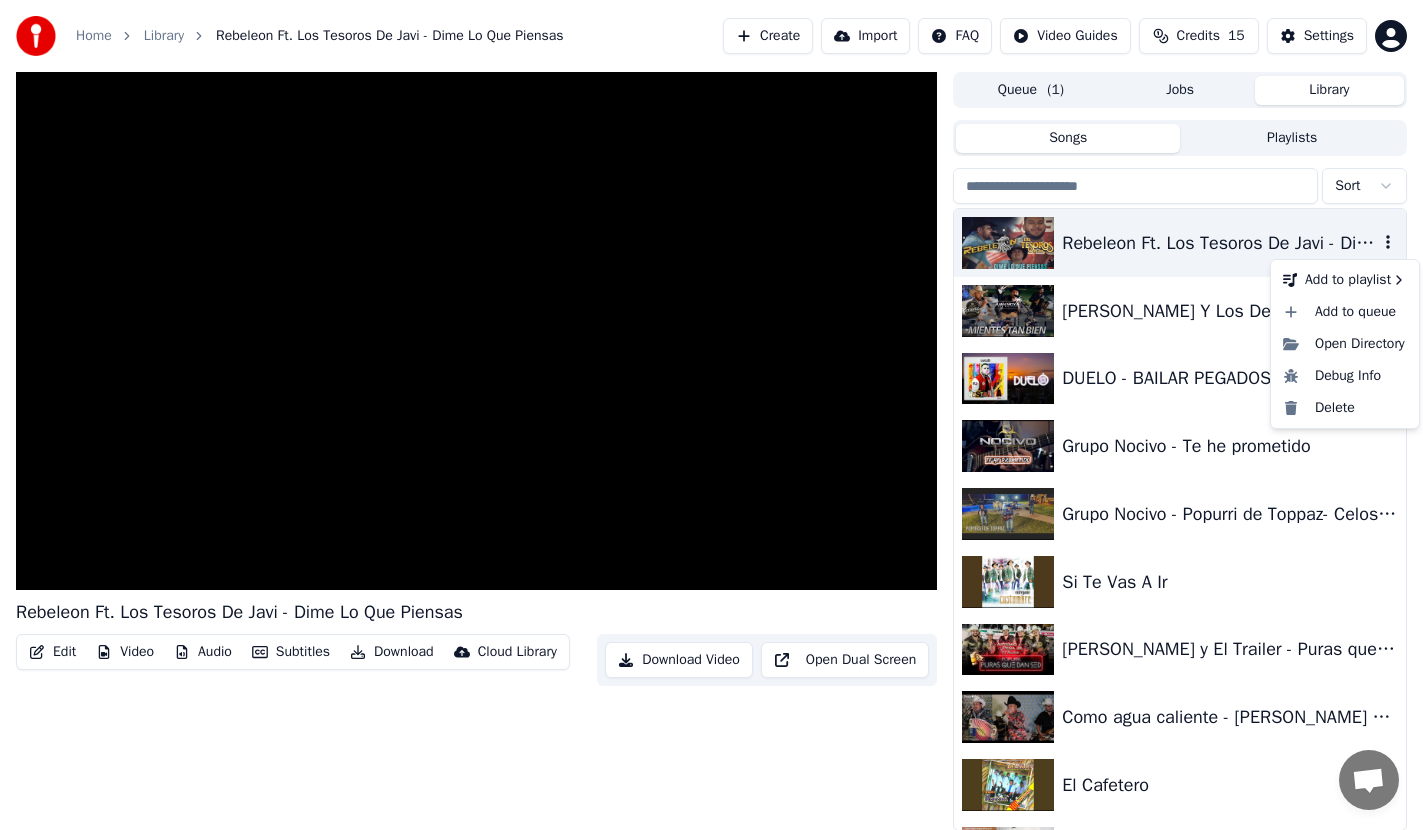 click 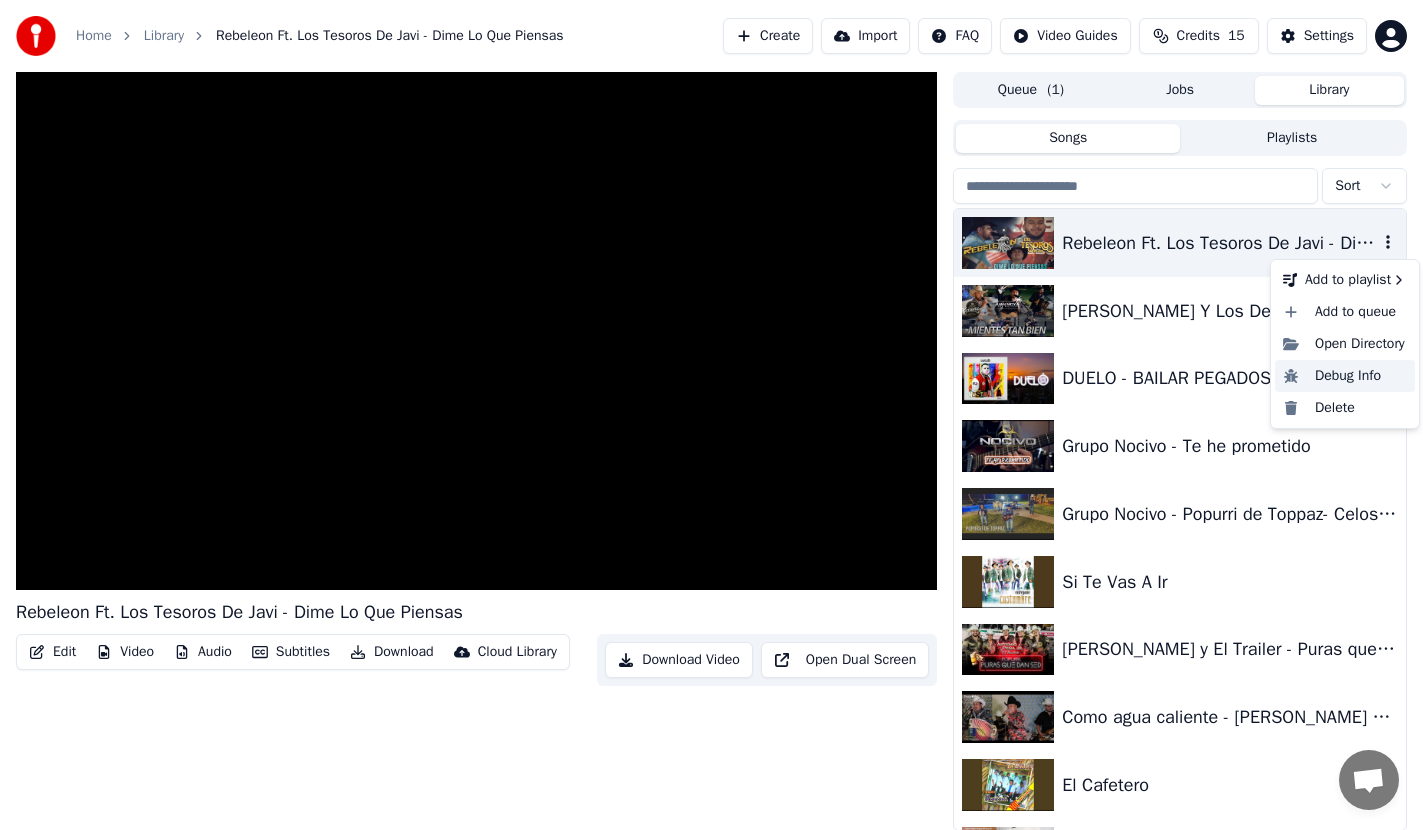 click on "Debug Info" at bounding box center (1345, 376) 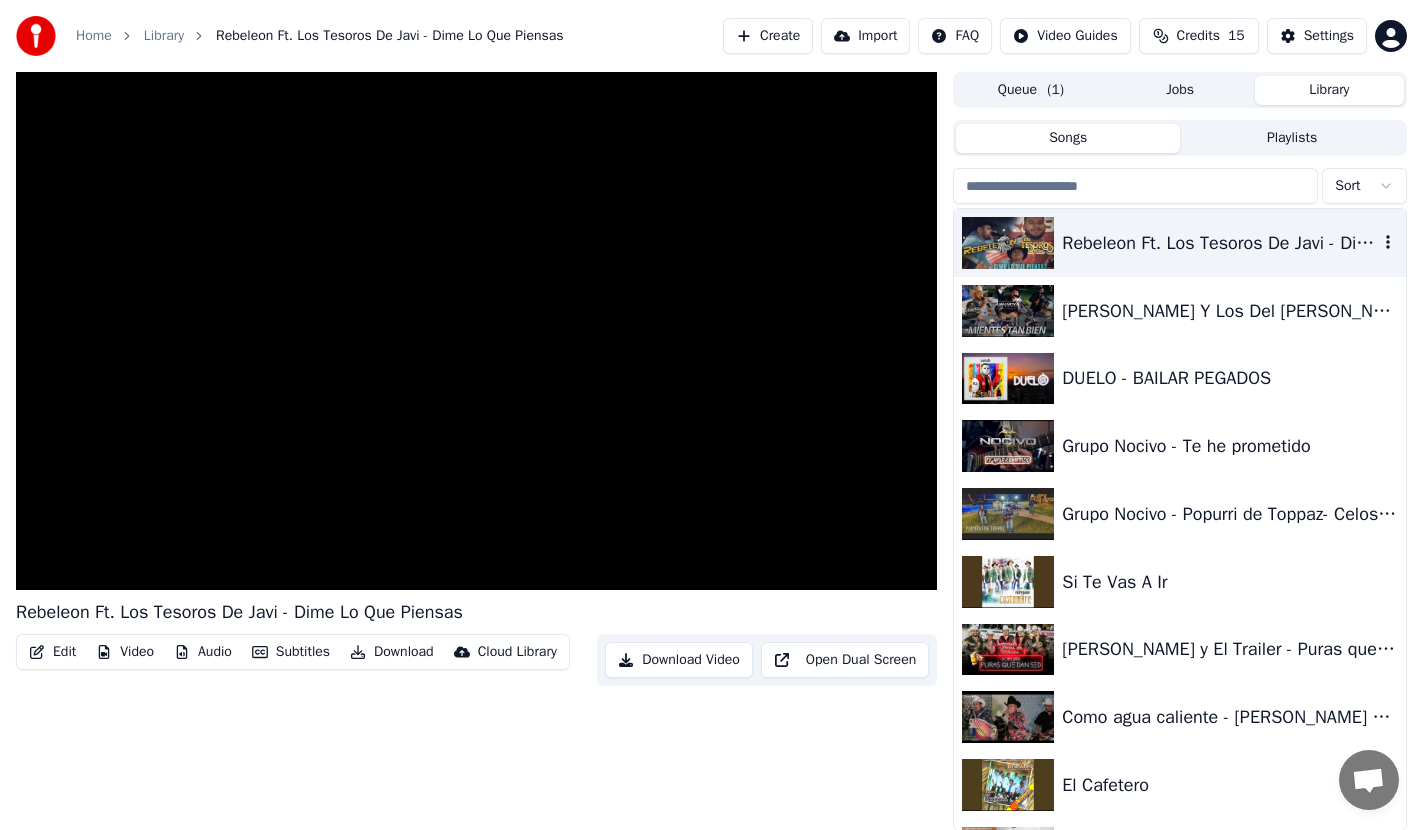 click on "Edit" at bounding box center [52, 652] 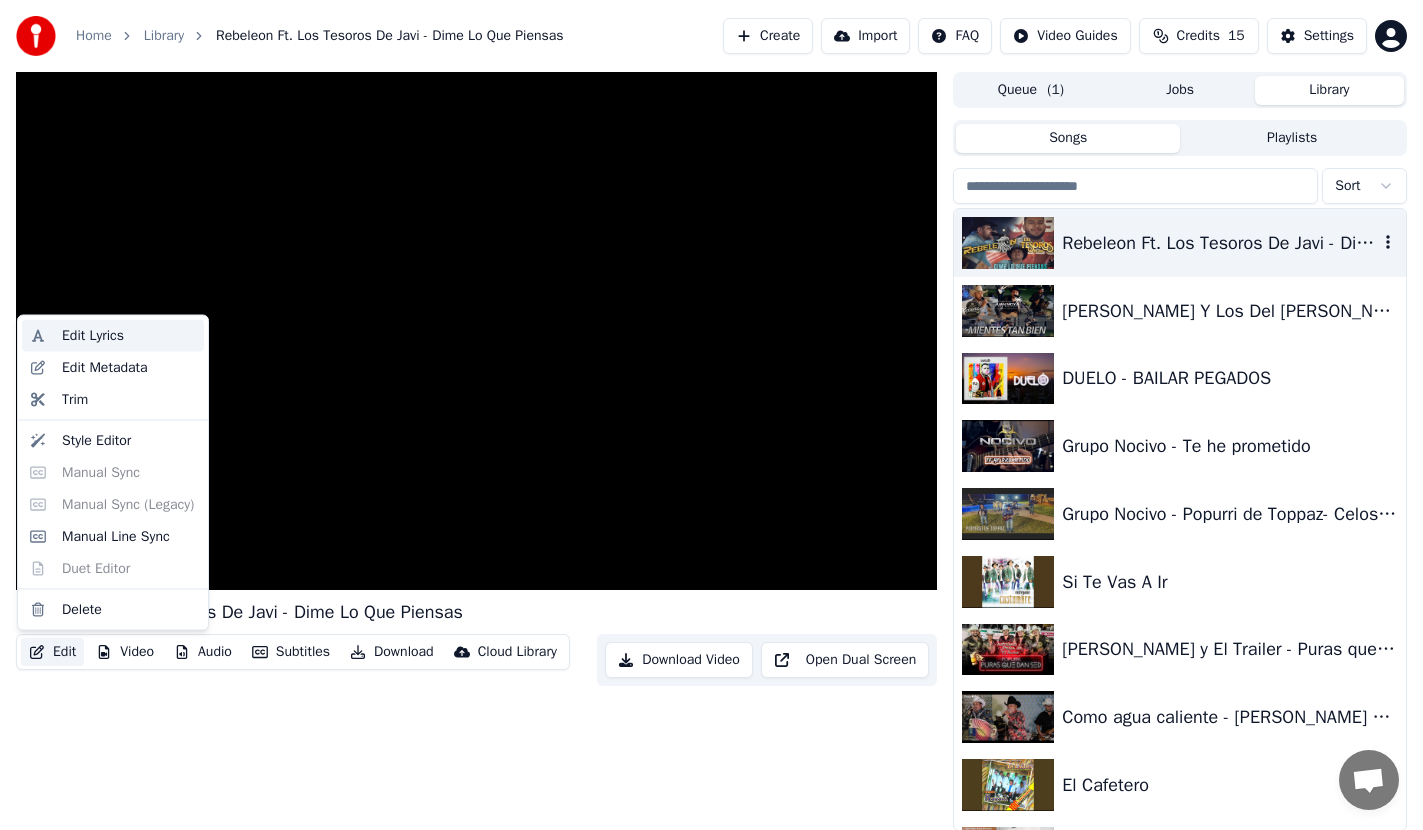 click on "Edit Lyrics" at bounding box center [93, 336] 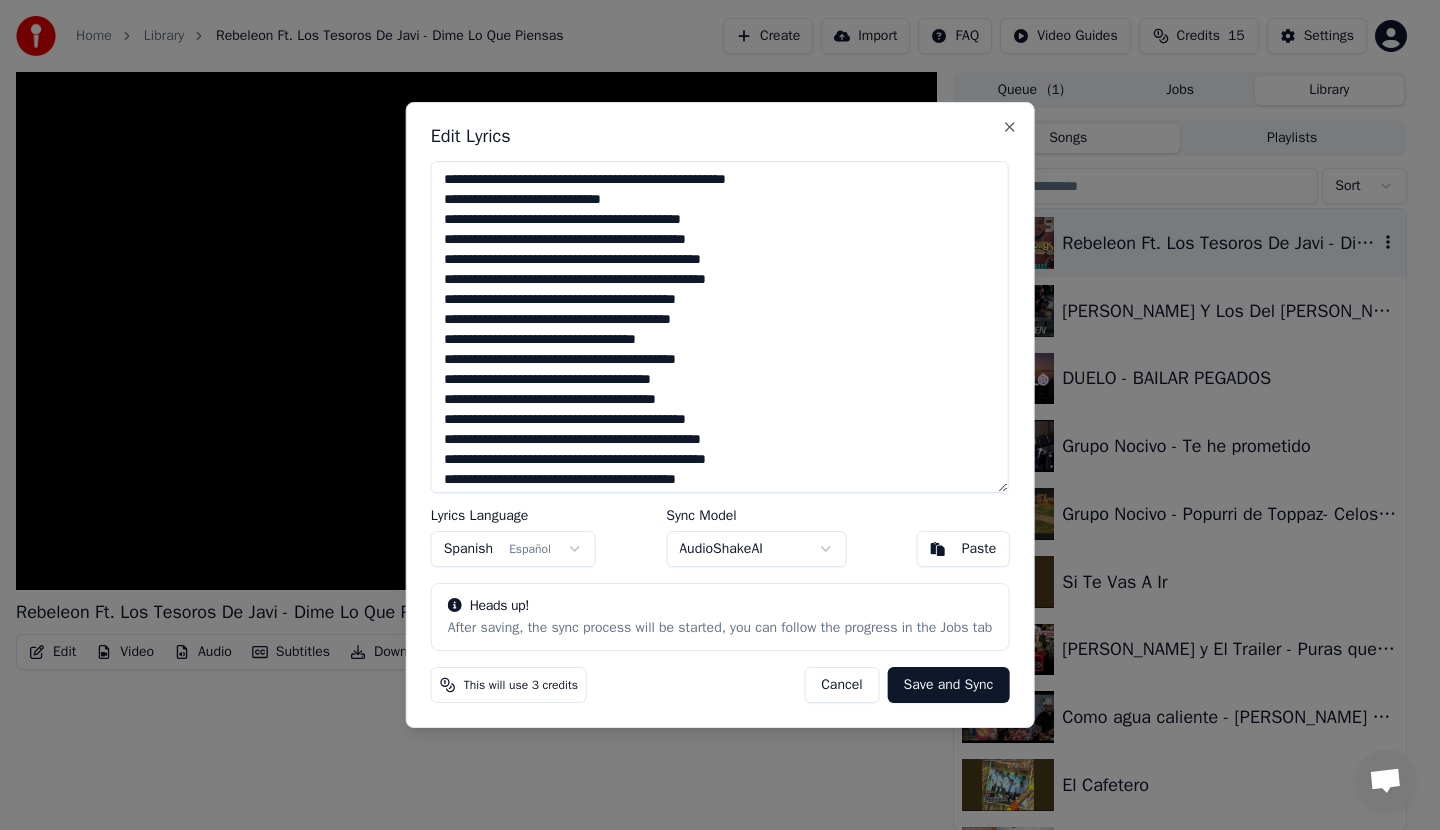 click on "After saving, the sync process will be started, you can follow the progress in the Jobs tab" at bounding box center [720, 628] 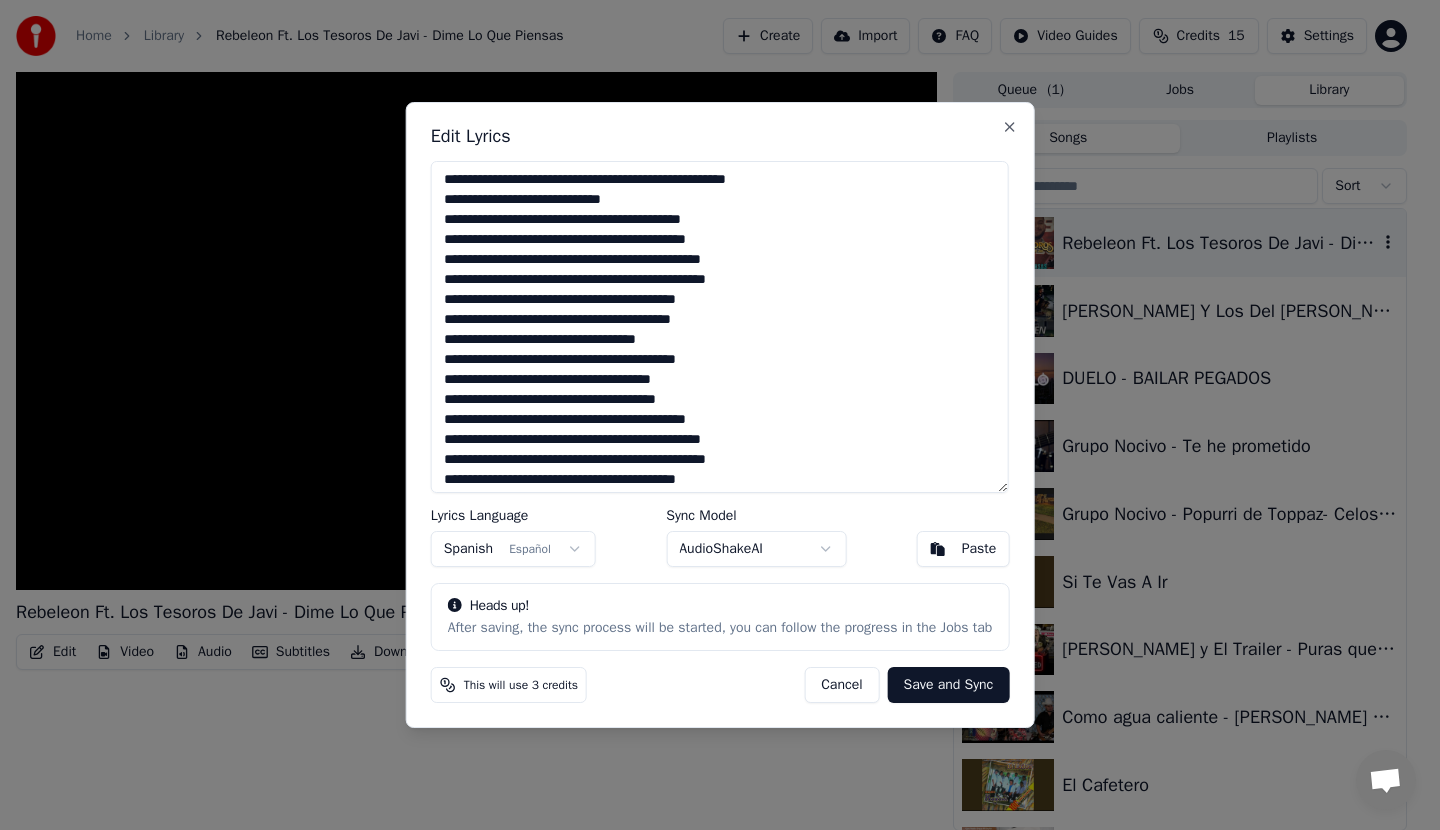 click on "Save and Sync" at bounding box center [949, 685] 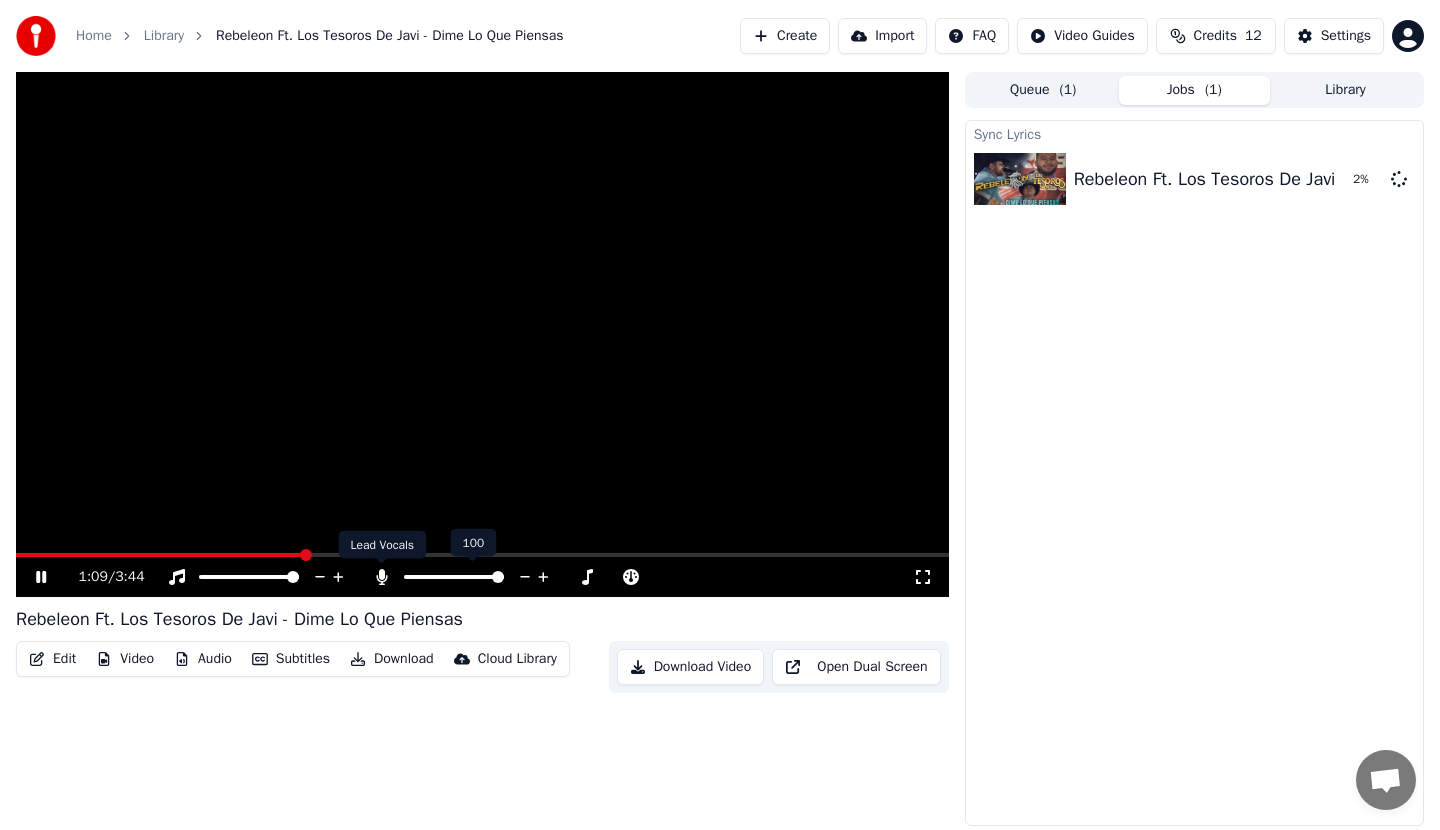 click 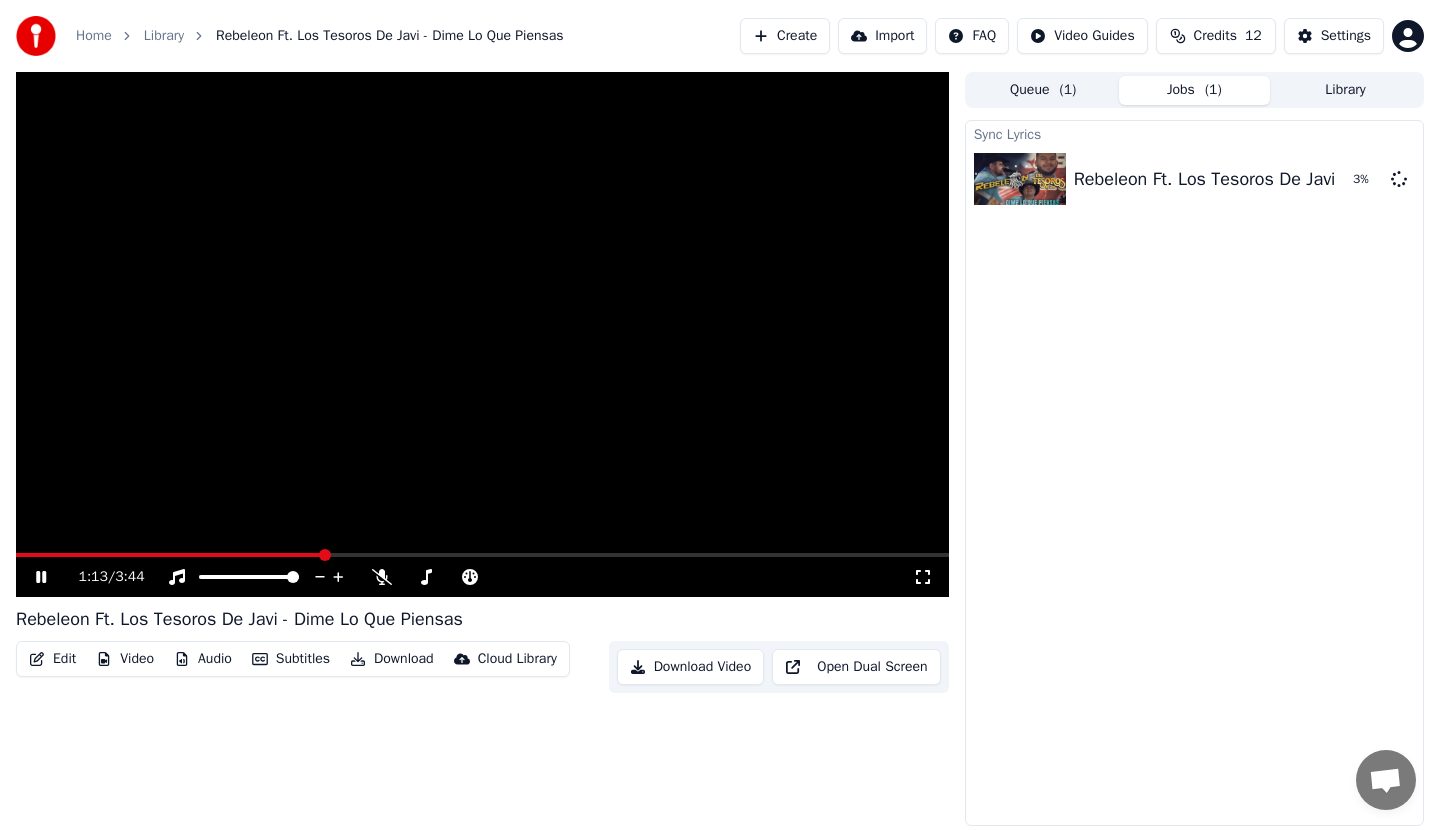 click 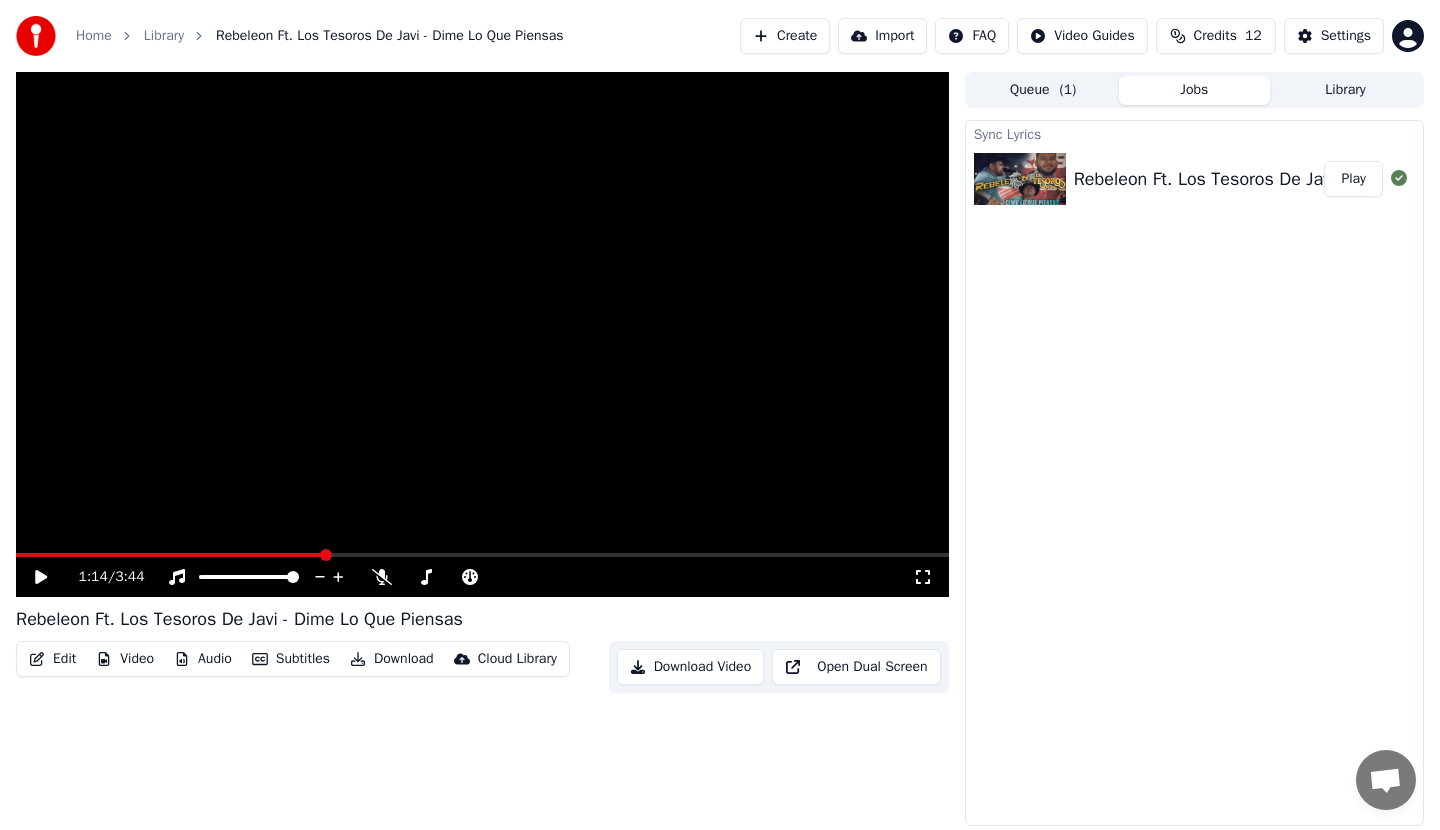 click 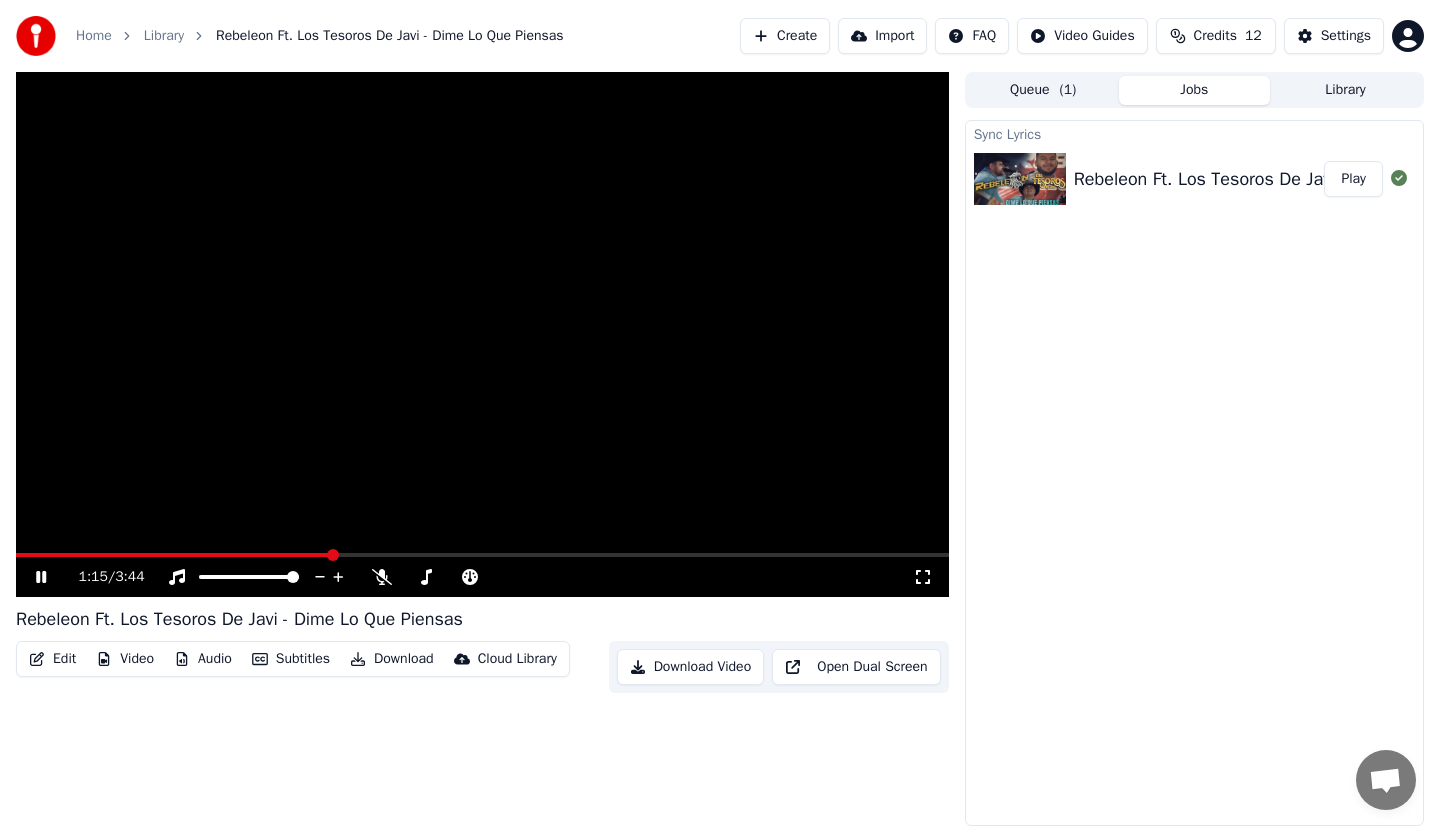 click 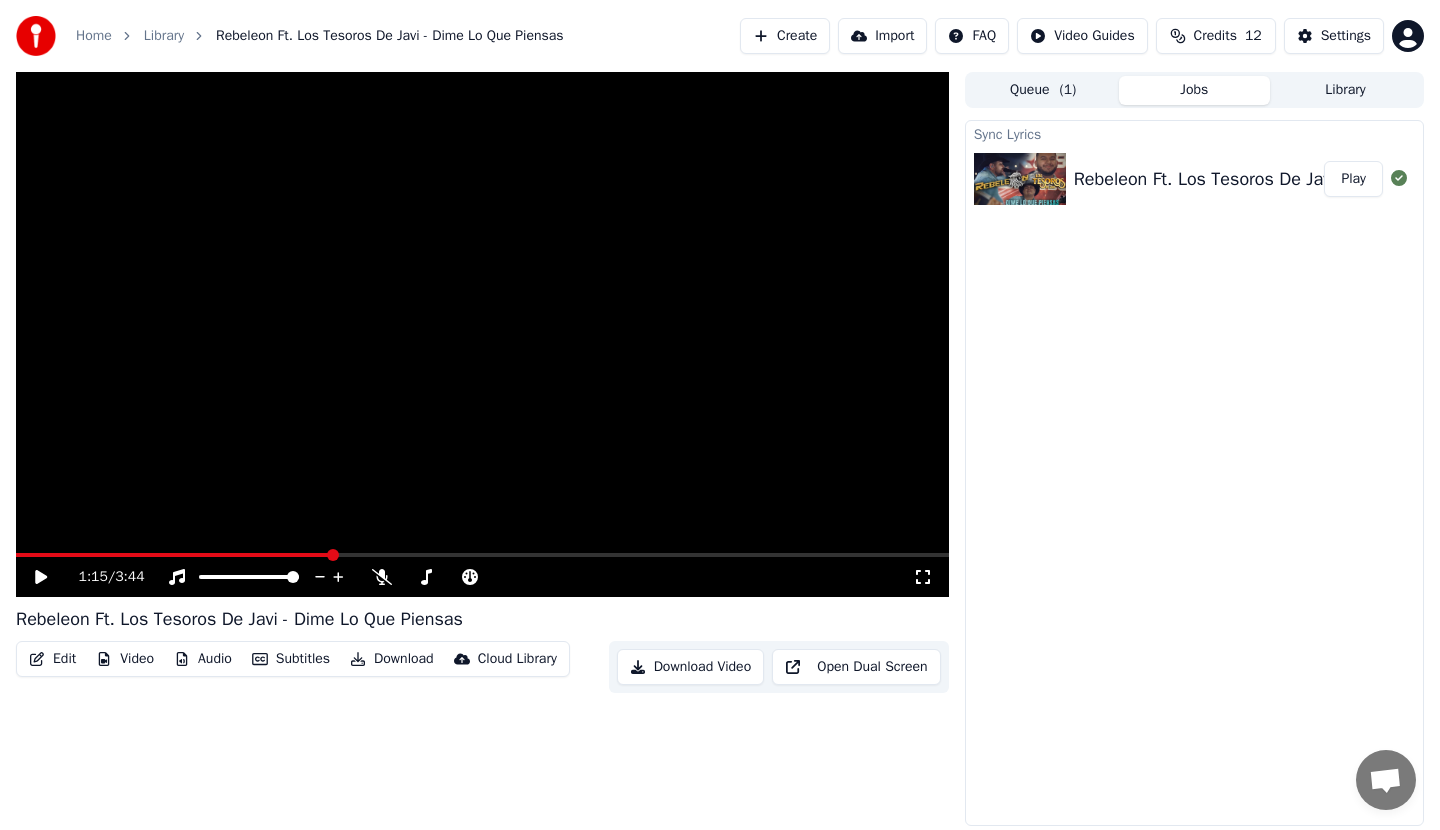 click on "Play" at bounding box center [1353, 179] 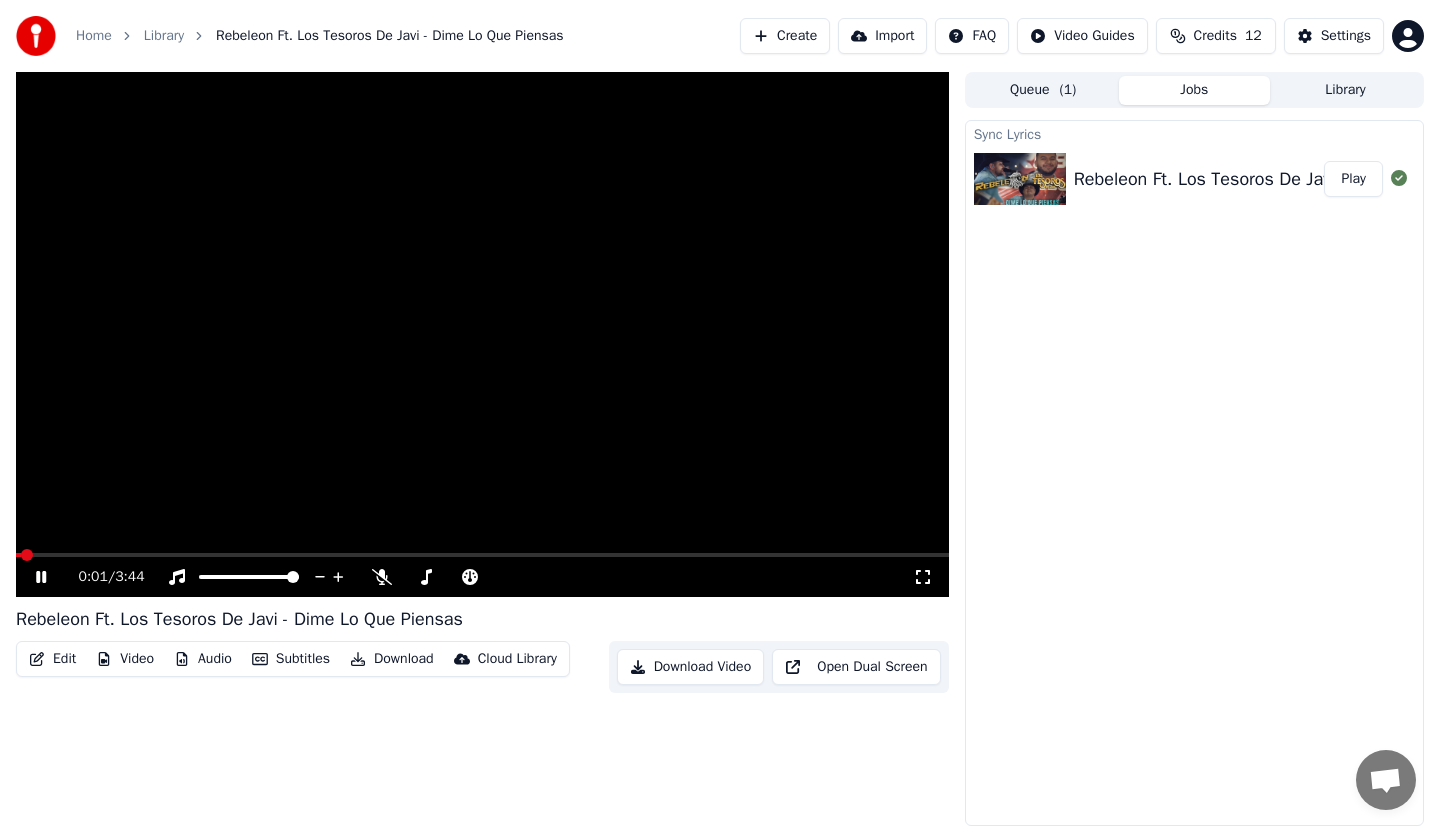 click at bounding box center [482, 555] 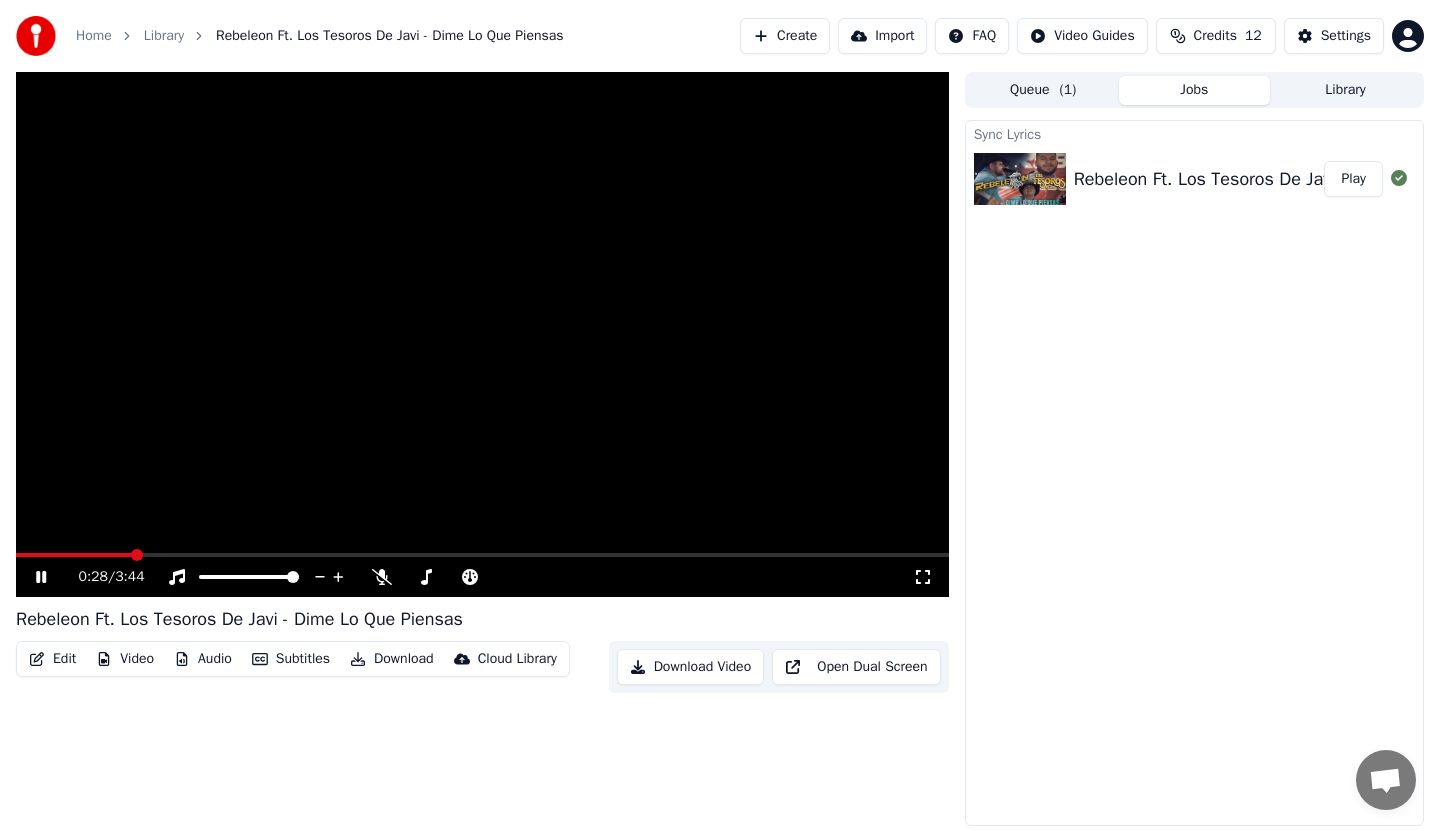 click at bounding box center [482, 555] 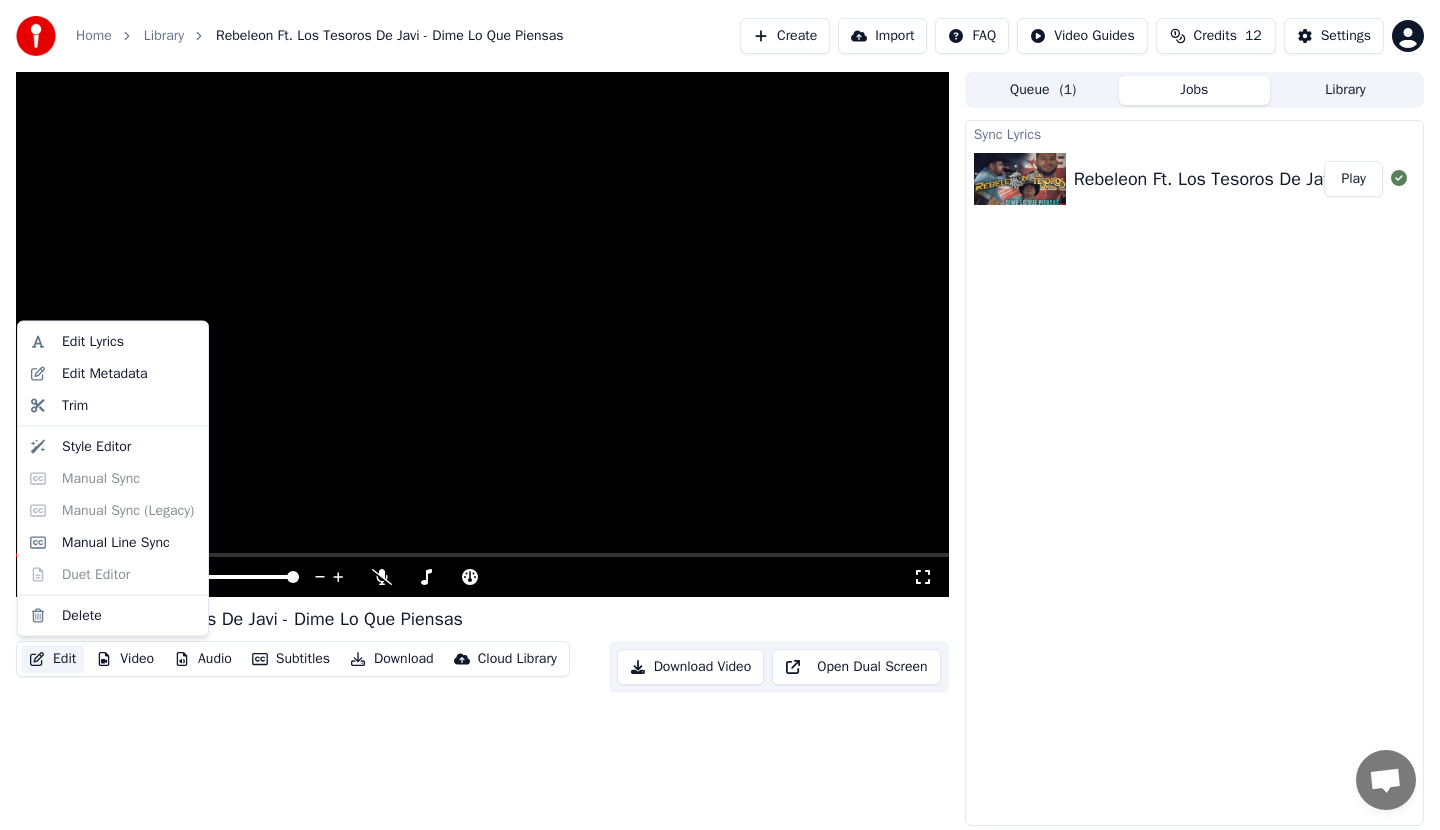 click on "Edit" at bounding box center [52, 659] 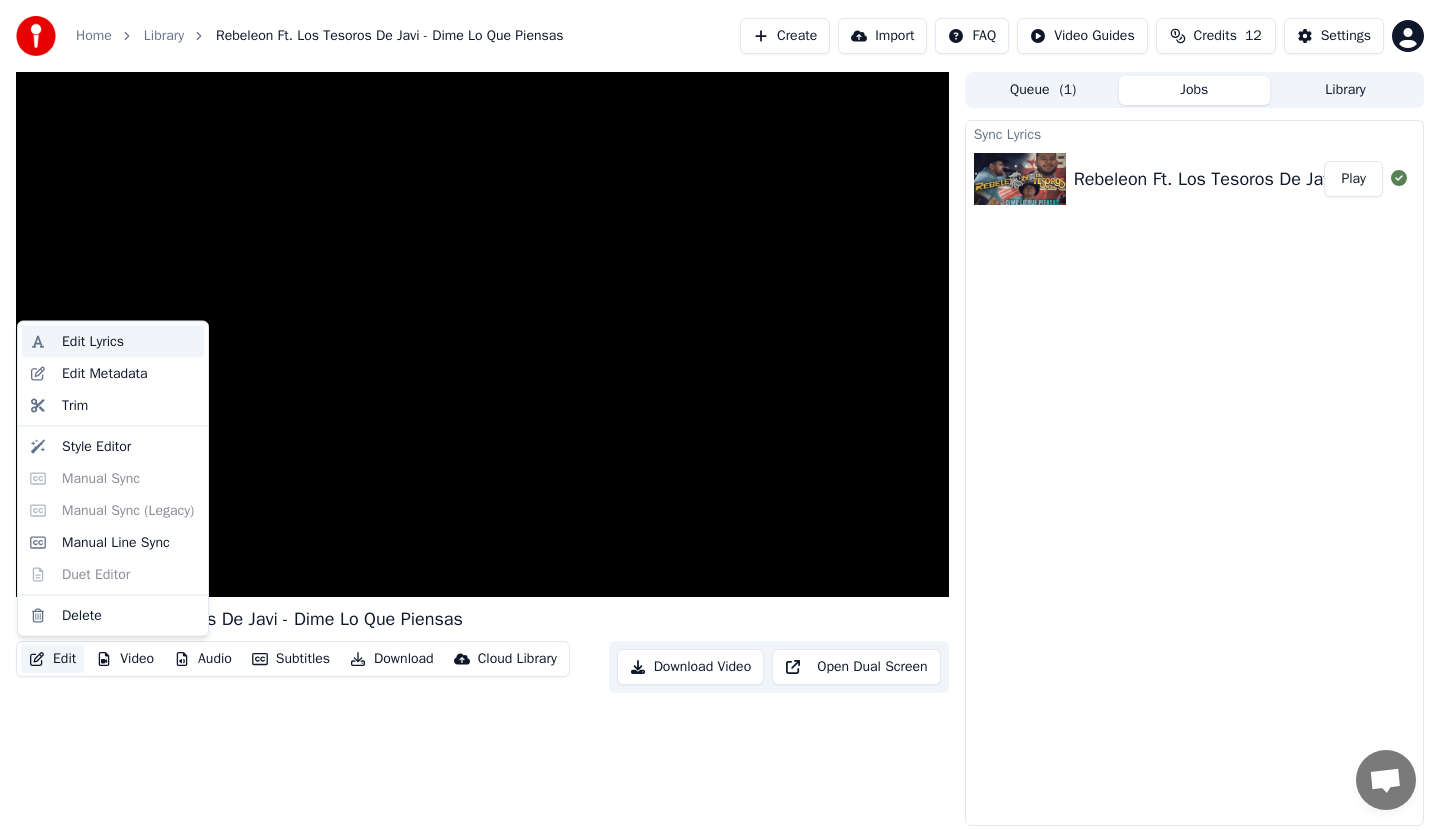 click on "Edit Lyrics" at bounding box center (113, 342) 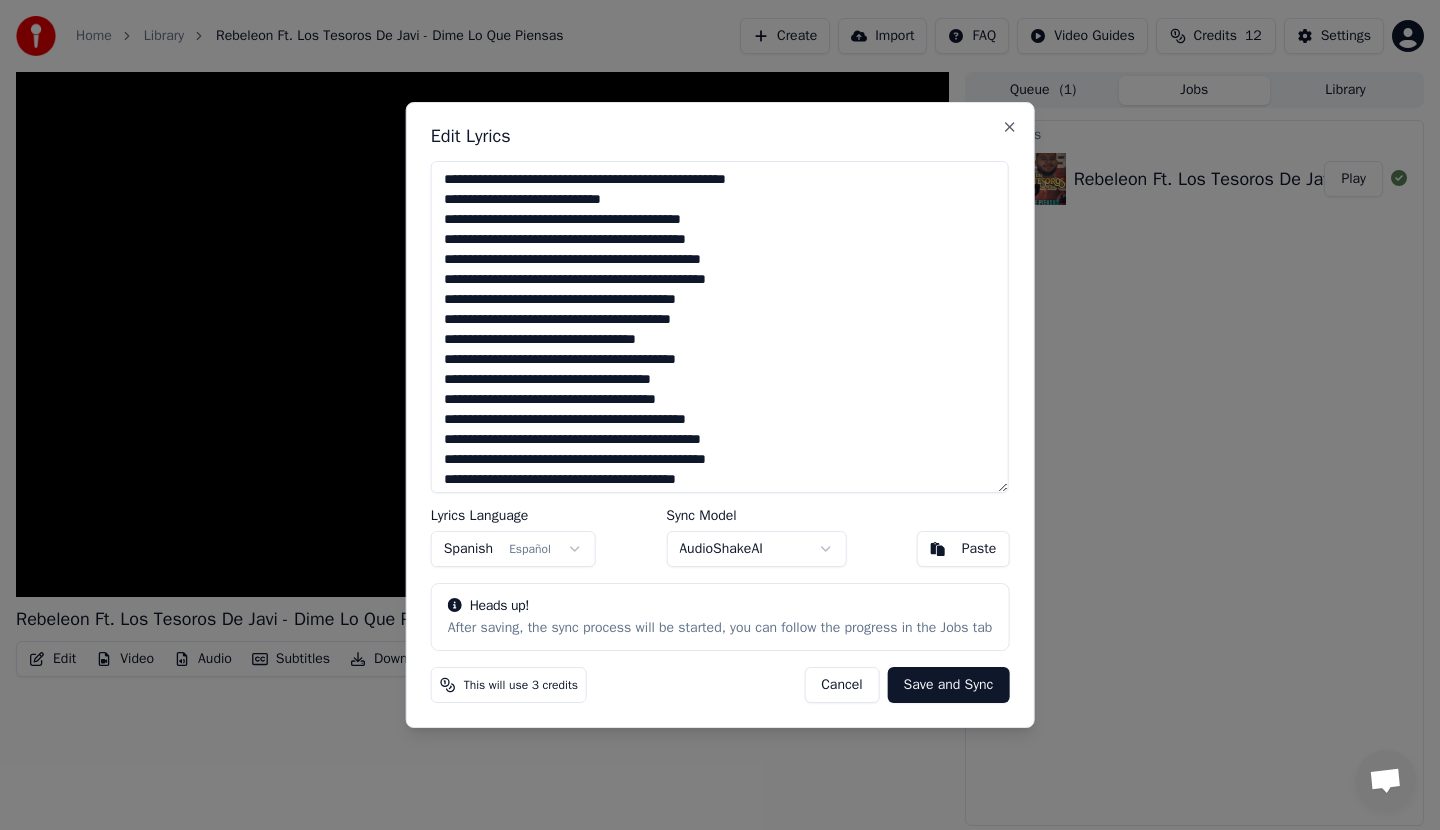 click on "Save and Sync" at bounding box center [949, 685] 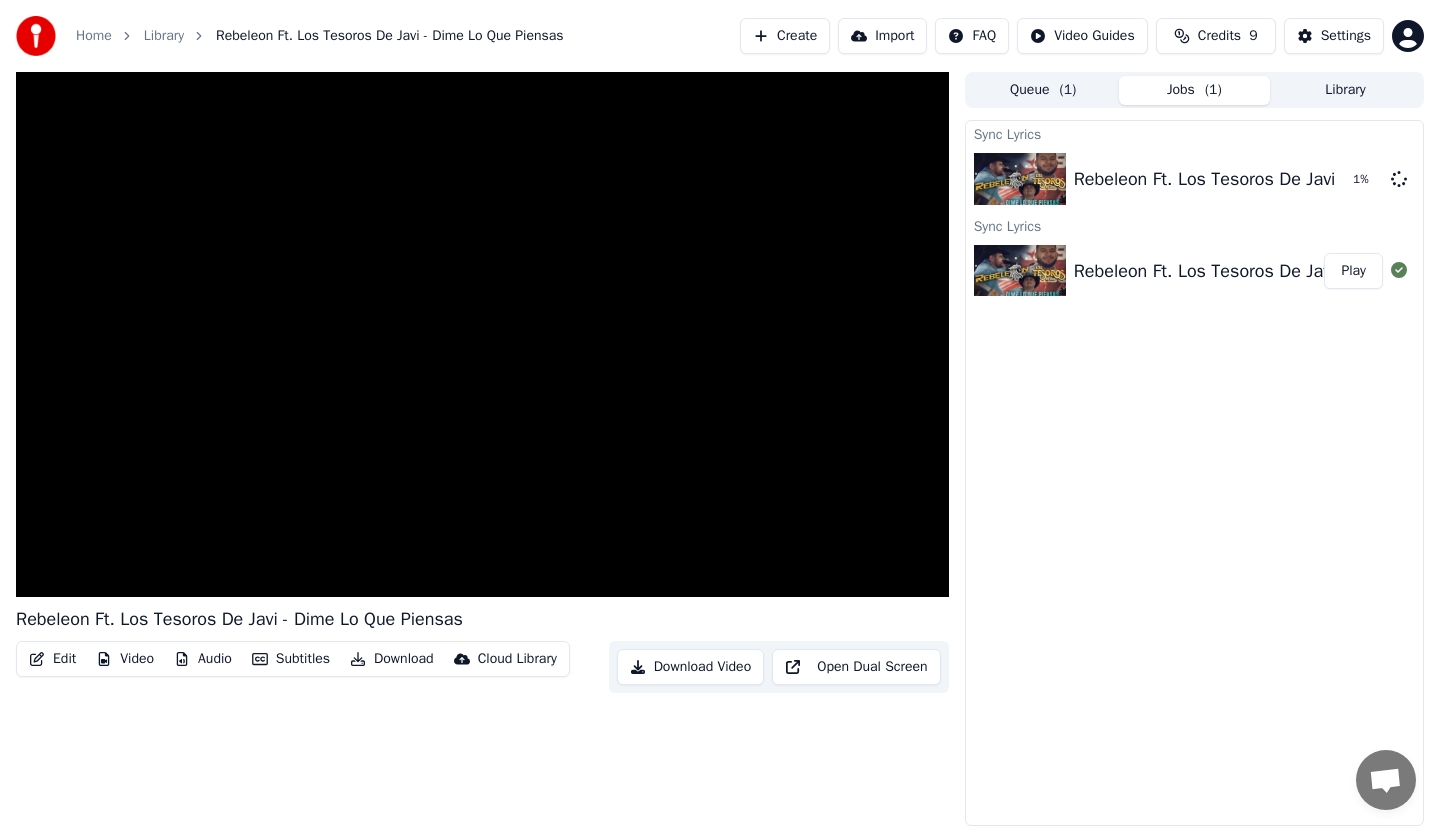 click on "Play" at bounding box center [1353, 271] 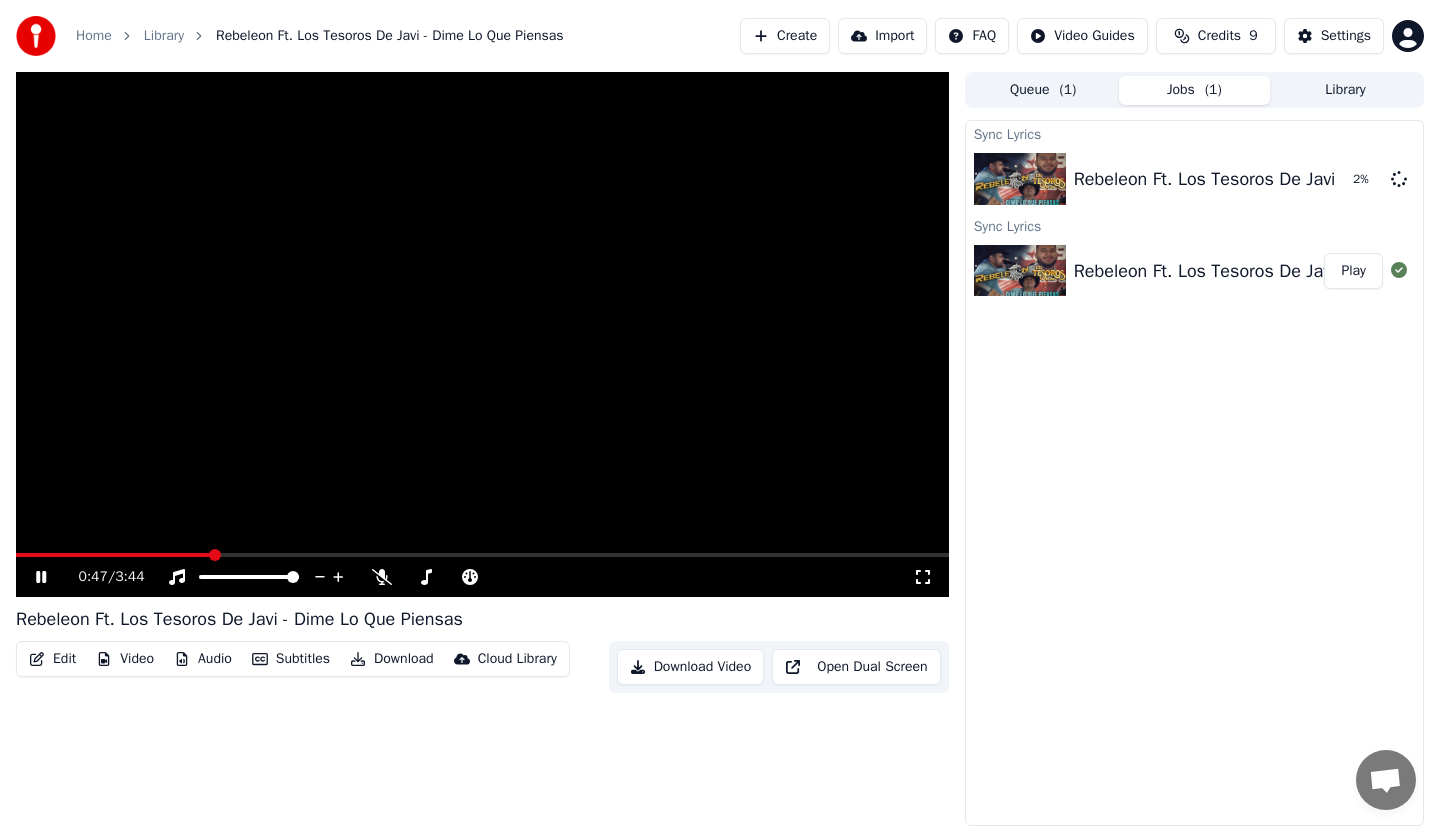 click at bounding box center (482, 555) 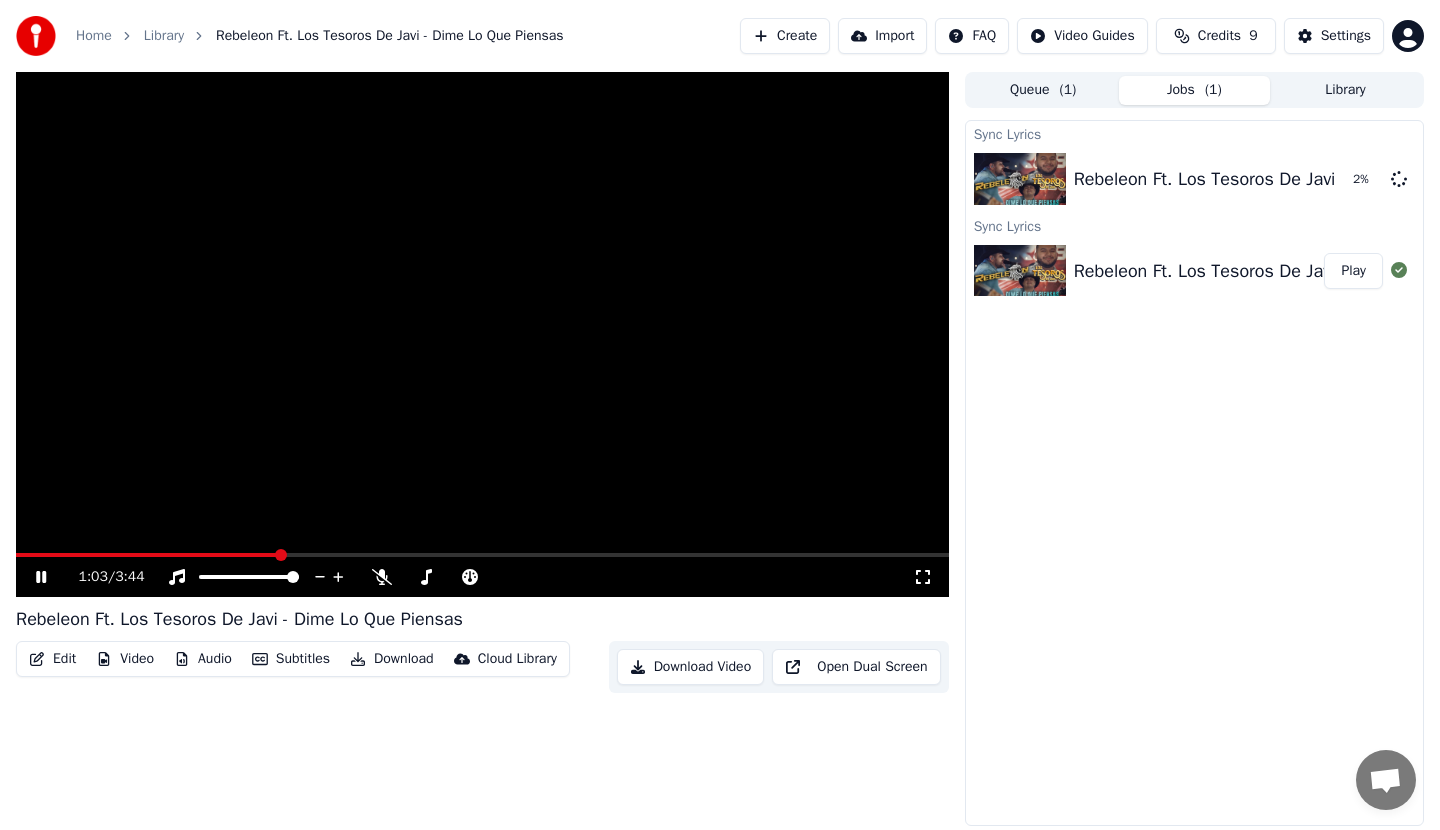 click at bounding box center [482, 555] 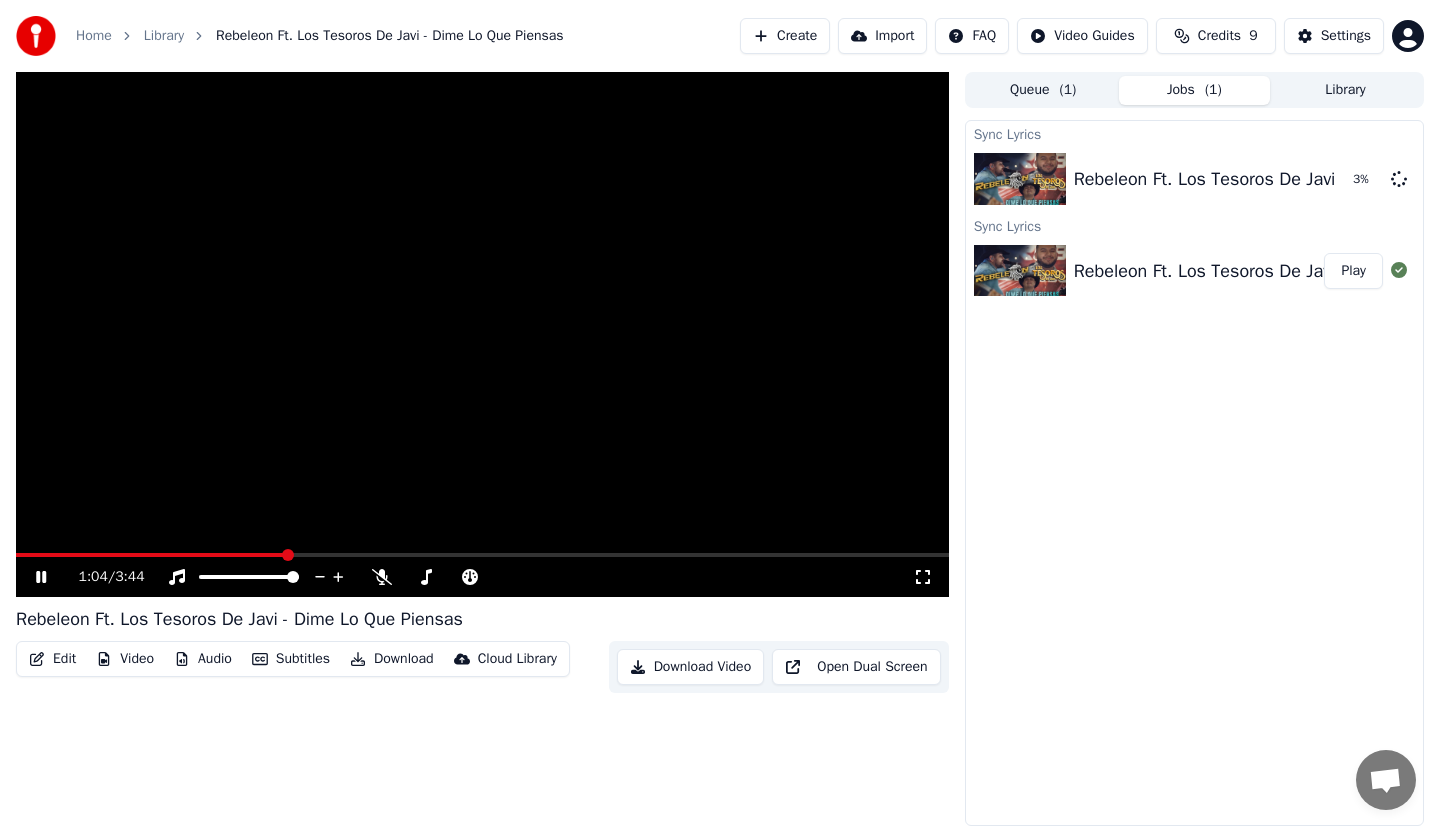 click on "Subtitles" at bounding box center (291, 659) 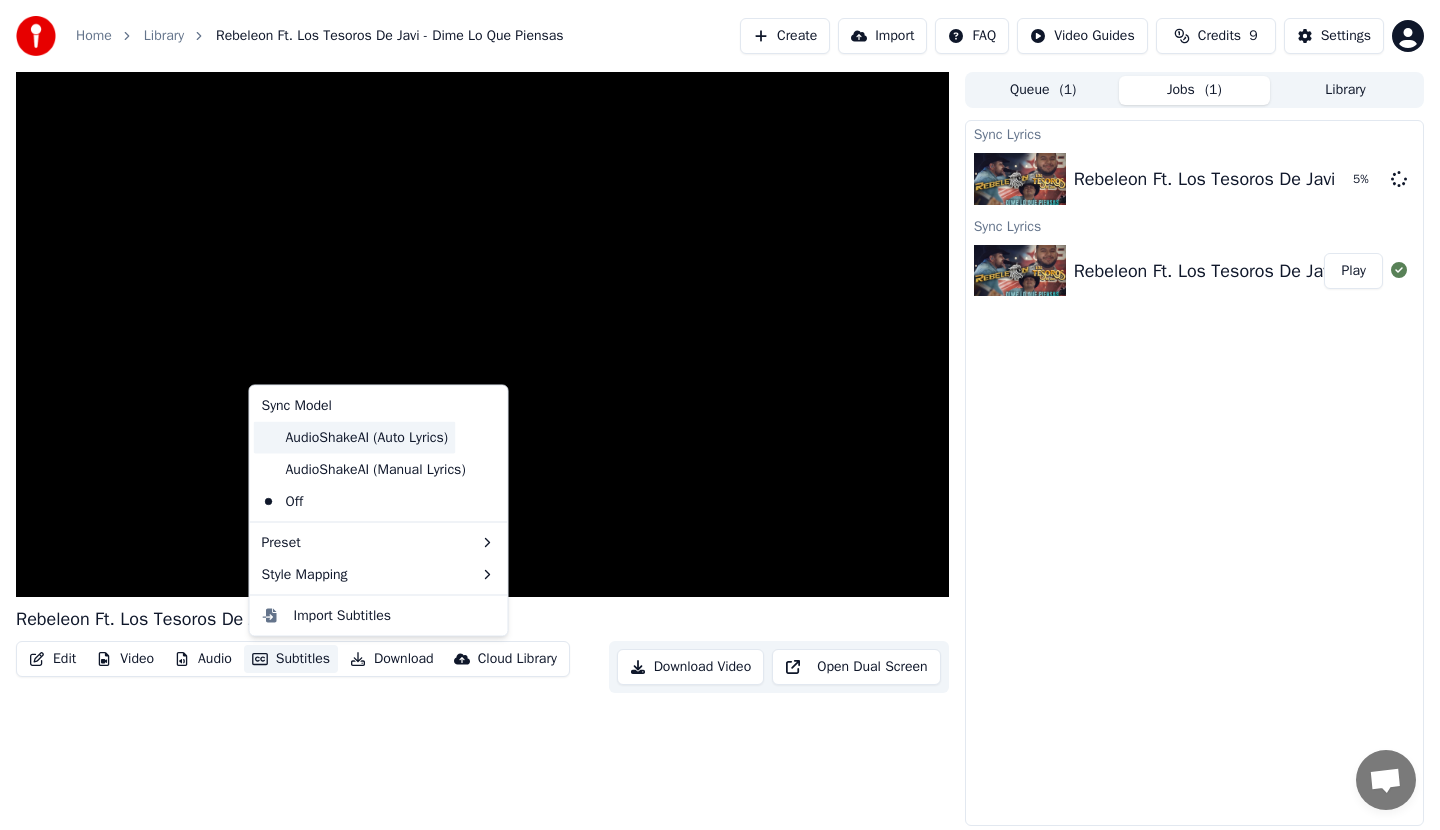 click on "AudioShakeAI (Auto Lyrics)" at bounding box center (355, 437) 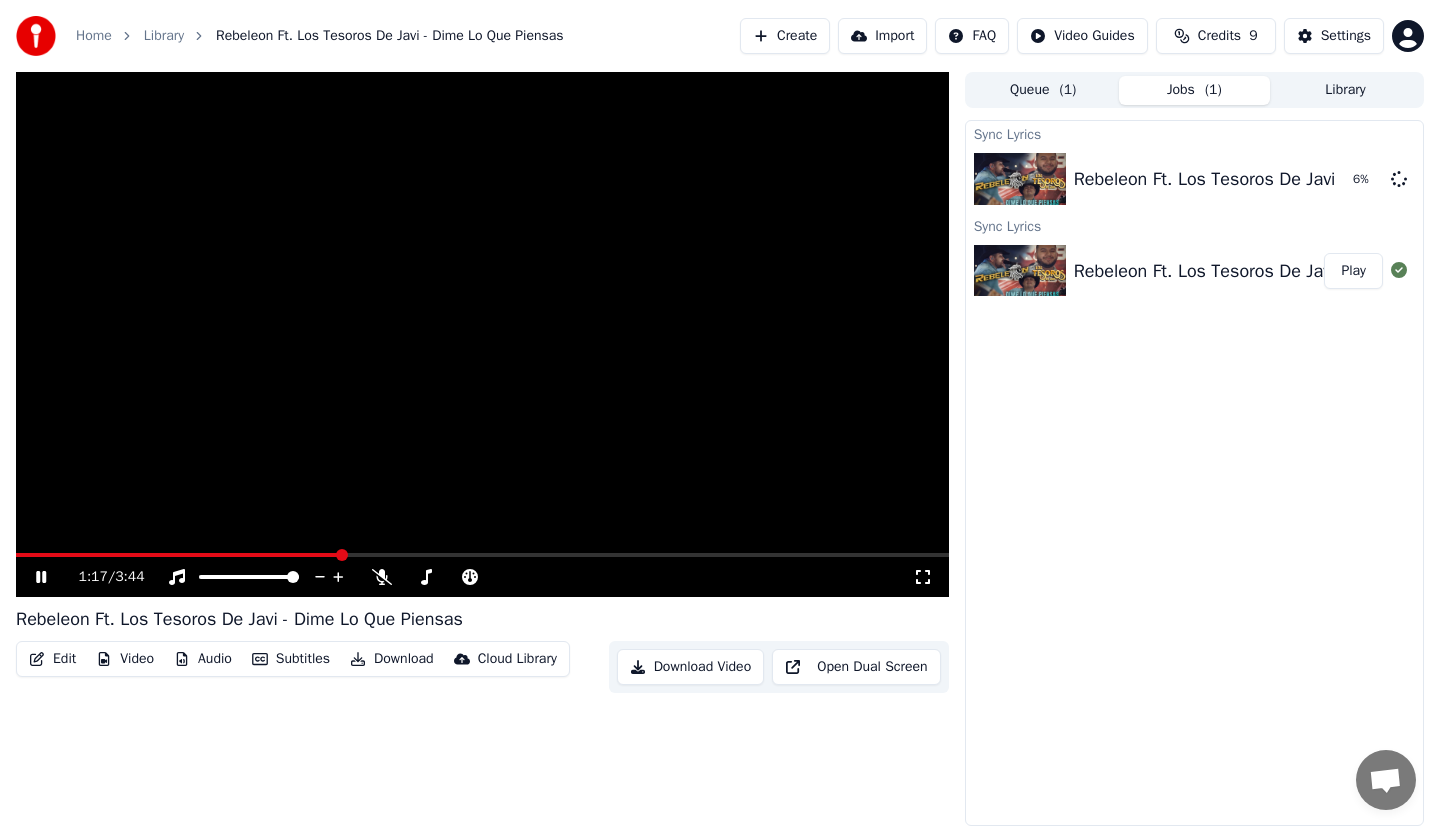 click on "Subtitles" at bounding box center (291, 659) 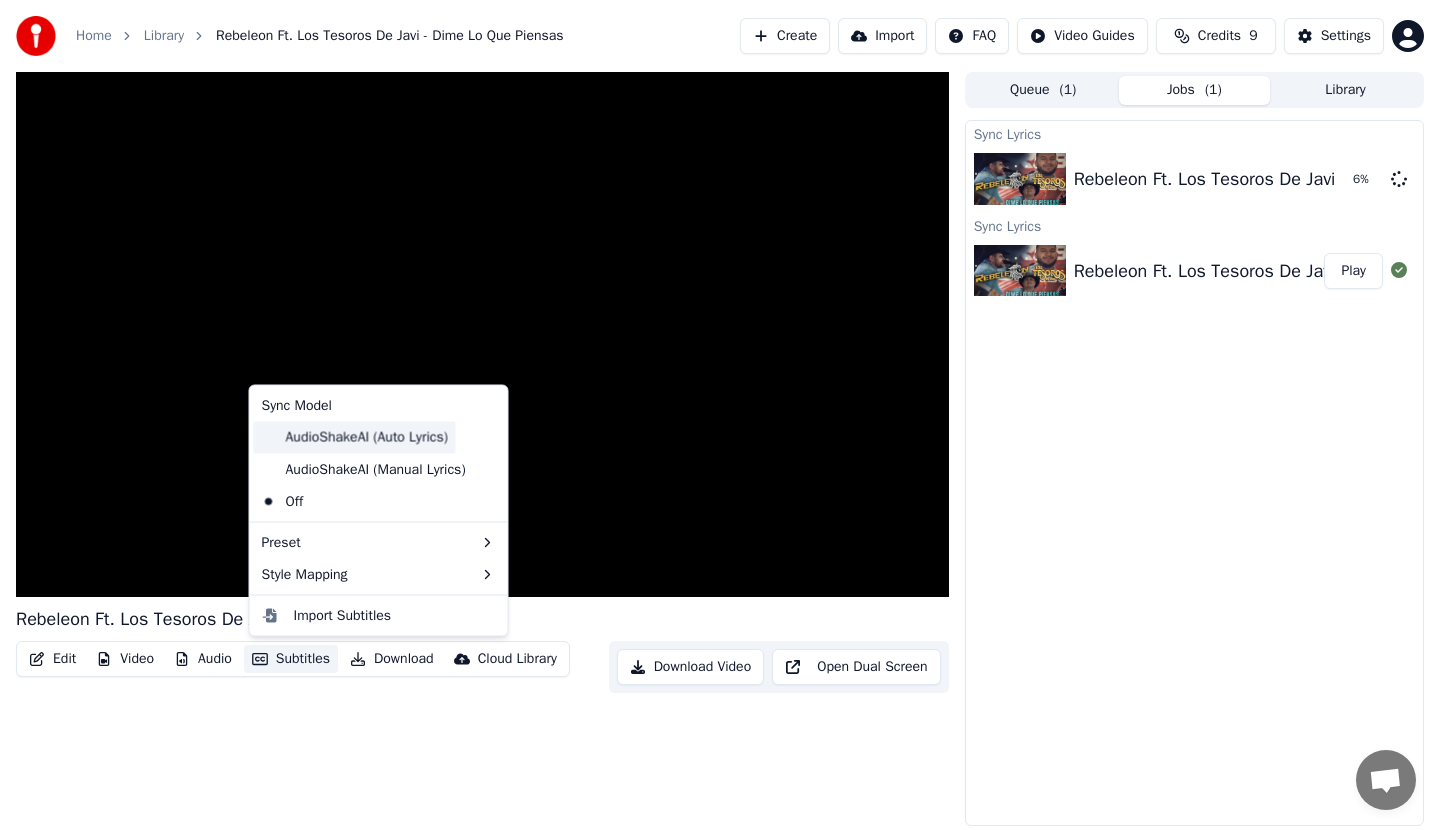 click on "AudioShakeAI (Auto Lyrics)" at bounding box center (355, 437) 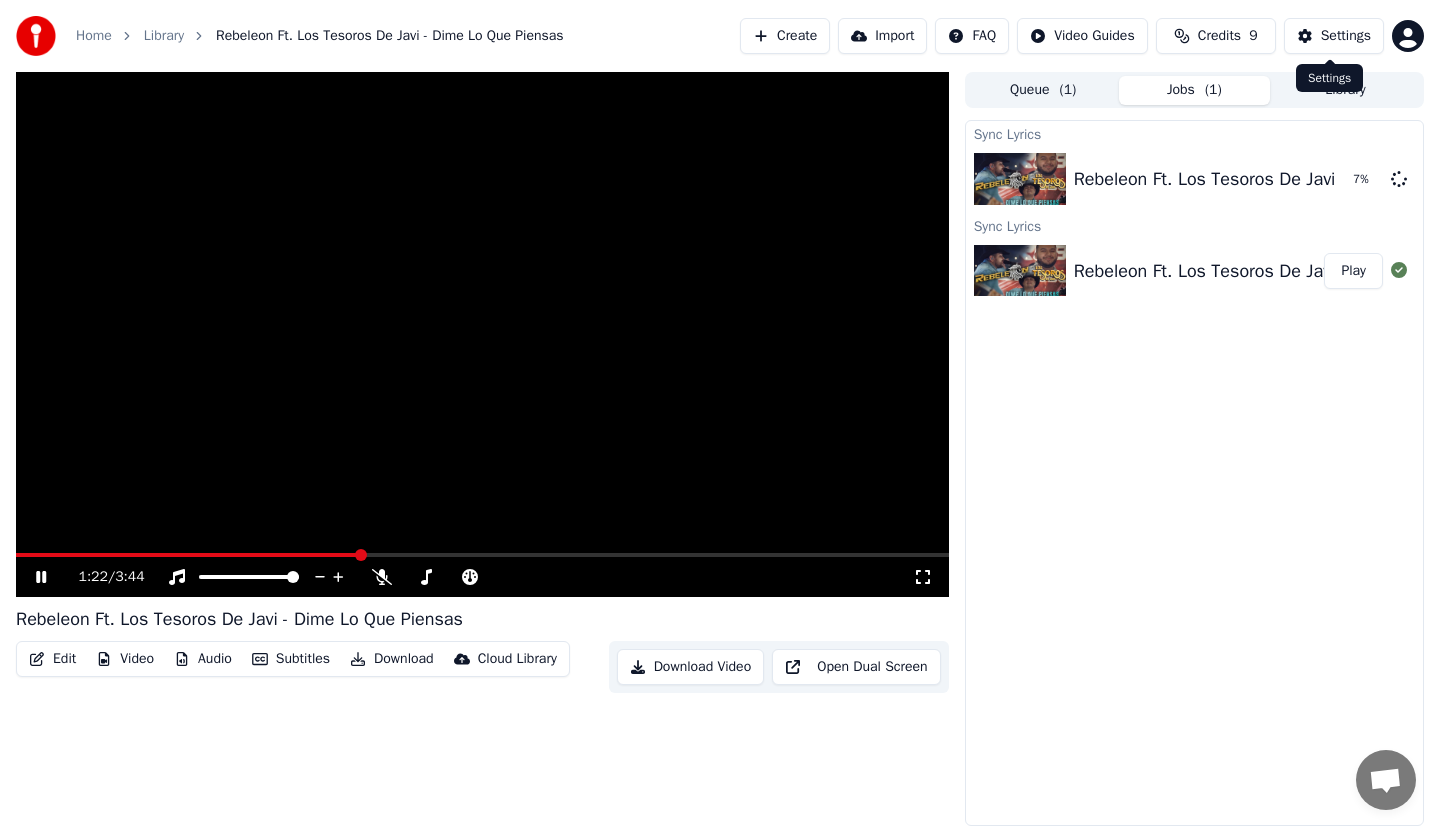 click on "Settings" at bounding box center (1346, 36) 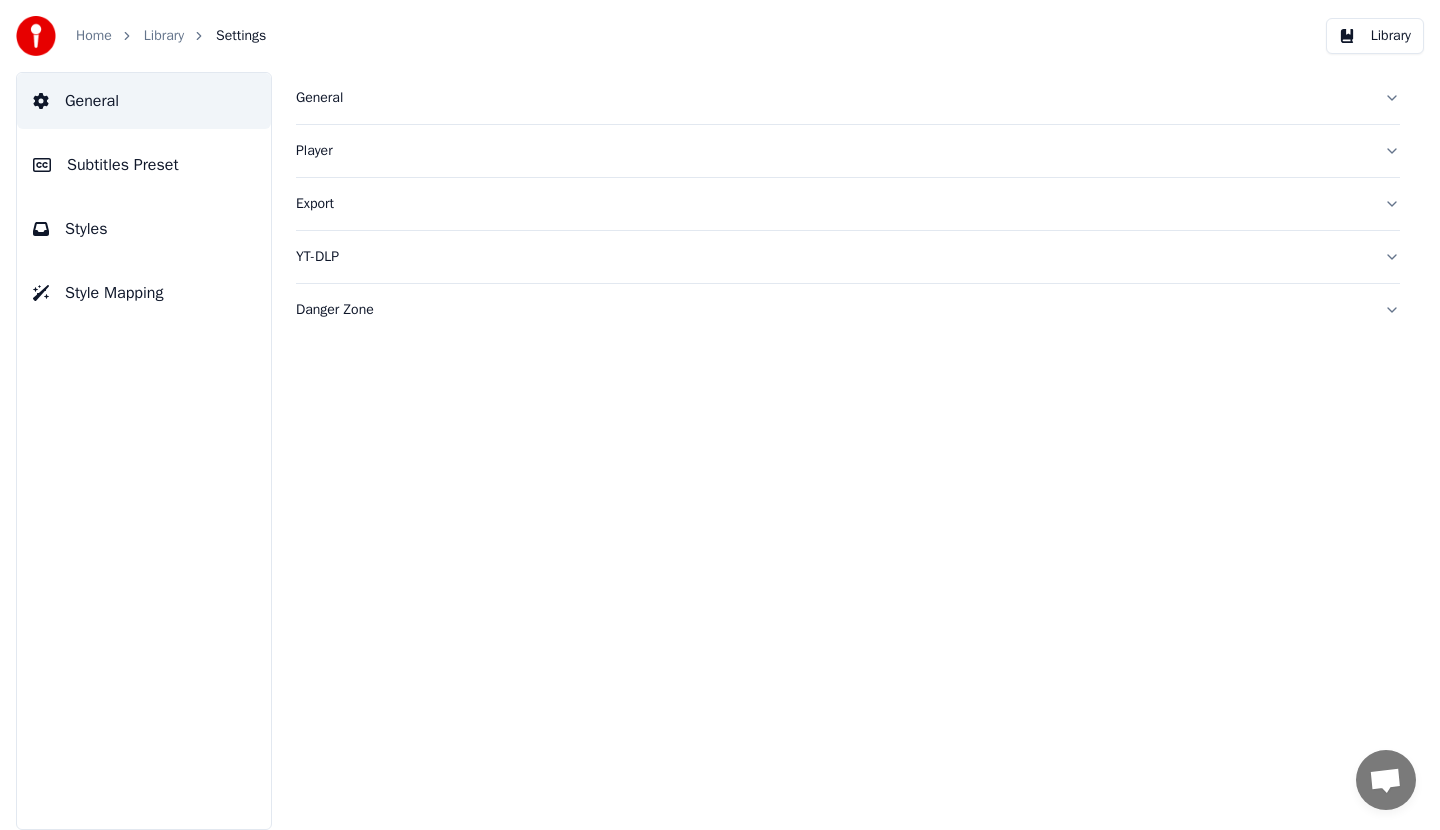 click on "General" at bounding box center [832, 98] 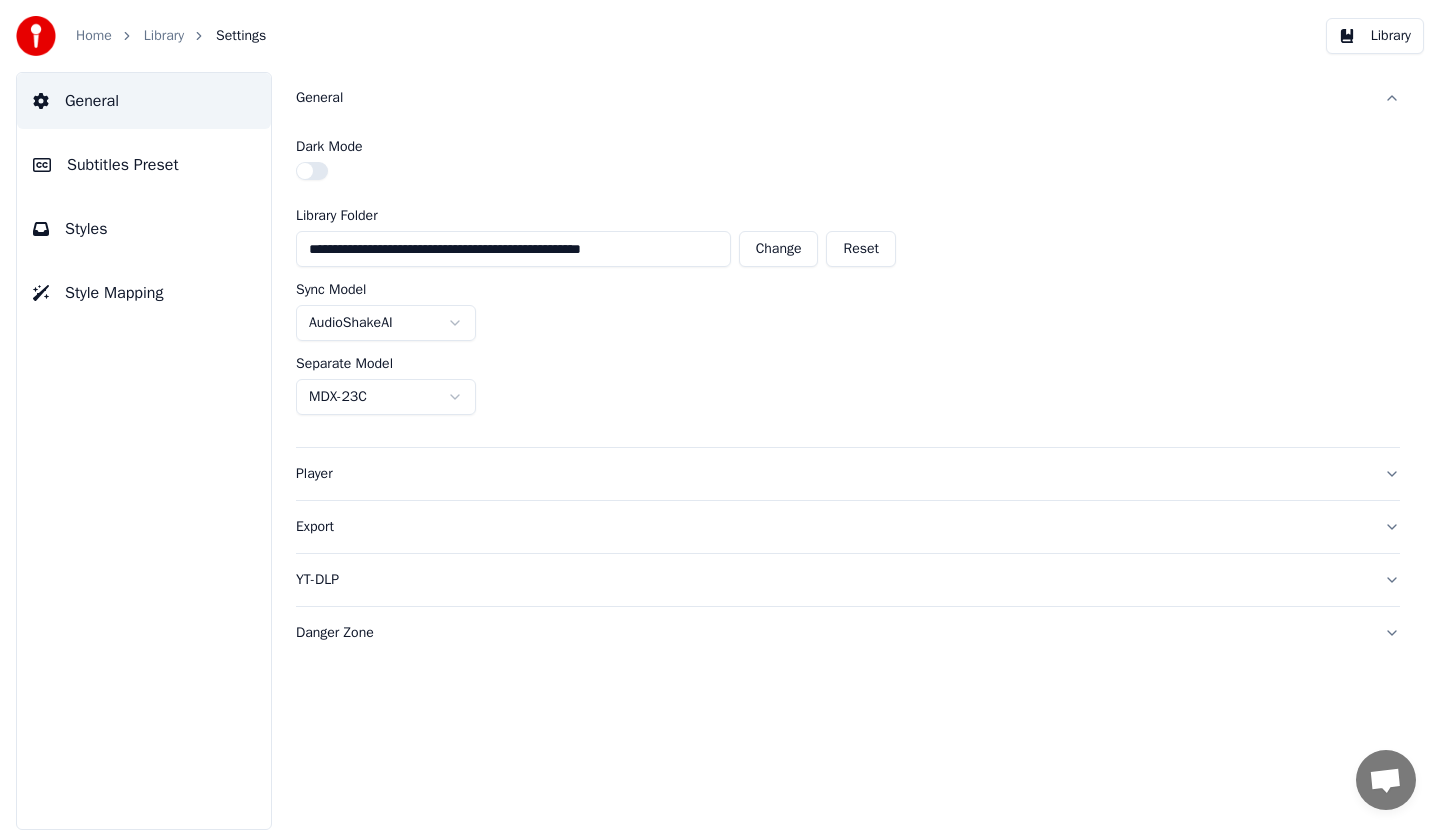 click on "Player" at bounding box center [832, 474] 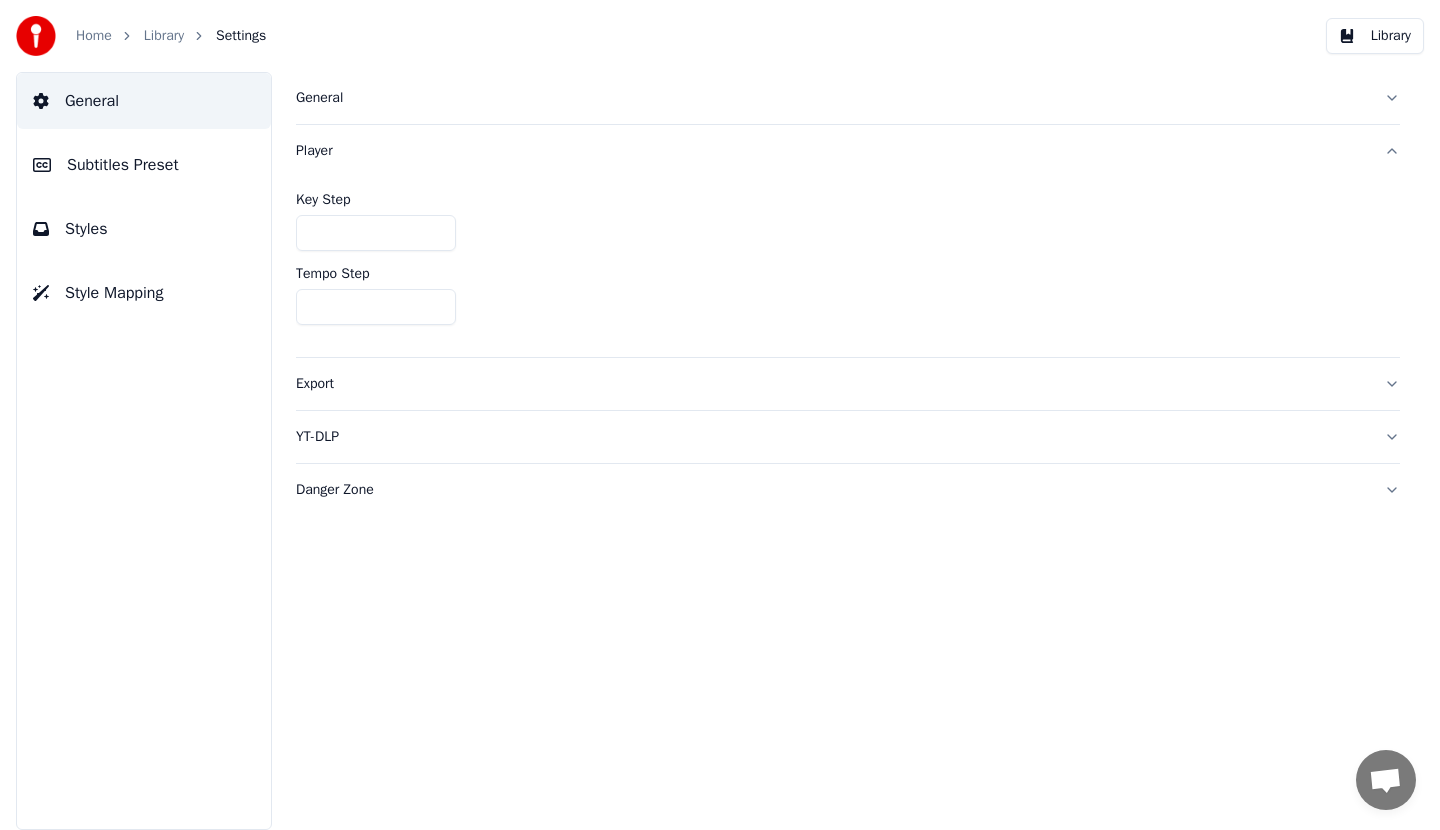 click on "Export" at bounding box center (832, 384) 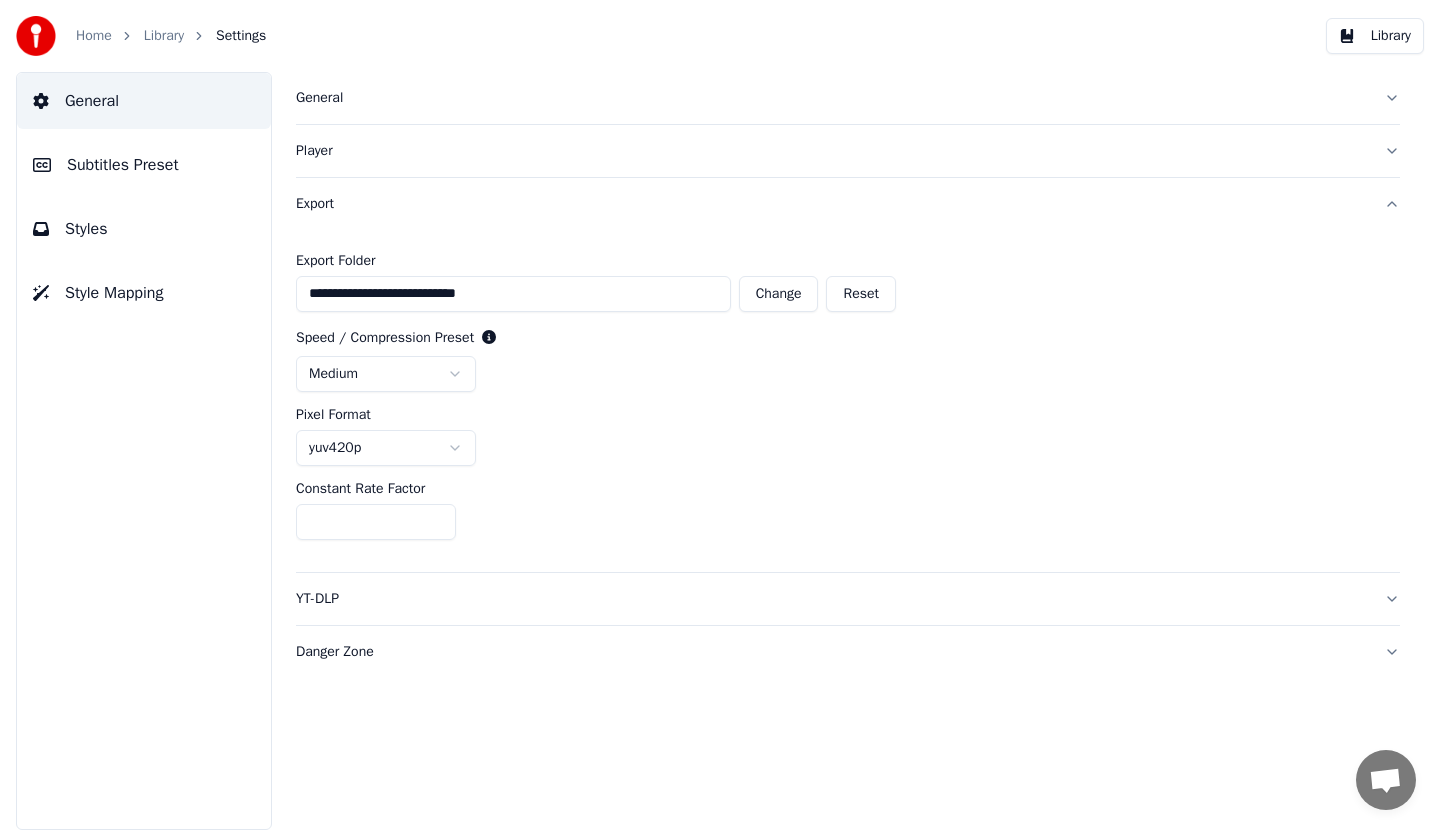 click on "Subtitles Preset" at bounding box center (123, 165) 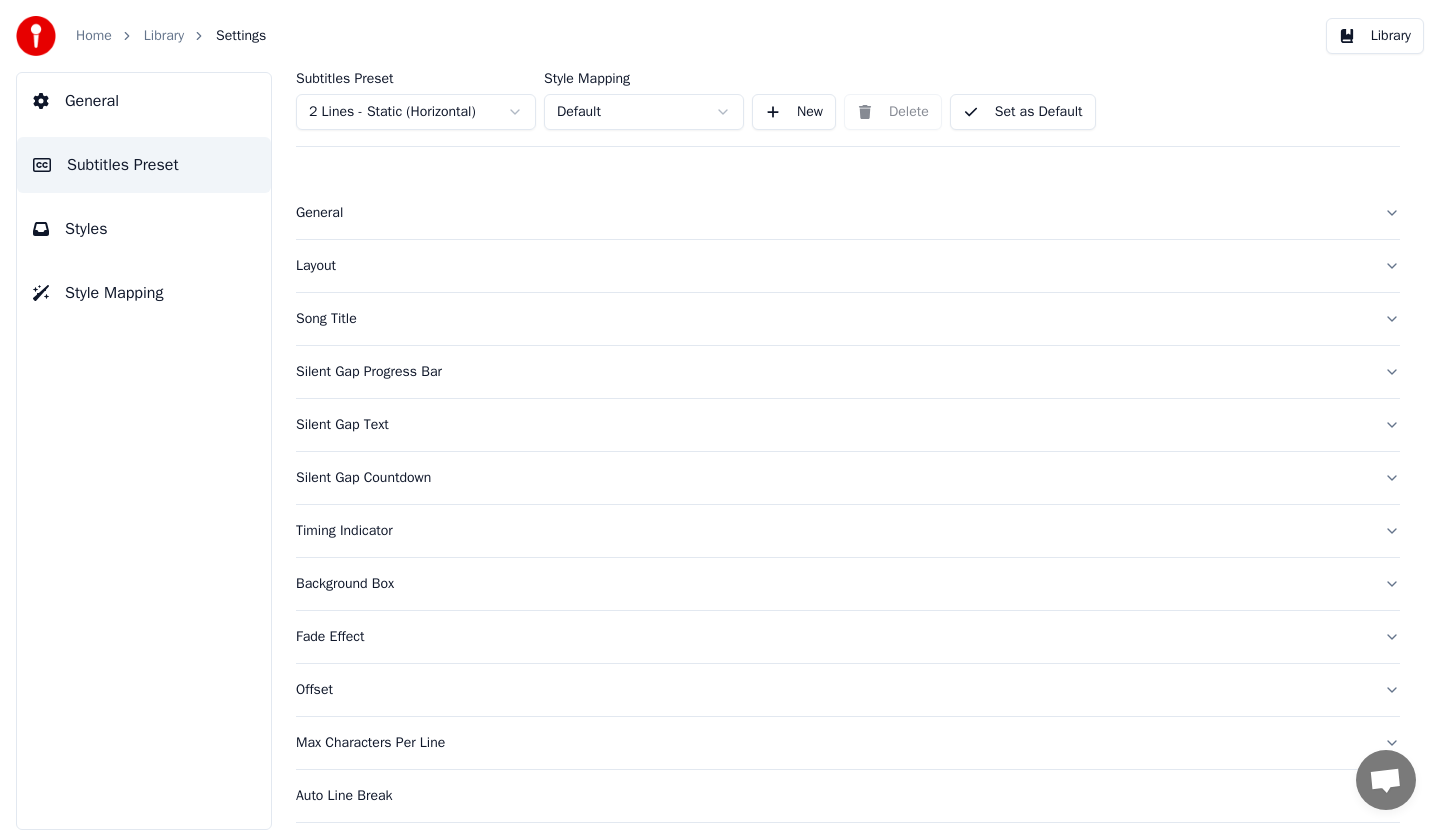 click on "Home" at bounding box center (94, 36) 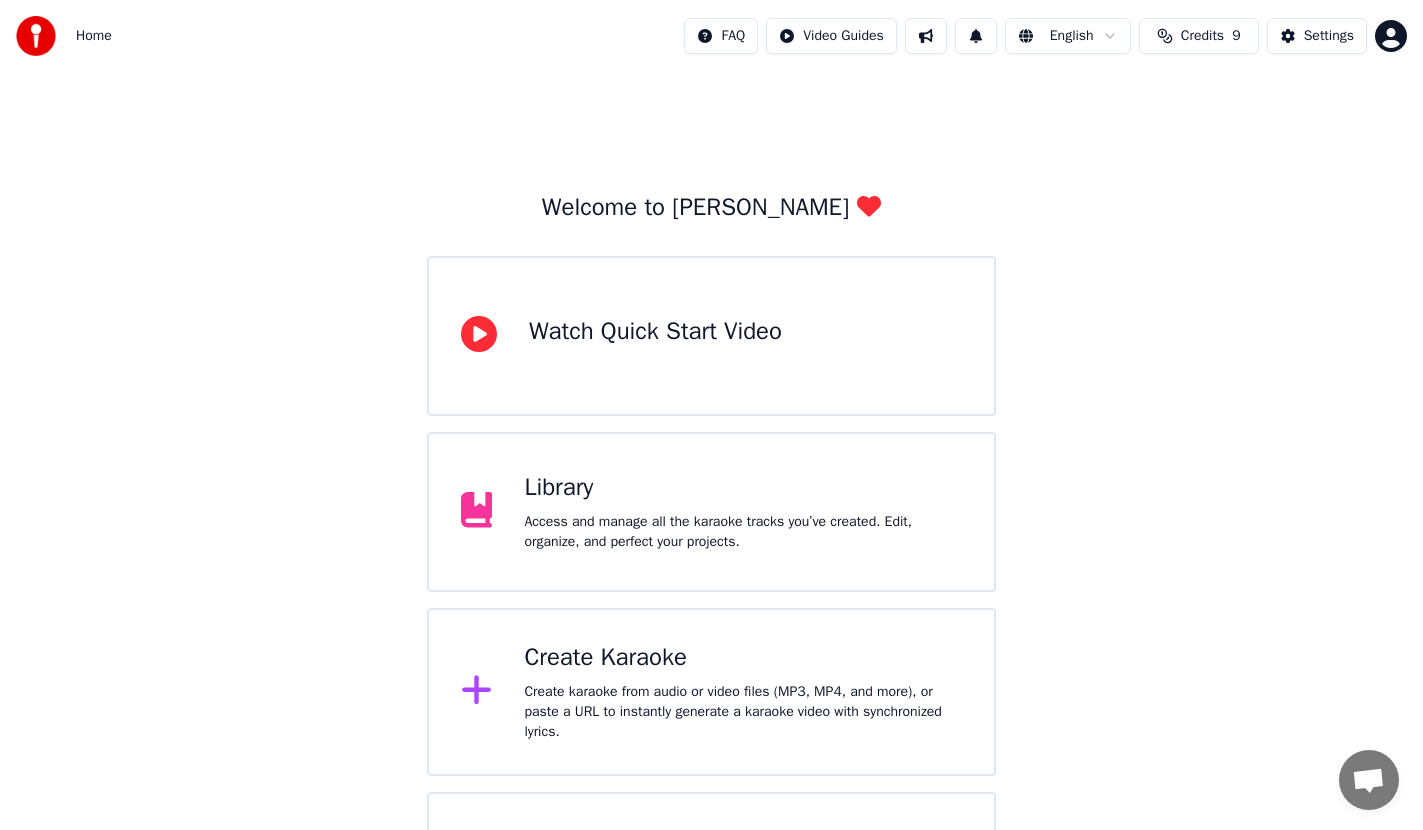 click on "Access and manage all the karaoke tracks you’ve created. Edit, organize, and perfect your projects." at bounding box center [743, 532] 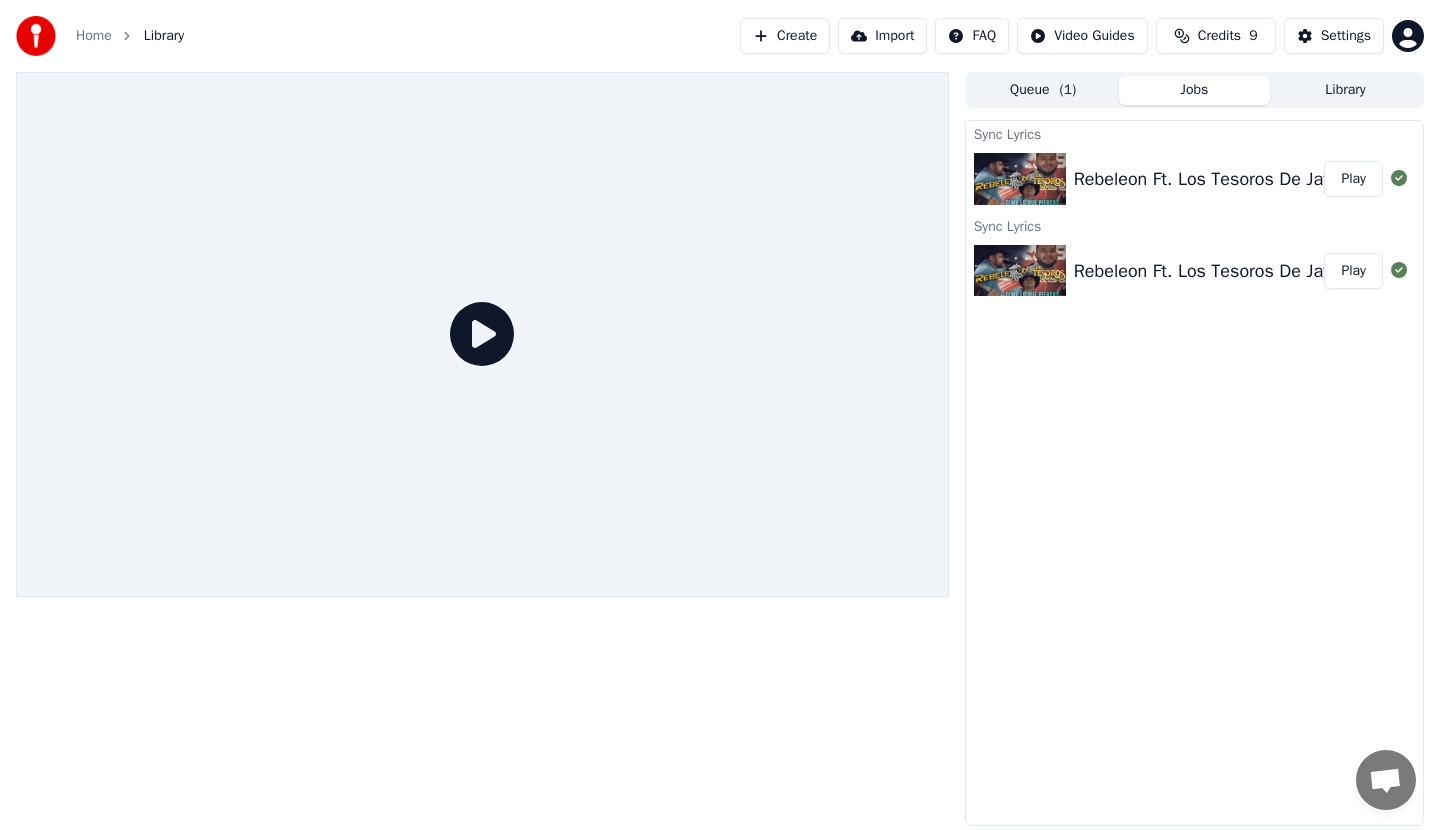 click on "Play" at bounding box center (1353, 179) 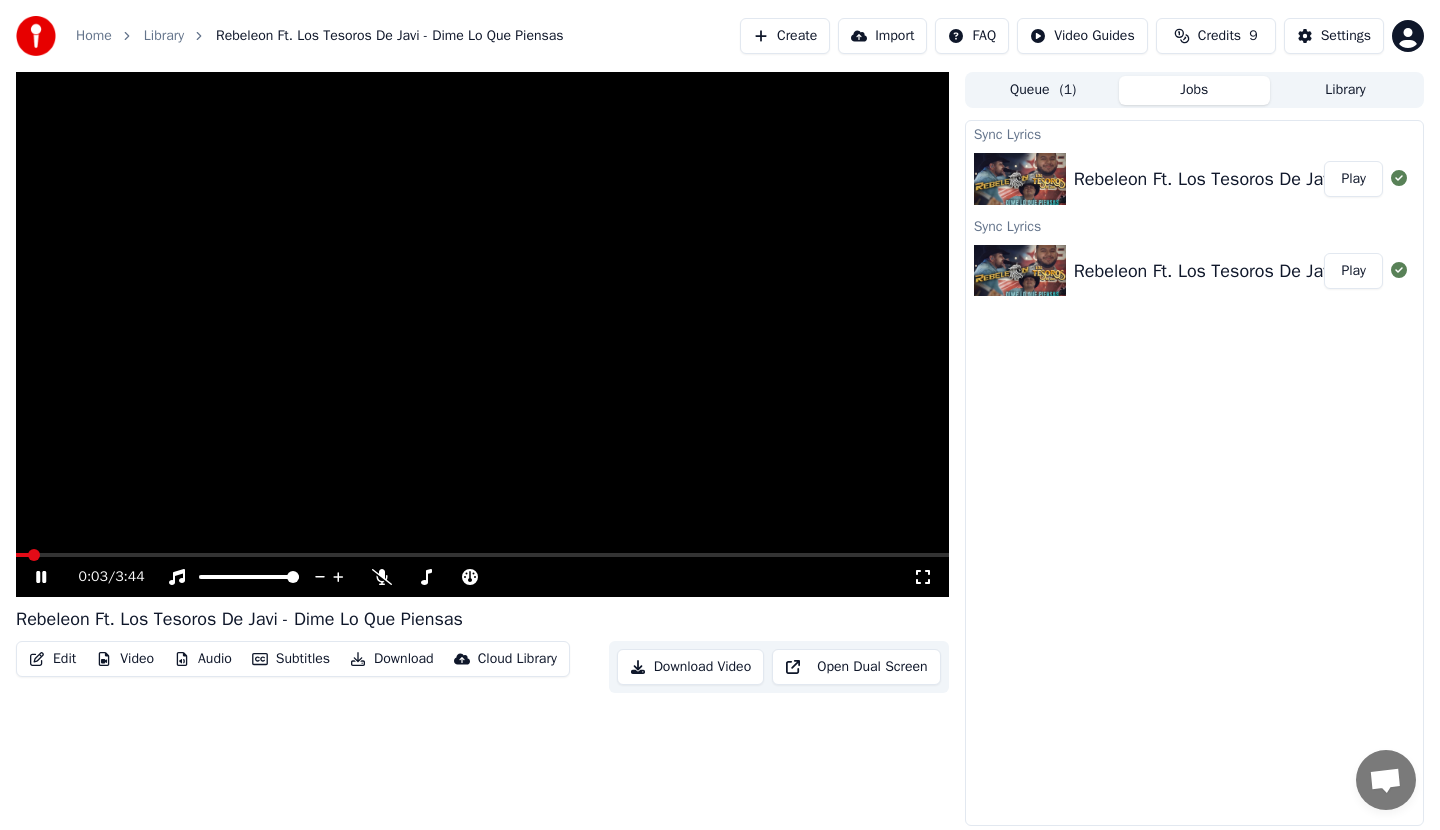 click at bounding box center [482, 555] 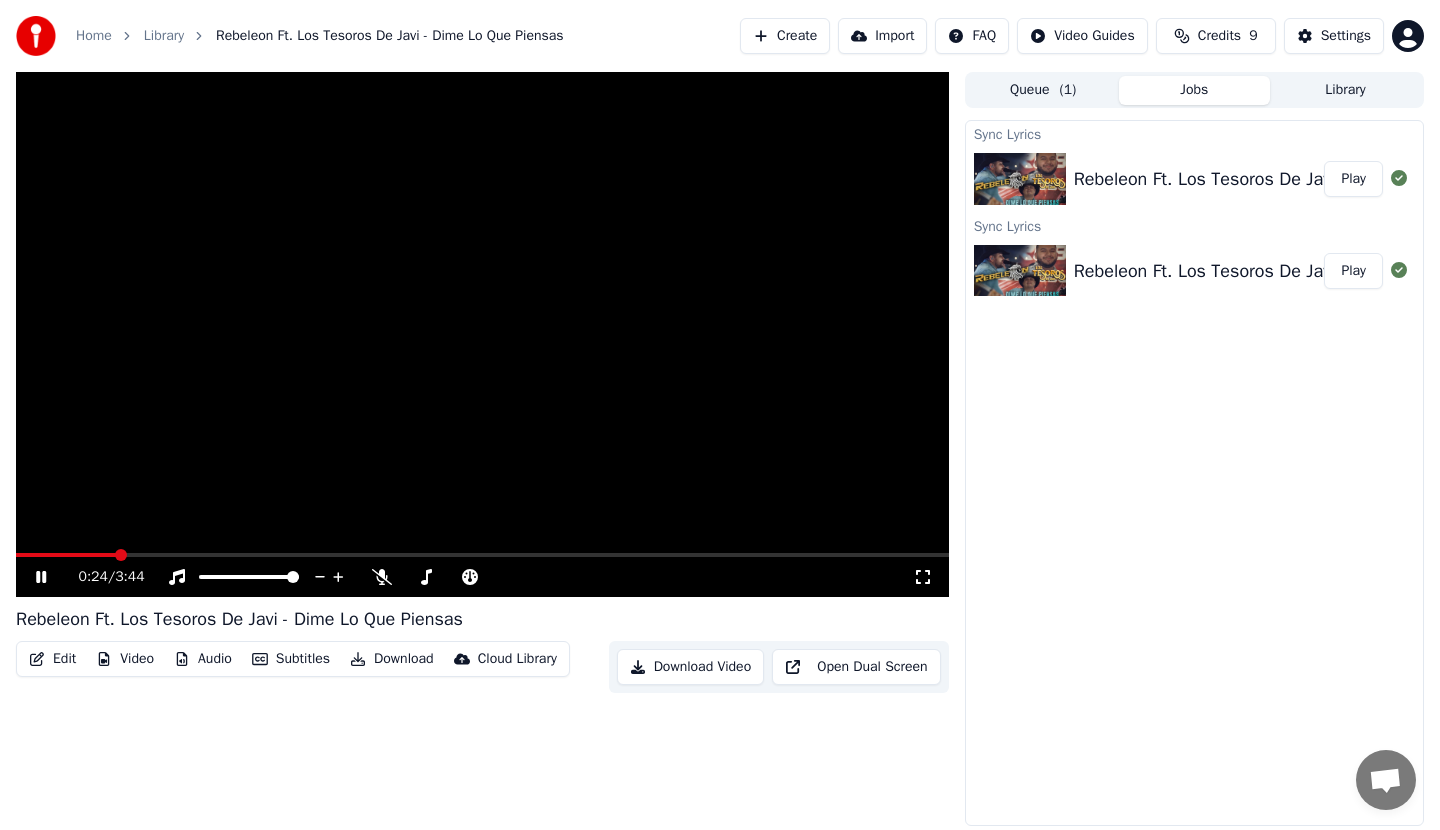 click at bounding box center [482, 555] 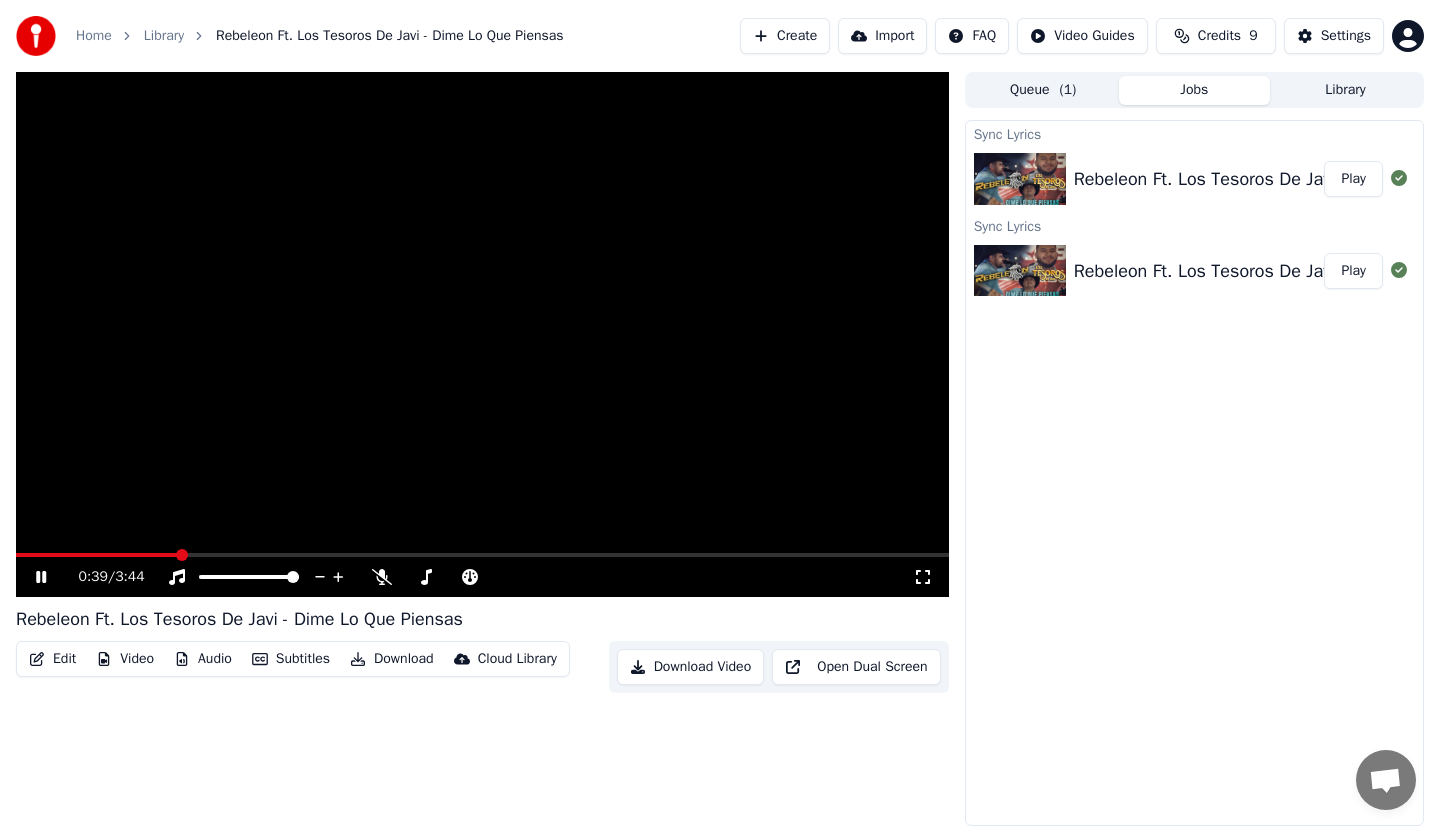click at bounding box center [482, 555] 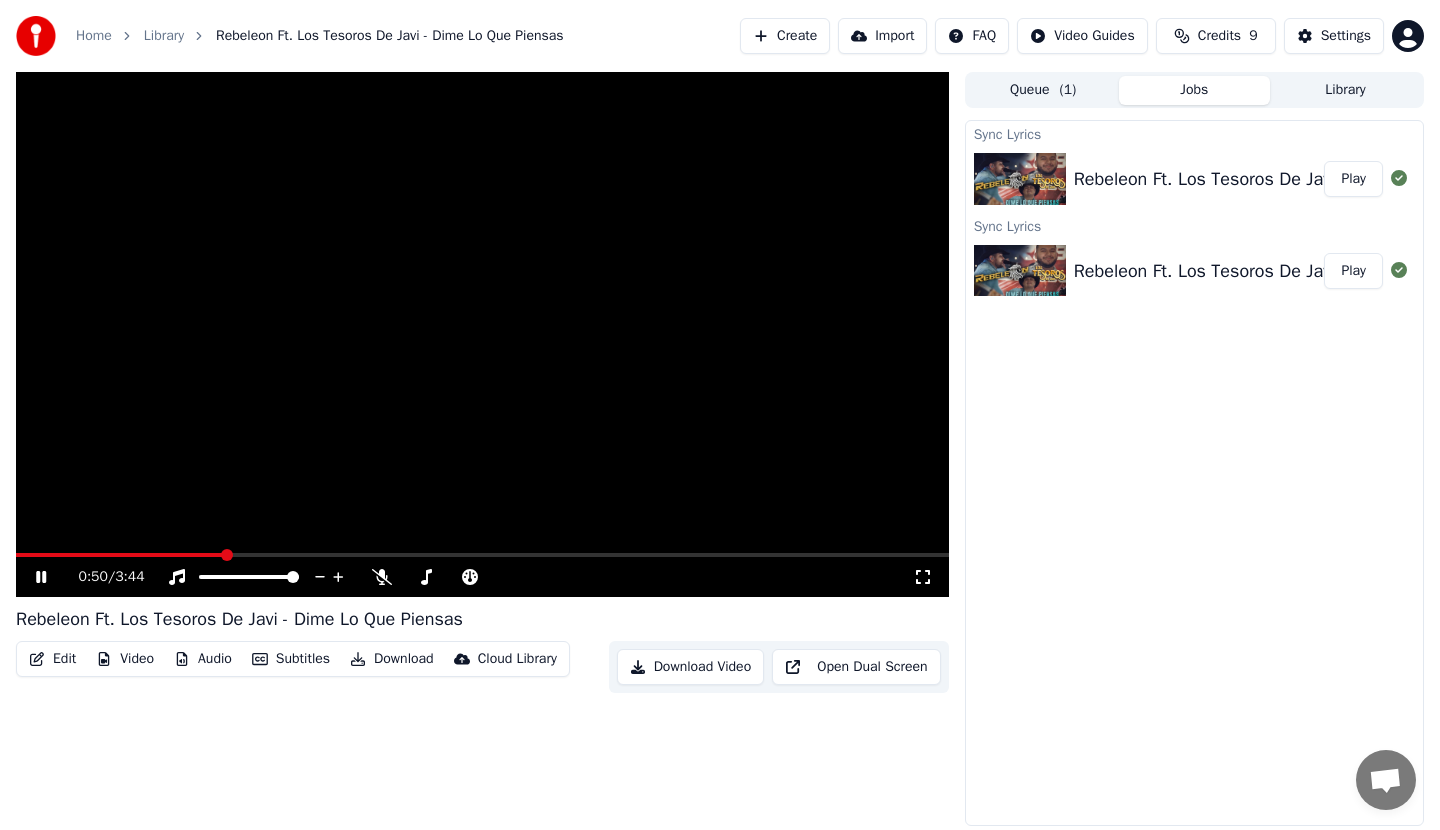 click at bounding box center [482, 555] 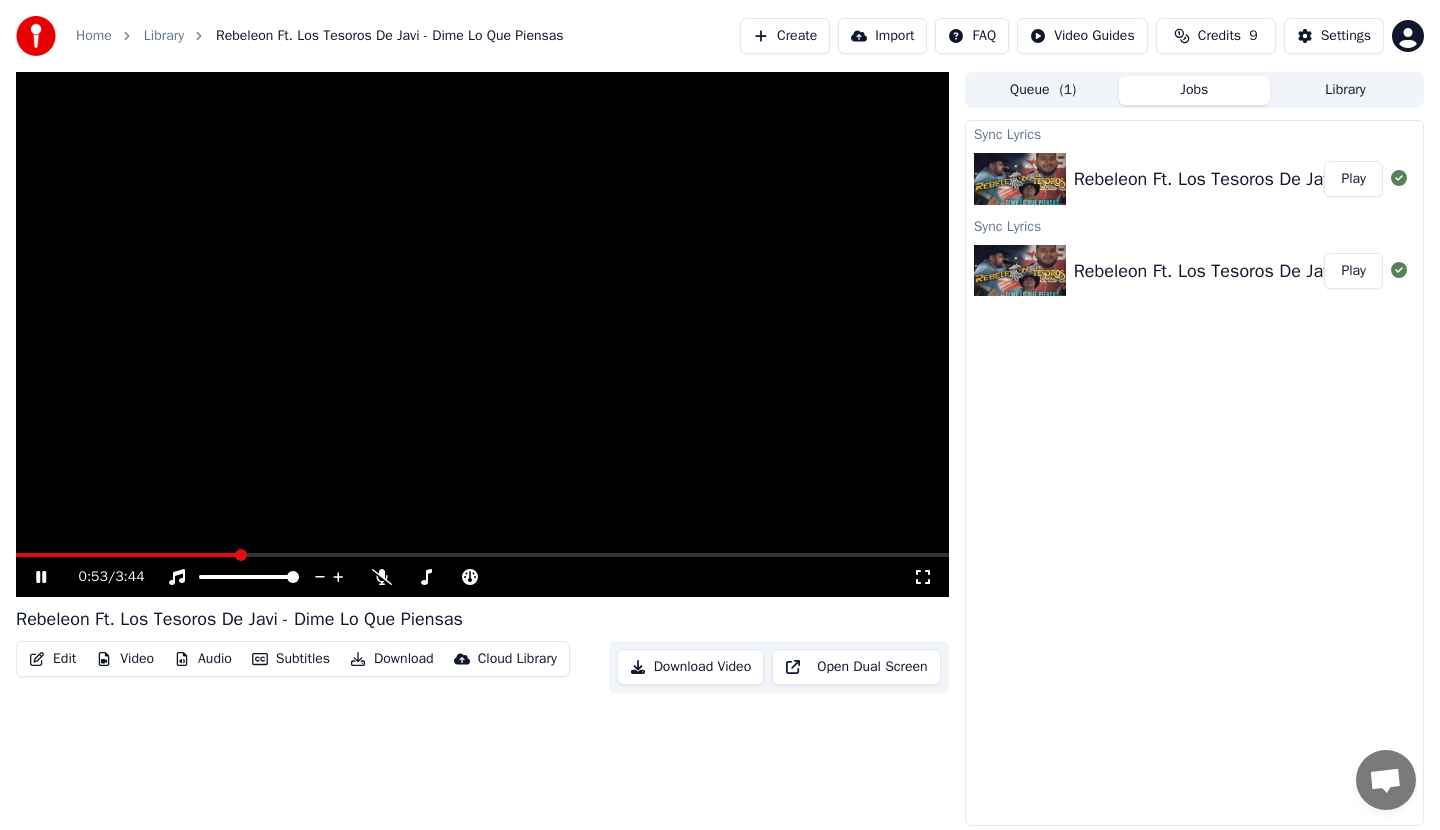 click on "Video" at bounding box center (125, 659) 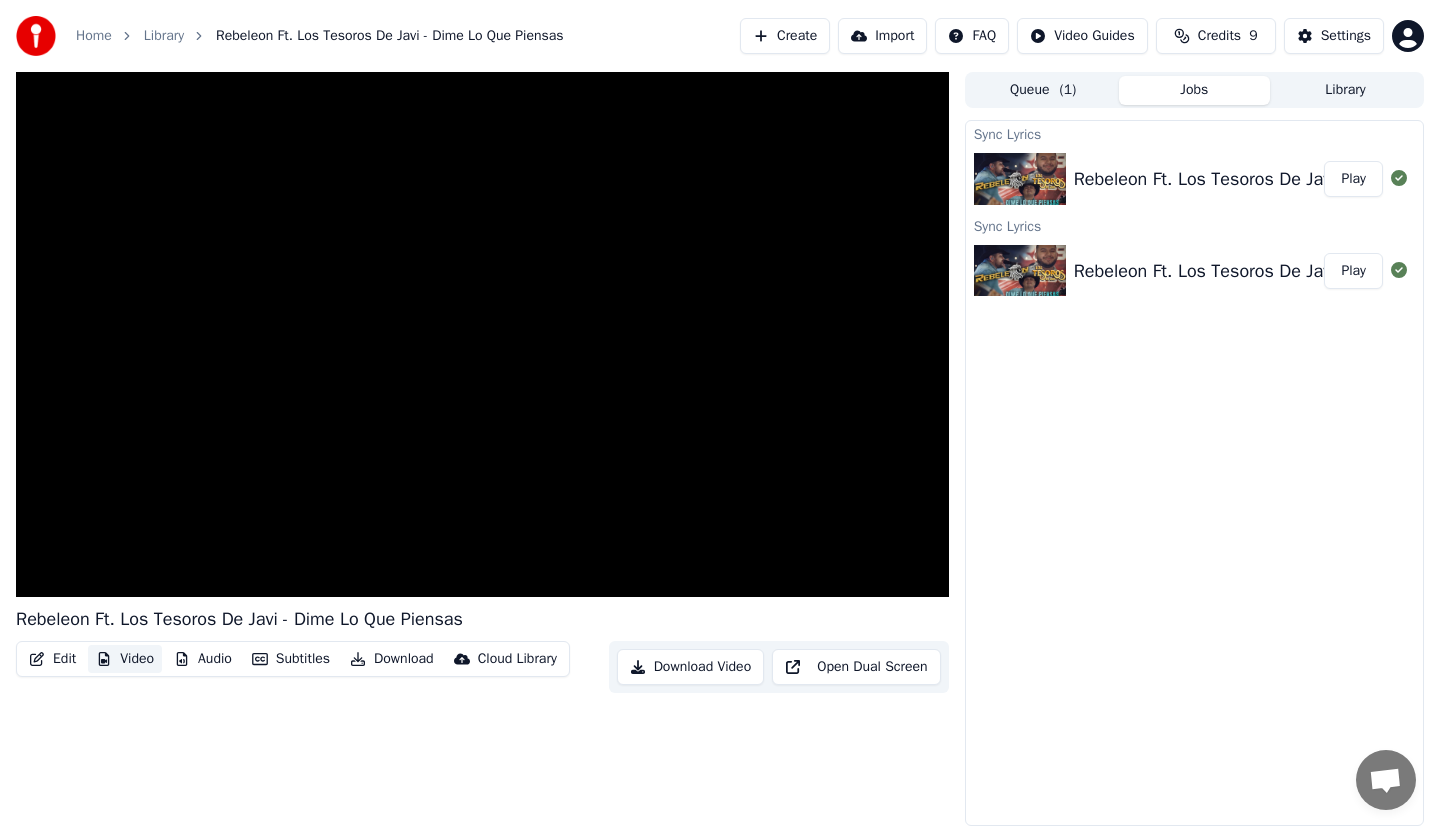 click on "Video" at bounding box center [125, 659] 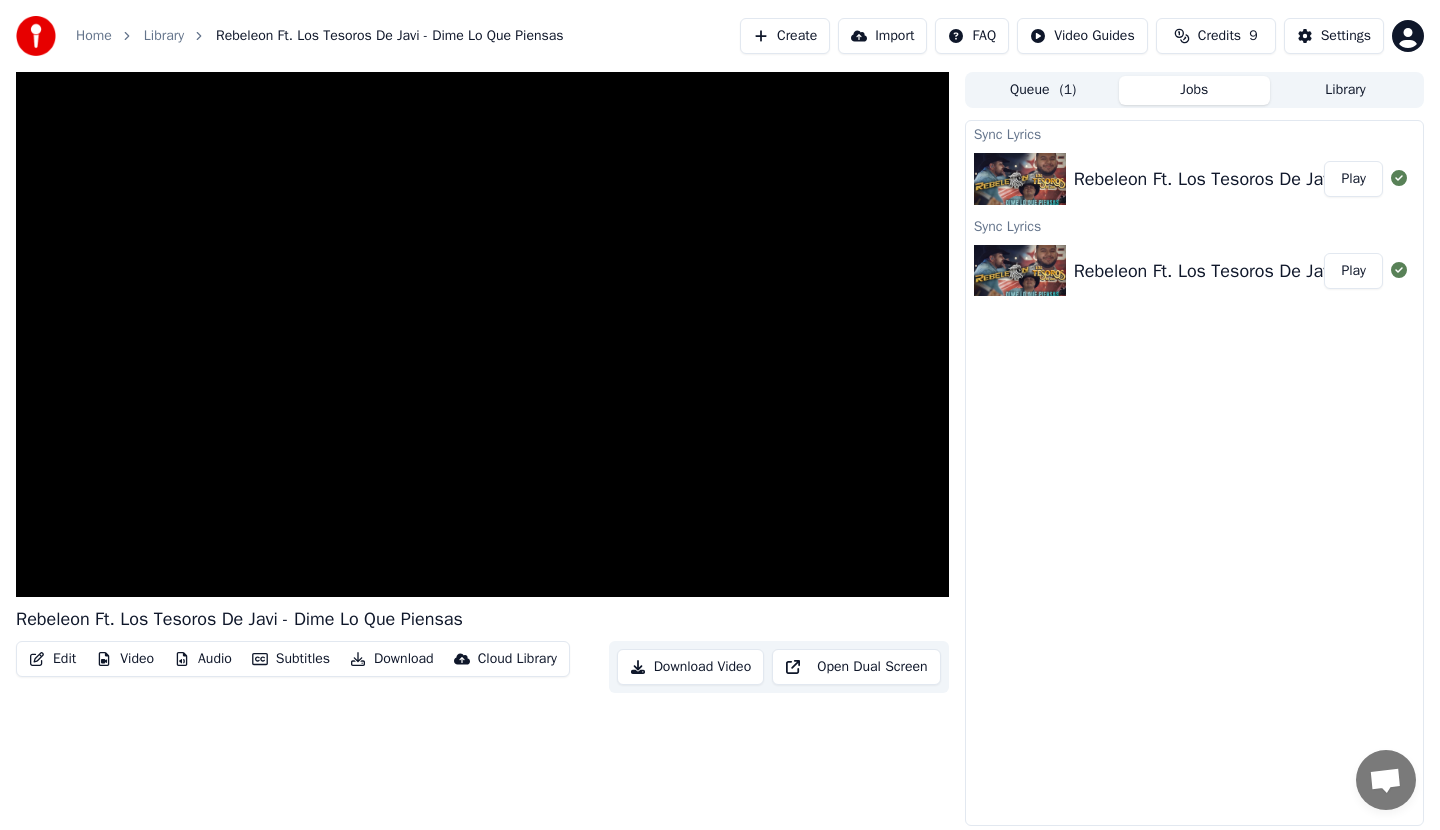 click on "Edit" at bounding box center [52, 659] 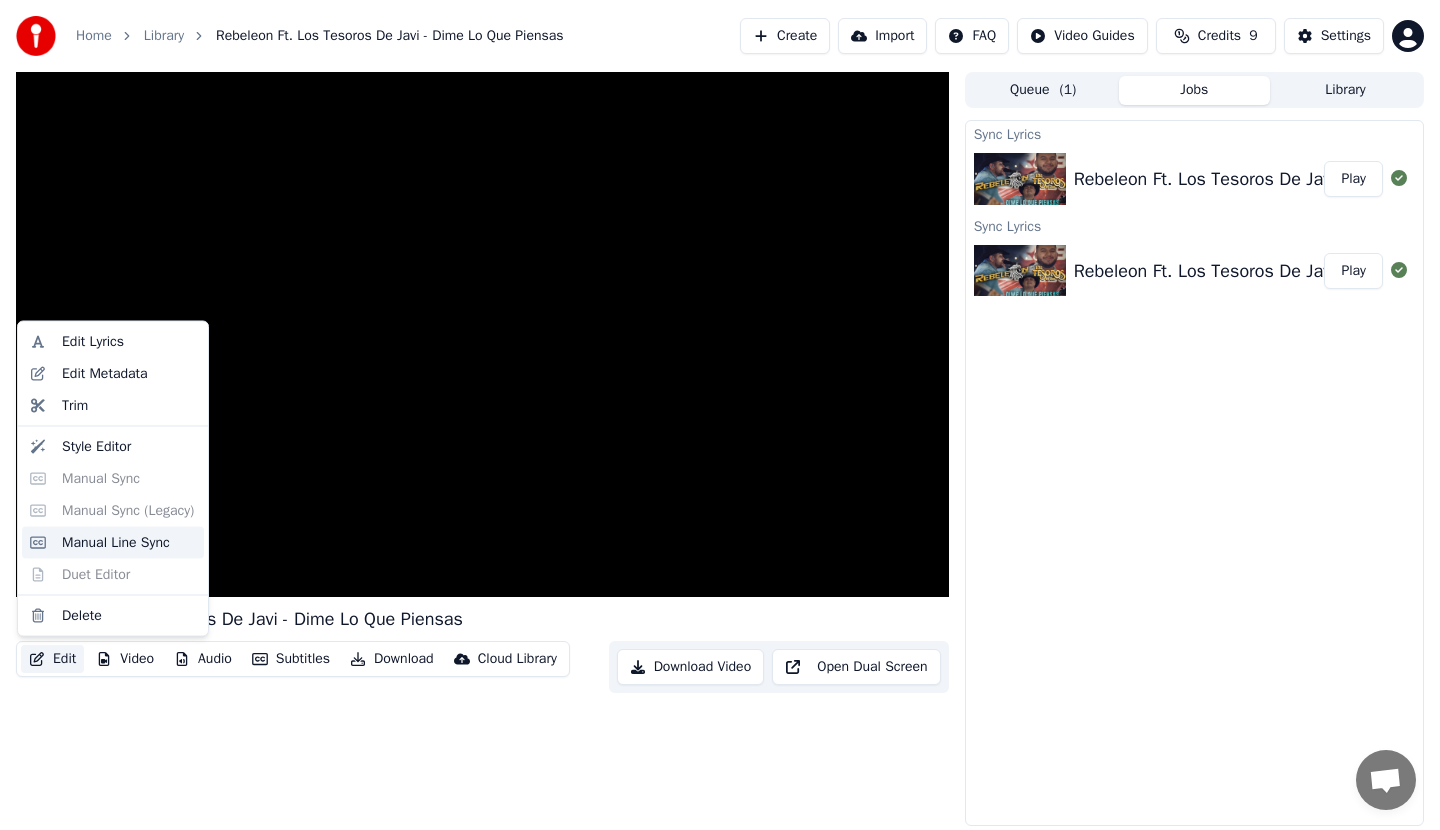 click on "Manual Line Sync" at bounding box center [113, 542] 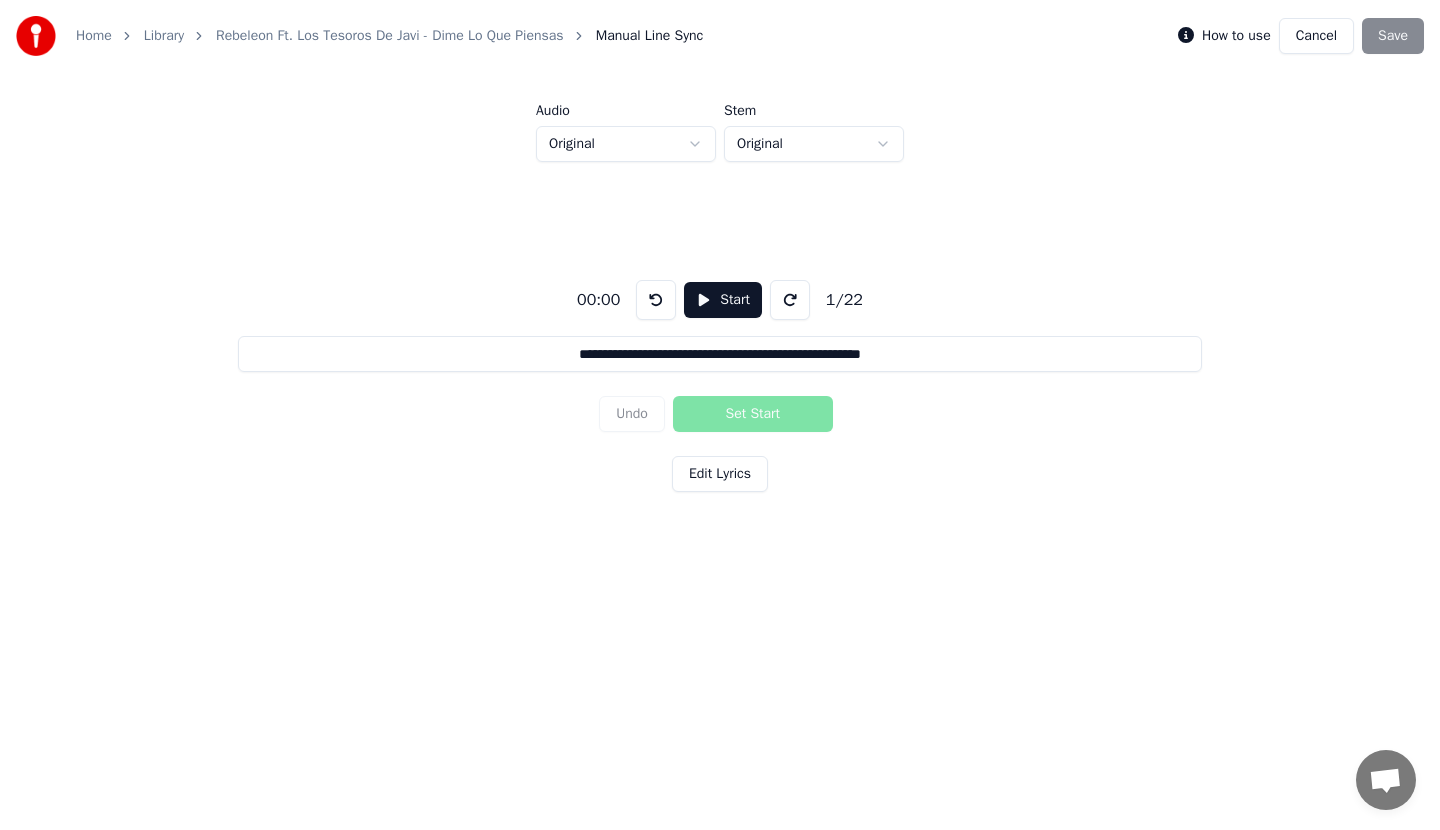 click on "Cancel" at bounding box center [1316, 36] 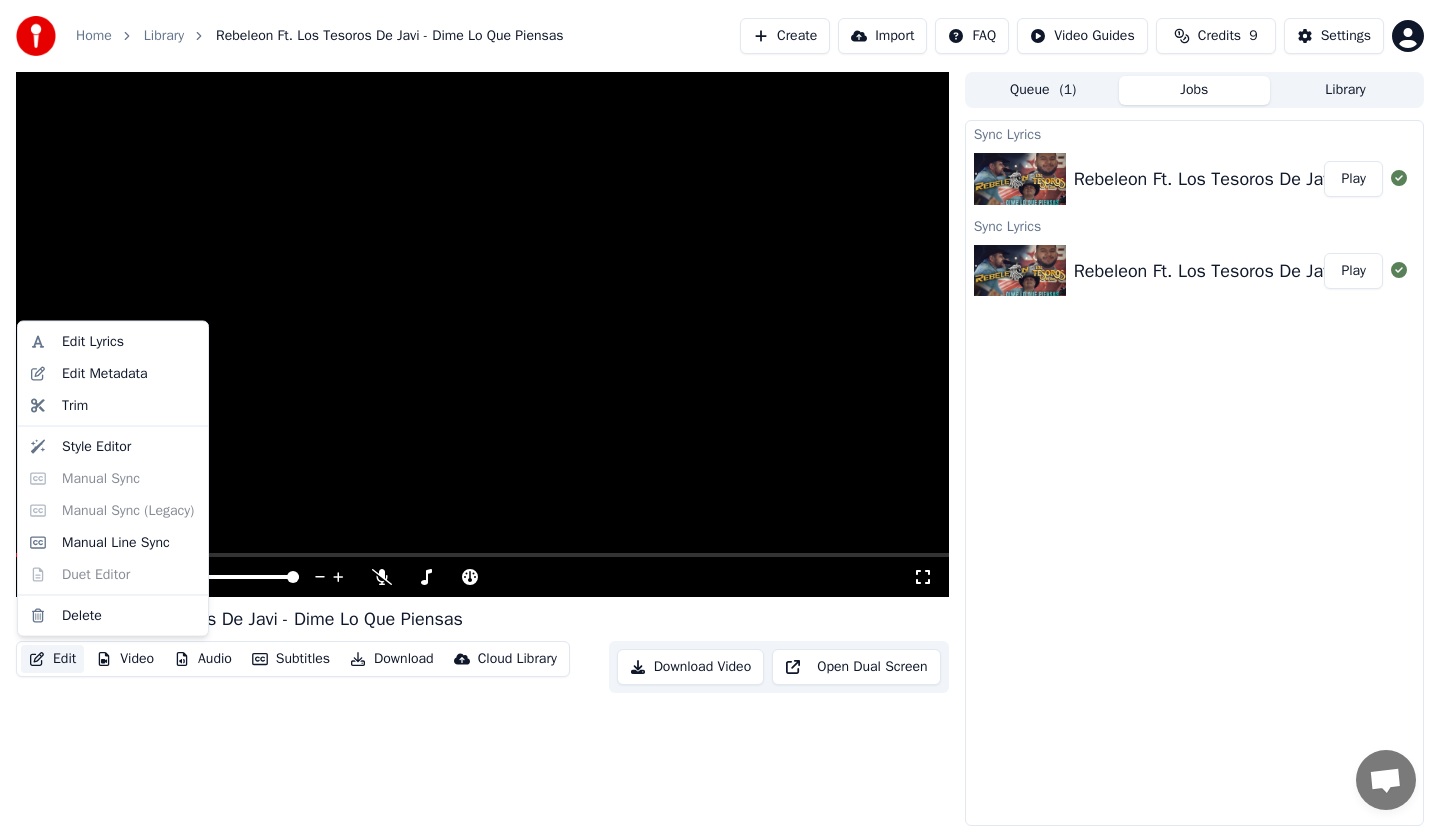 click on "Edit" at bounding box center (52, 659) 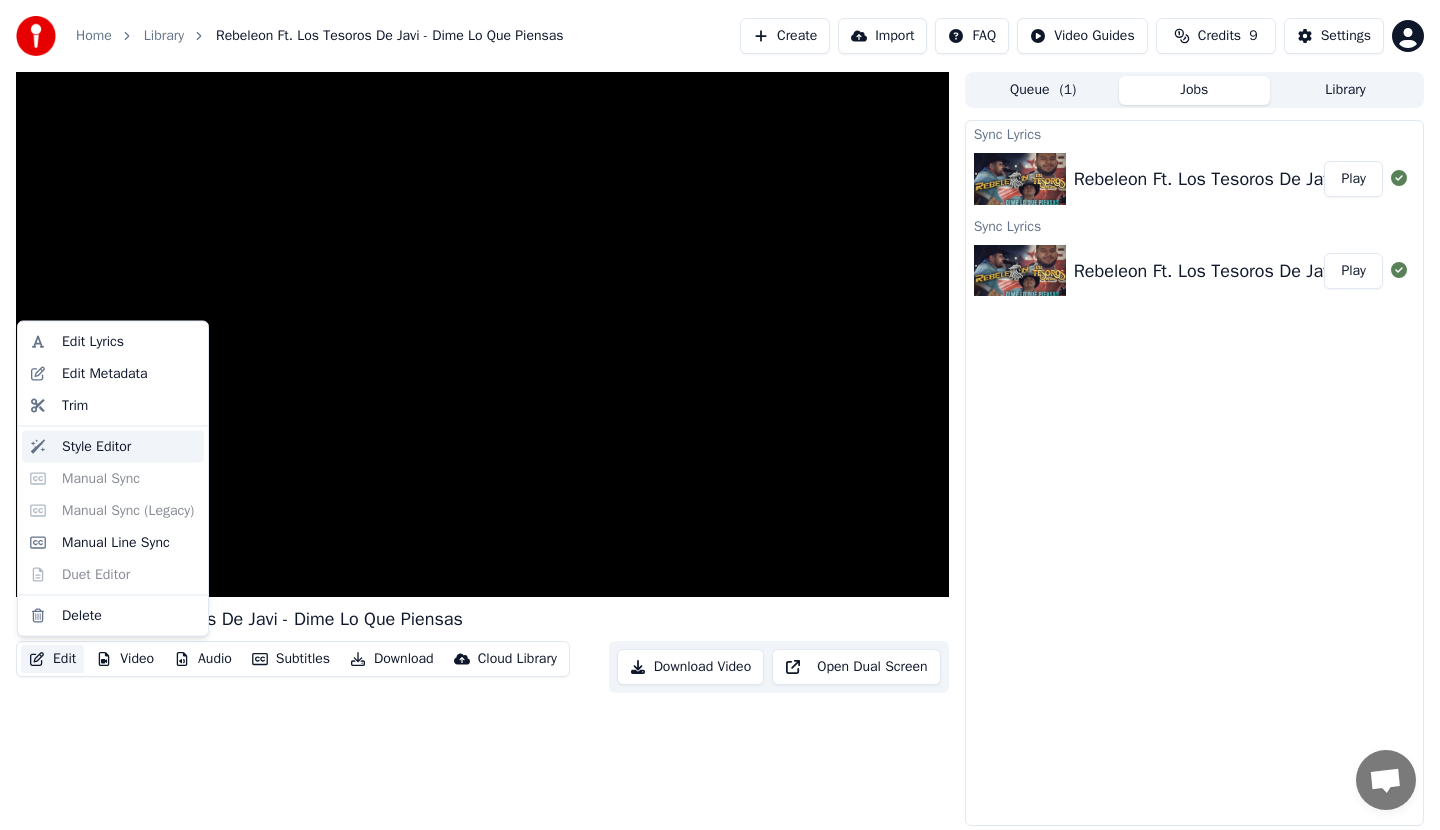 click on "Style Editor" at bounding box center (96, 446) 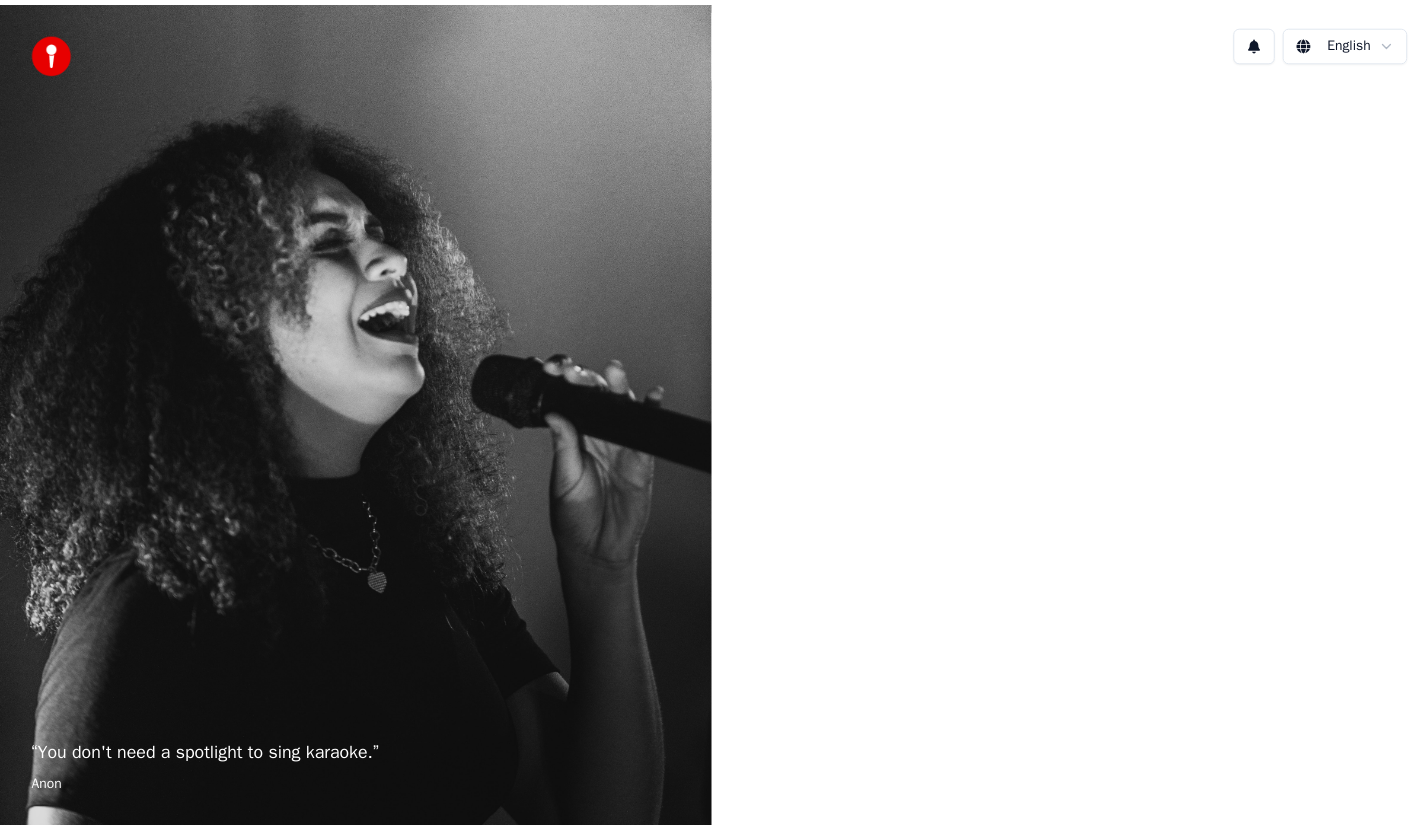 scroll, scrollTop: 0, scrollLeft: 0, axis: both 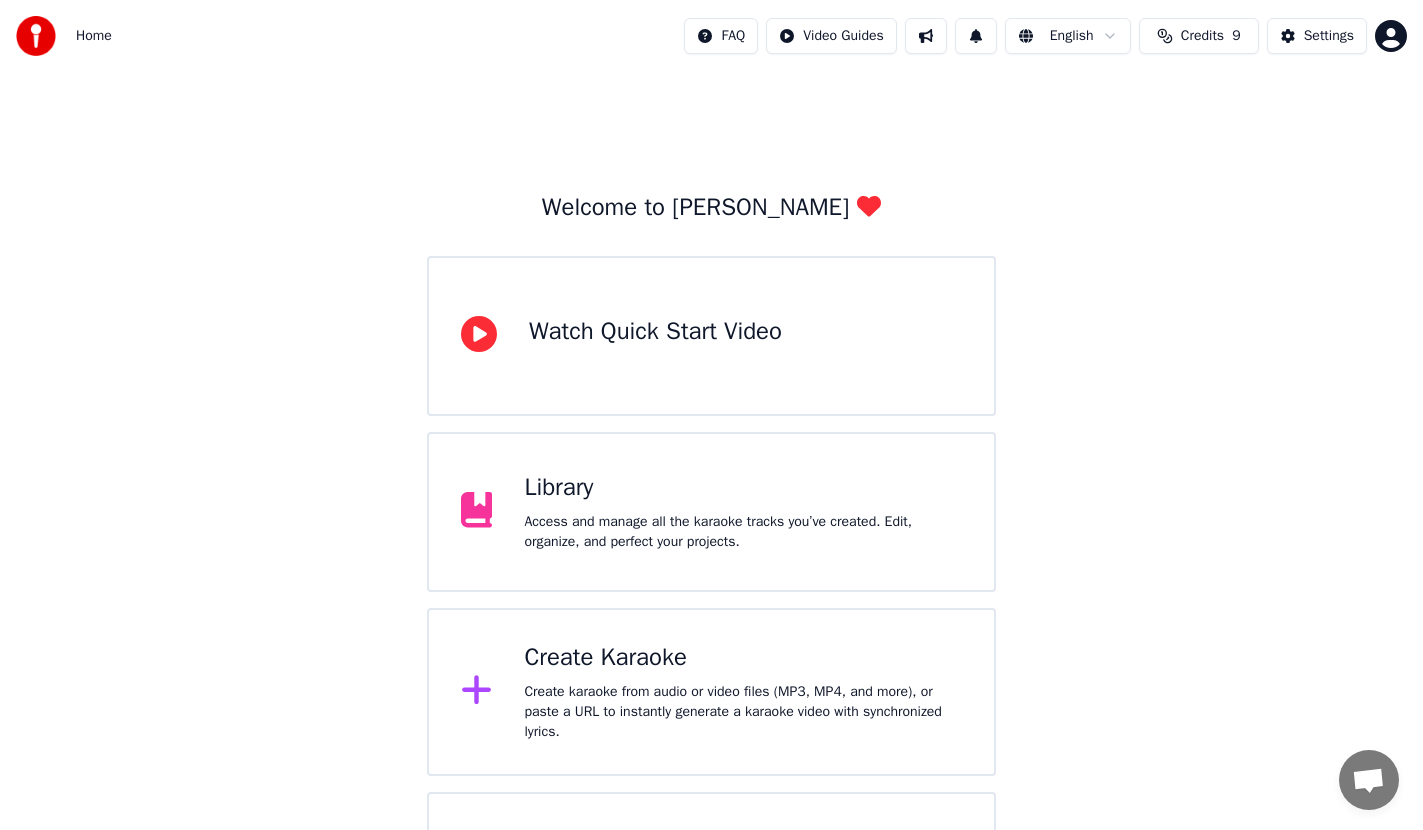click on "Access and manage all the karaoke tracks you’ve created. Edit, organize, and perfect your projects." at bounding box center [743, 532] 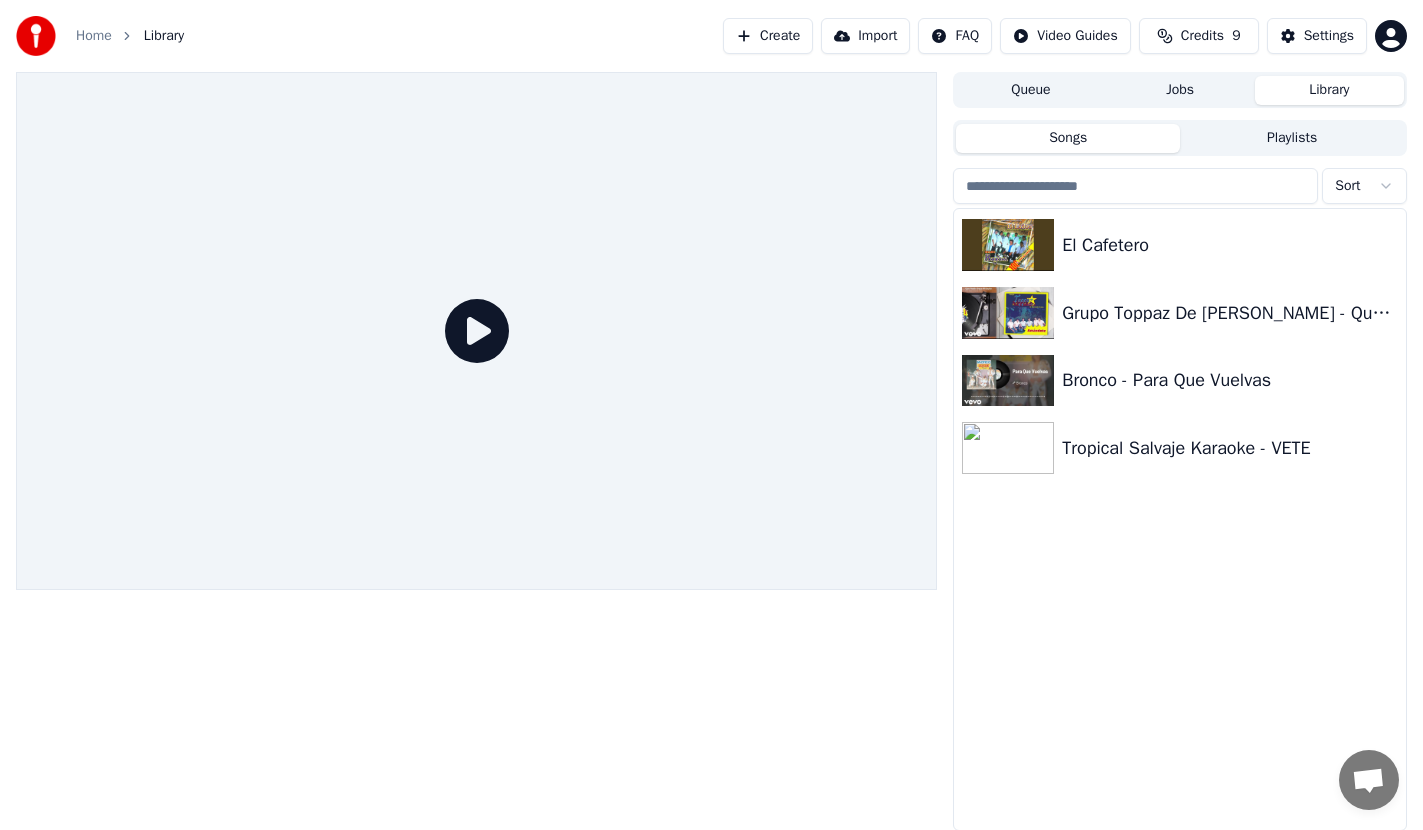 scroll, scrollTop: 0, scrollLeft: 0, axis: both 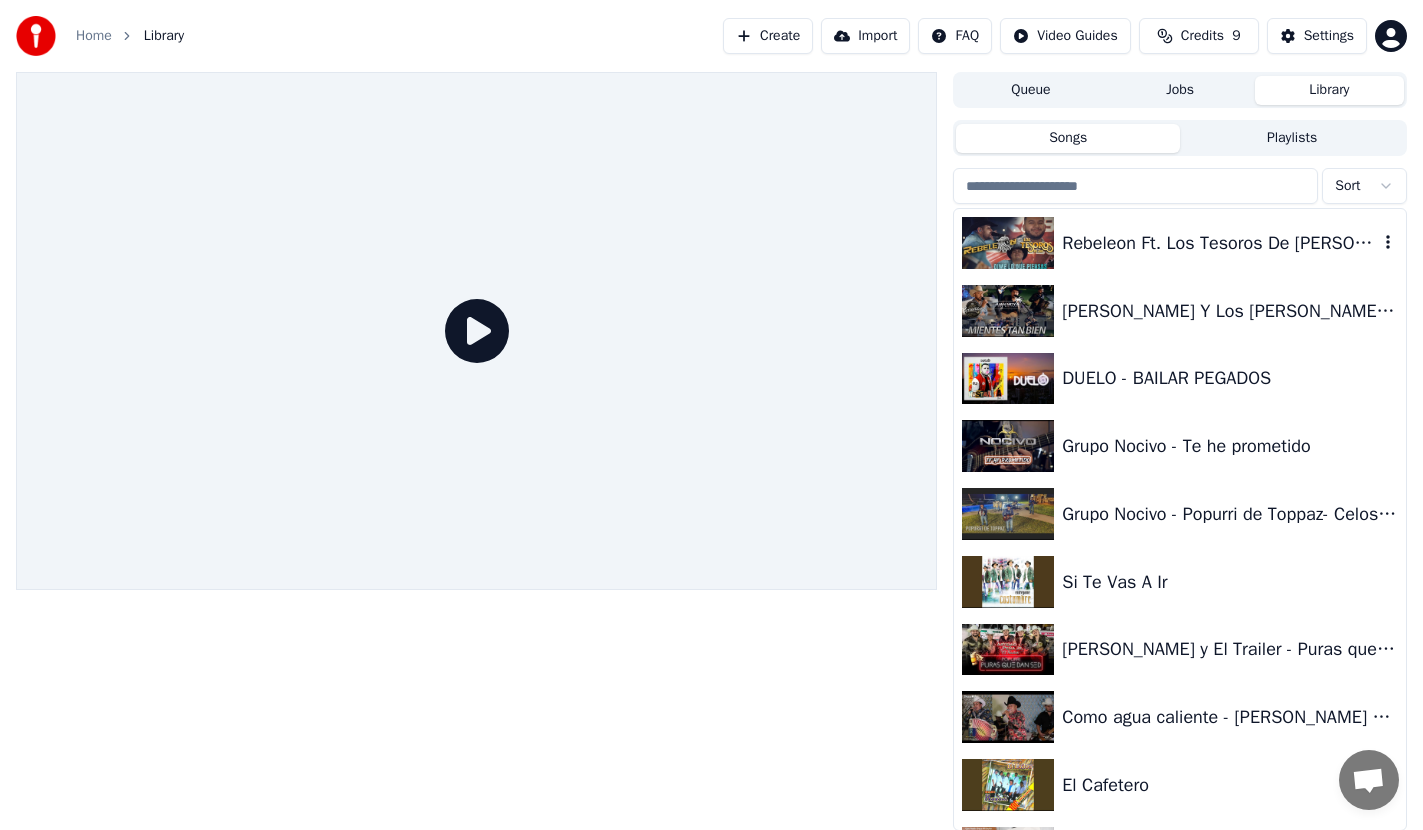 click on "Rebeleon Ft. Los Tesoros De Javi - Dime Lo Que Piensas" at bounding box center (1220, 243) 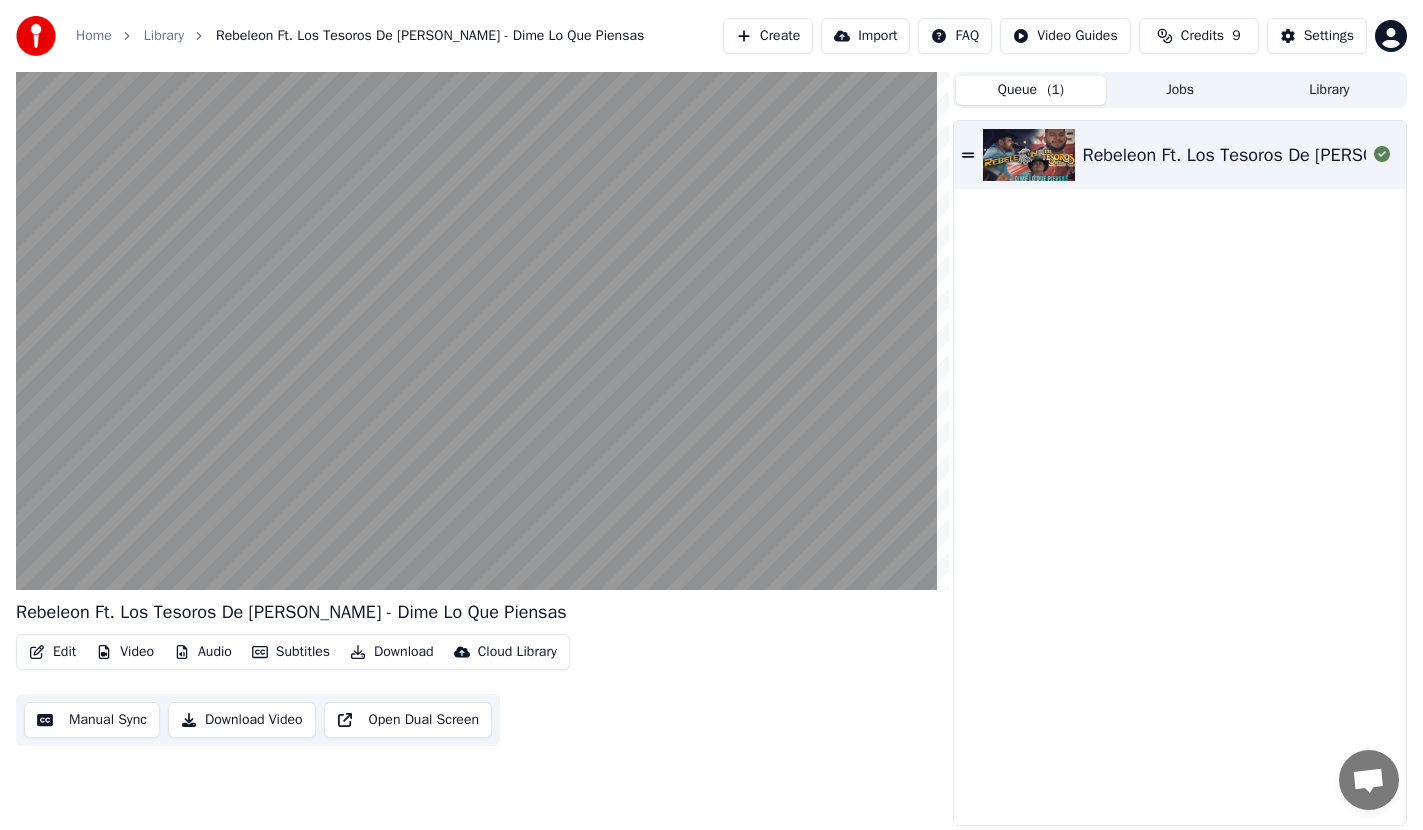 click on "Queue ( 1 )" at bounding box center (1030, 90) 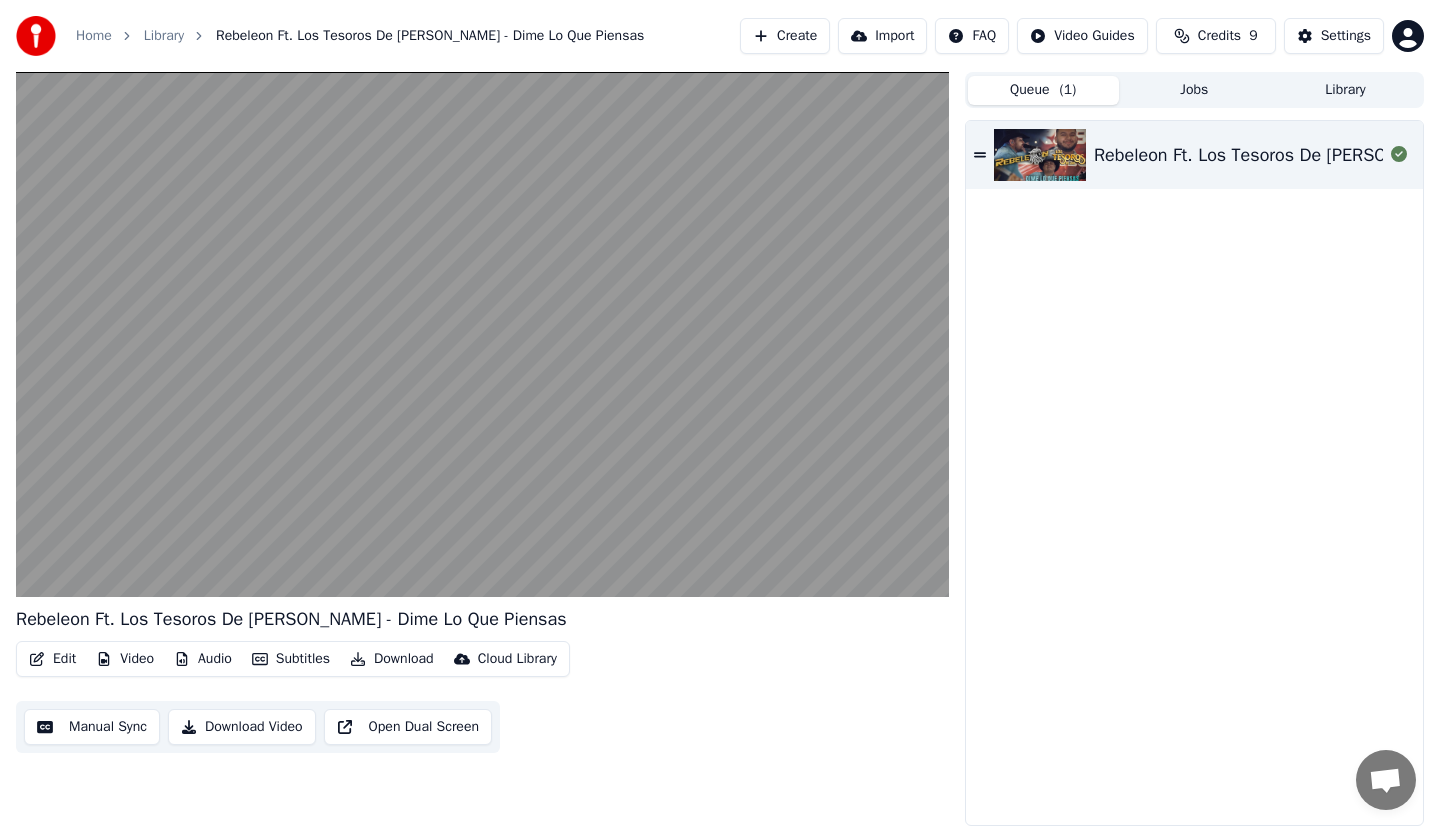 click on "Jobs" at bounding box center (1194, 90) 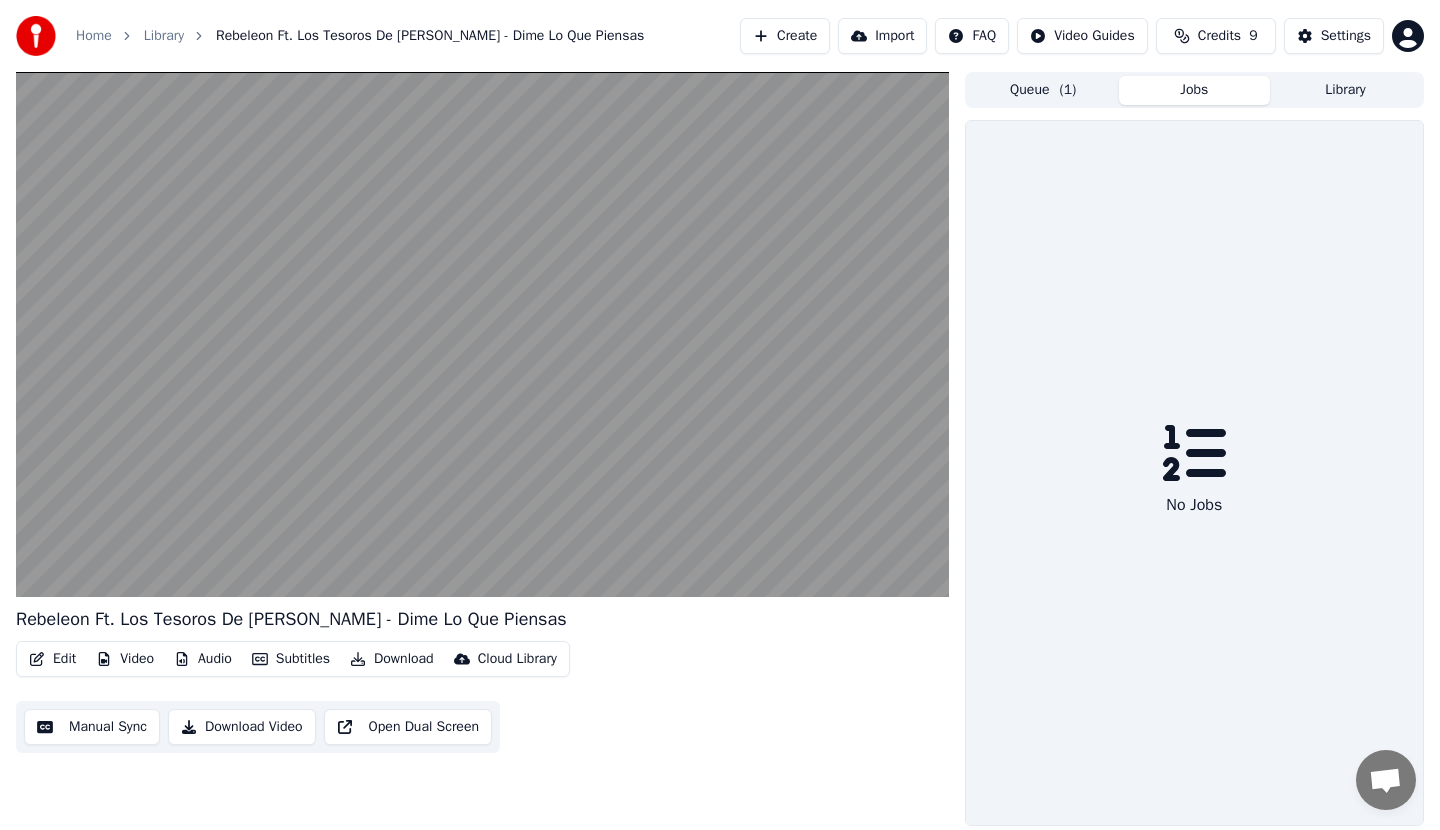 click on "Queue ( 1 )" at bounding box center (1043, 90) 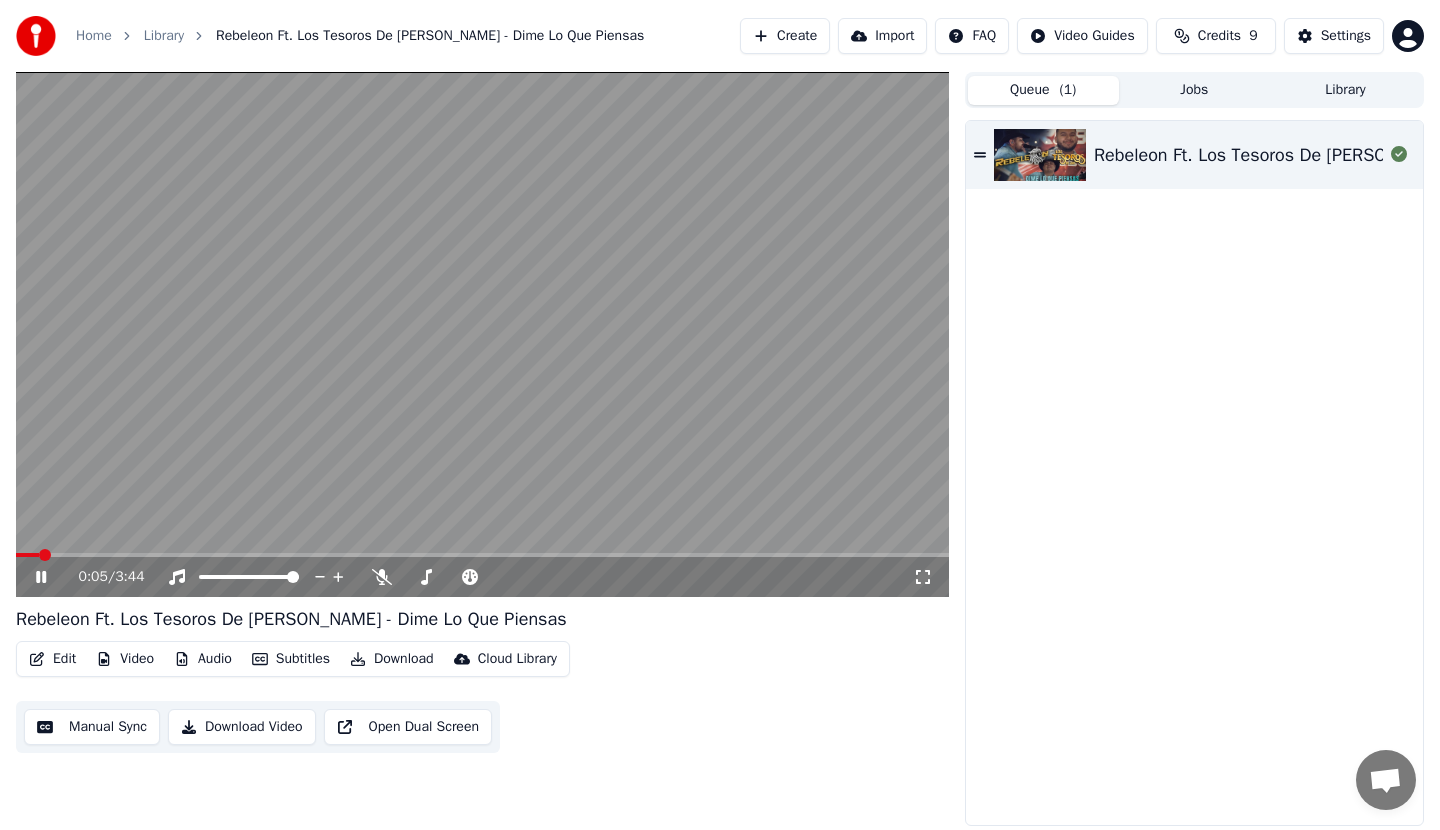 click on "0:05  /  3:44" at bounding box center [482, 577] 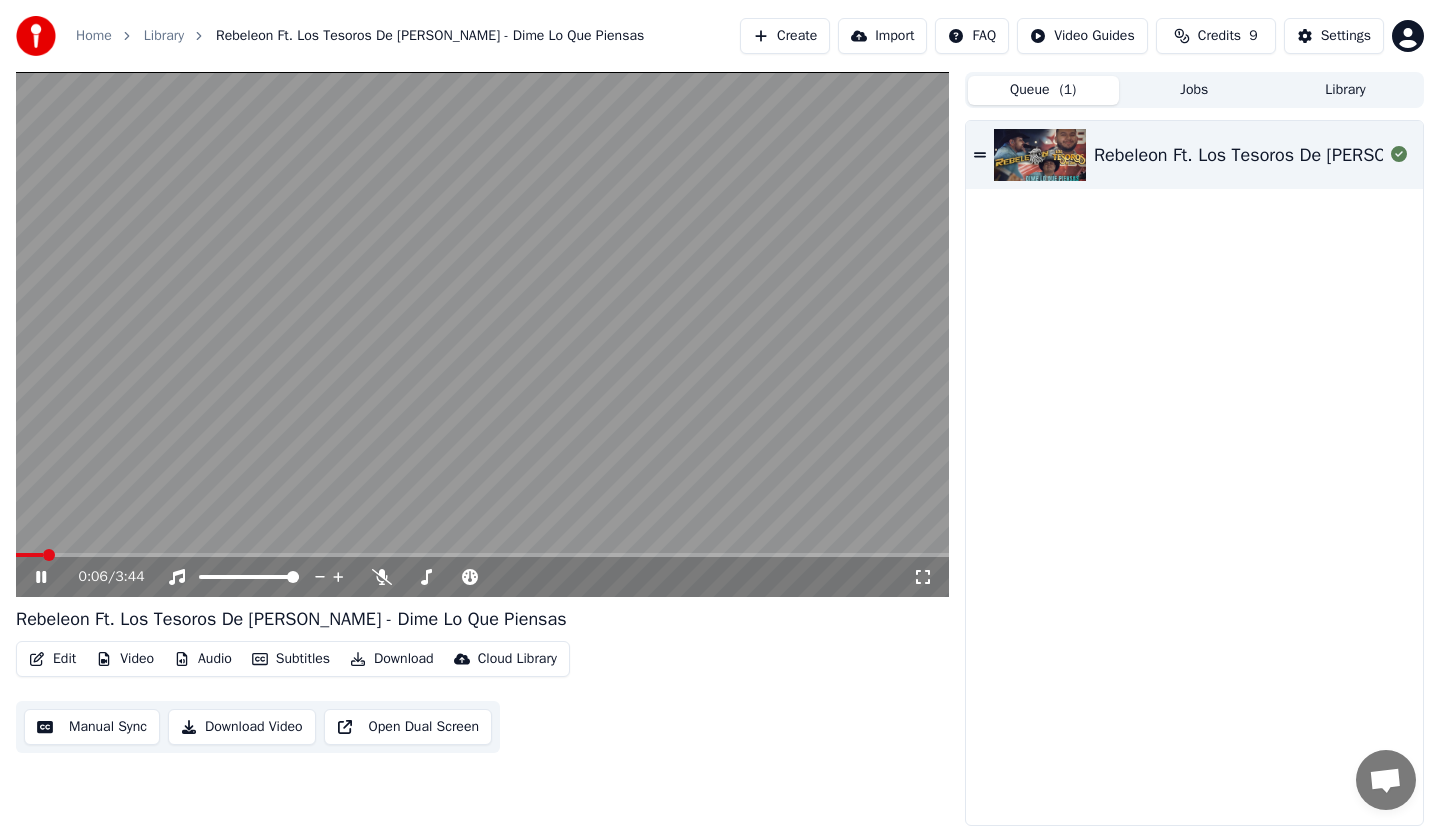 click on "0:06  /  3:44" at bounding box center (482, 577) 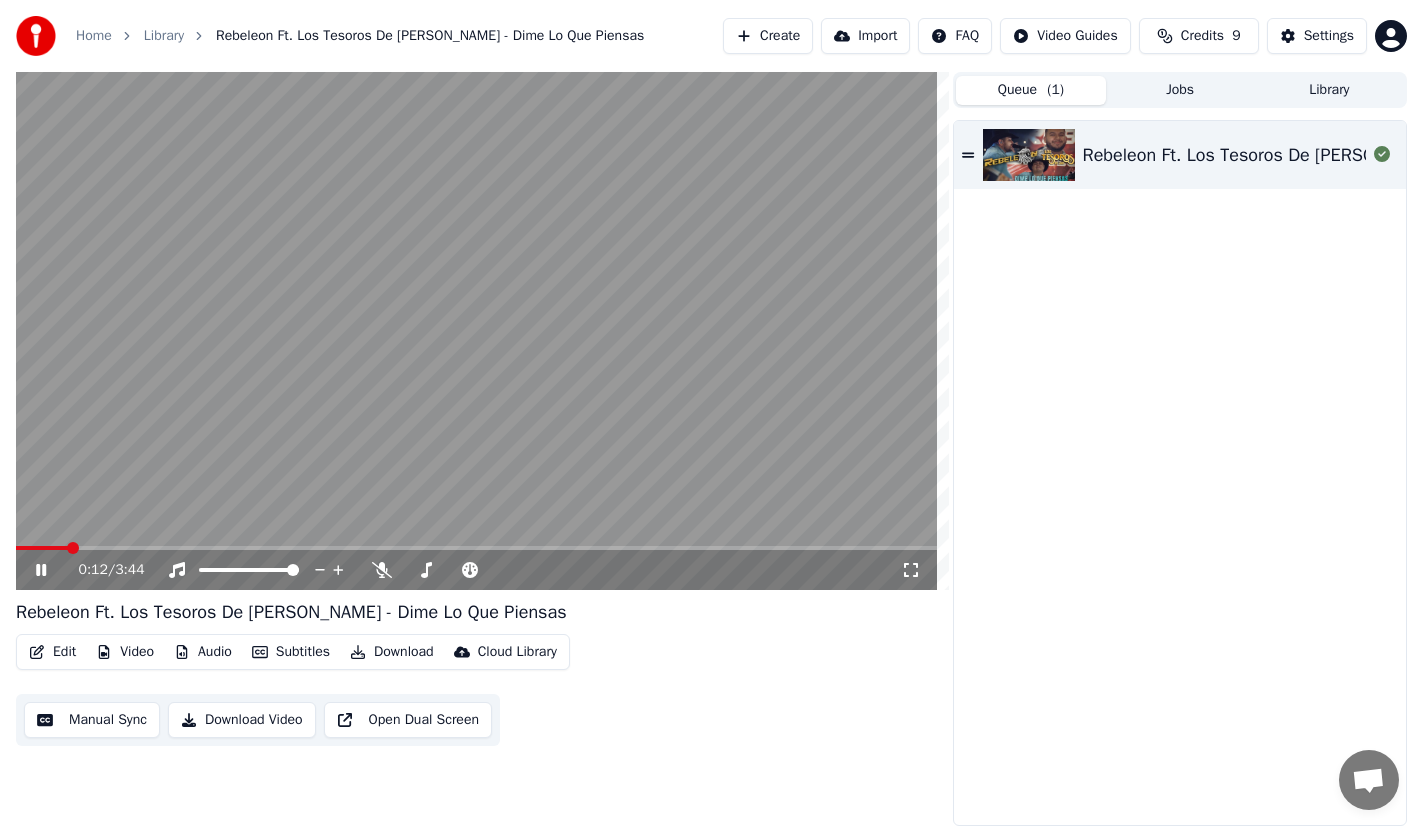 click on "Library" at bounding box center (1329, 90) 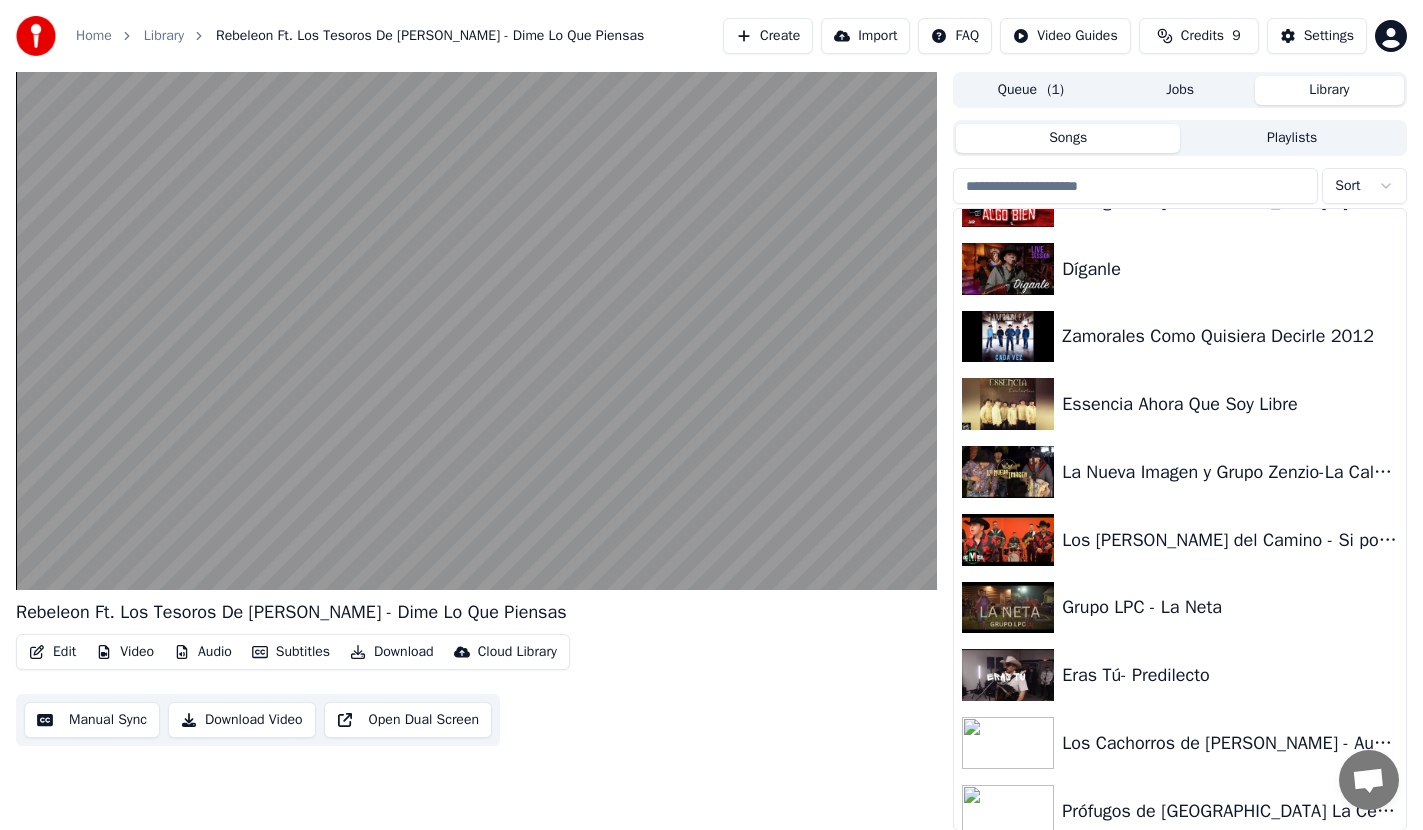 scroll, scrollTop: 1144, scrollLeft: 0, axis: vertical 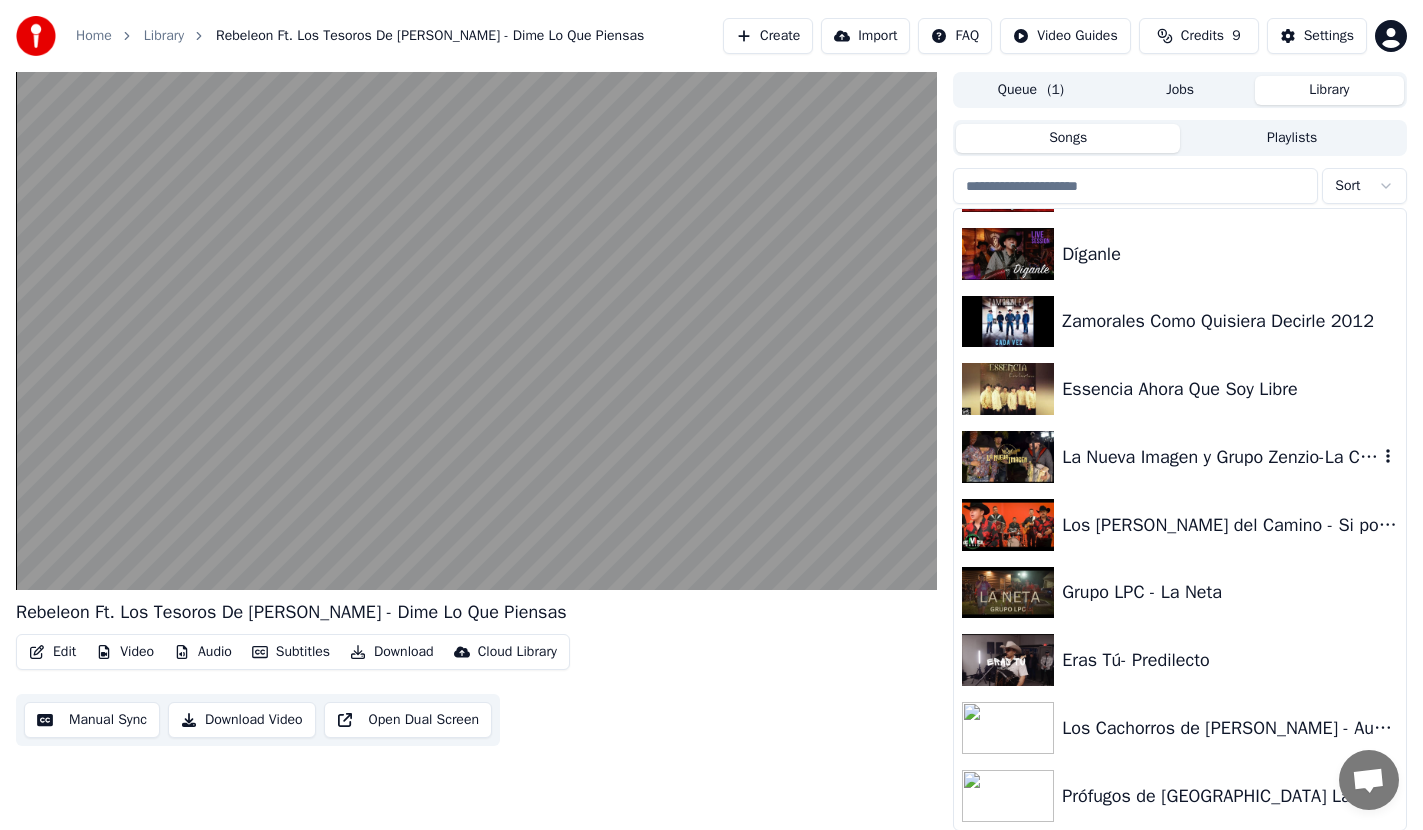 click on "La Nueva Imagen y Grupo Zenzio-La Calabaza Live" at bounding box center [1220, 457] 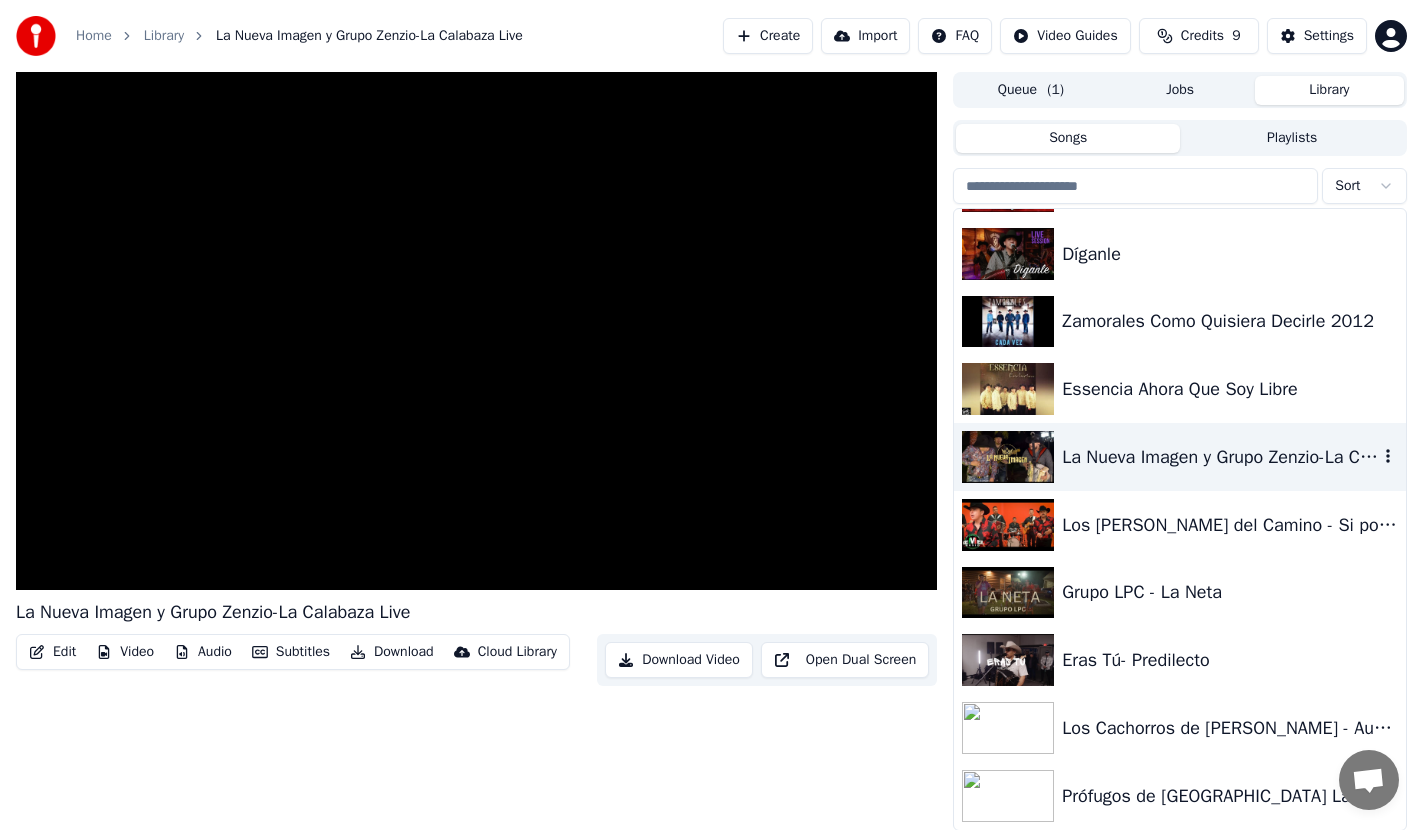 click on "La Nueva Imagen y Grupo Zenzio-La Calabaza Live" at bounding box center (1220, 457) 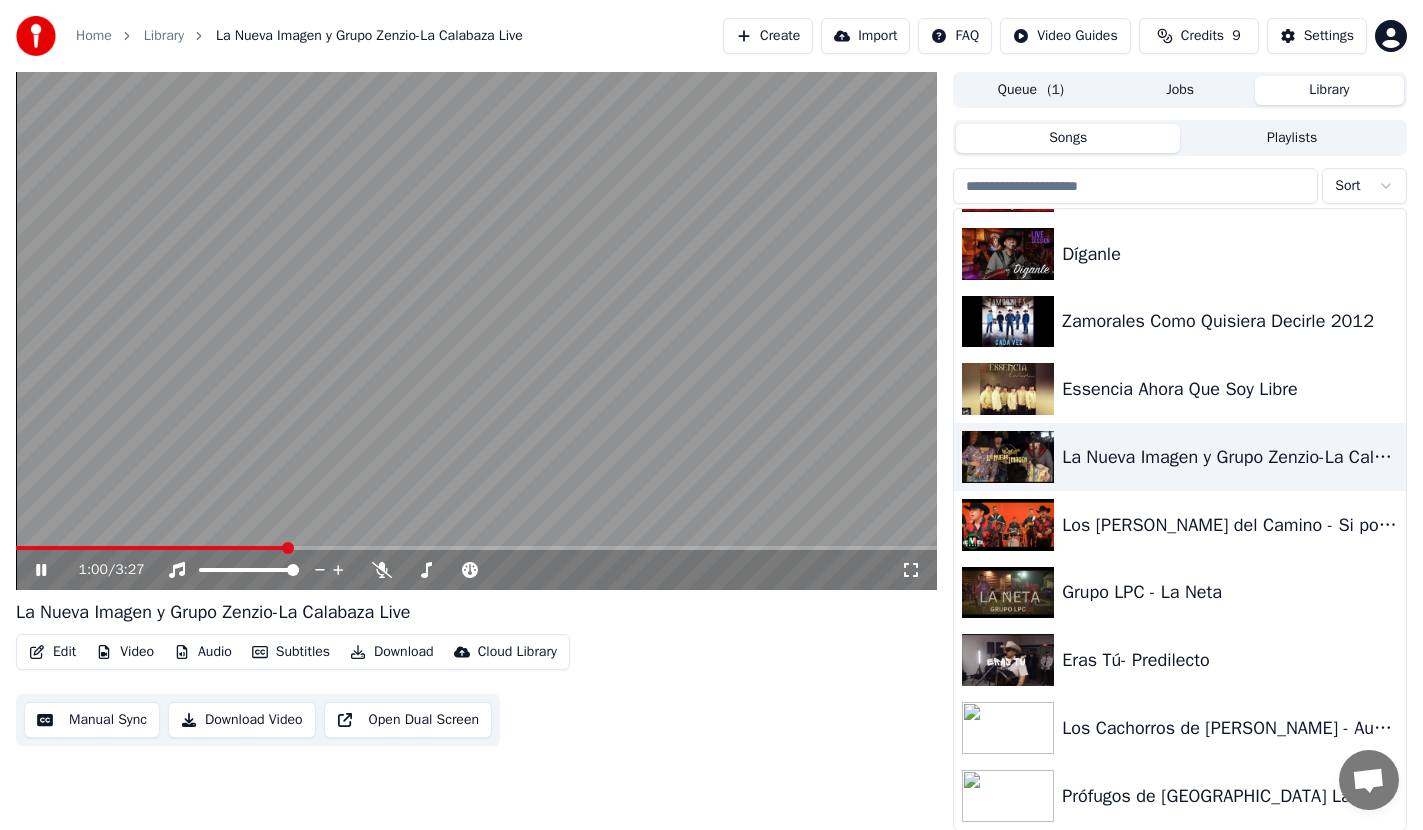 click on "Edit" at bounding box center [52, 652] 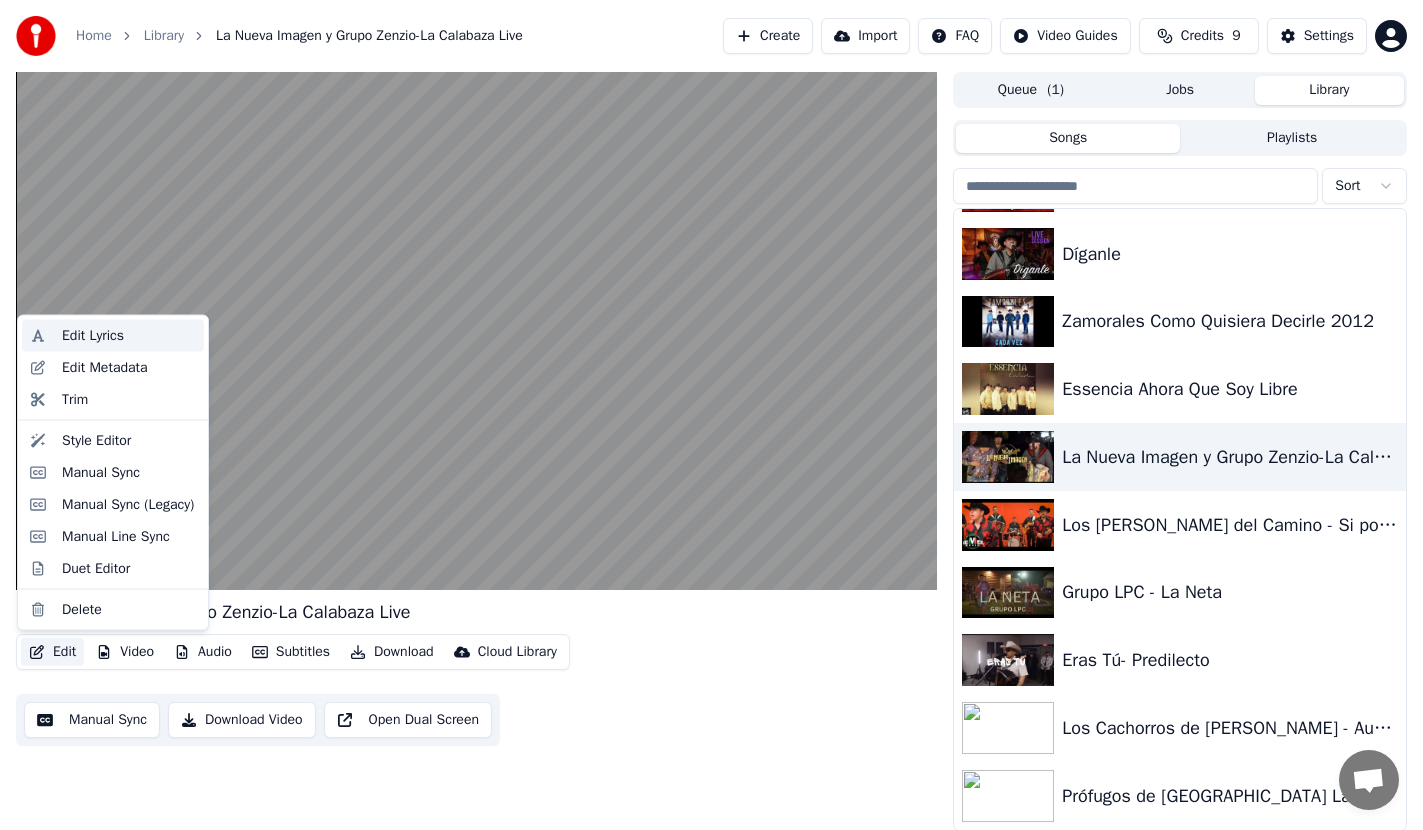 click on "Edit Lyrics" at bounding box center (93, 336) 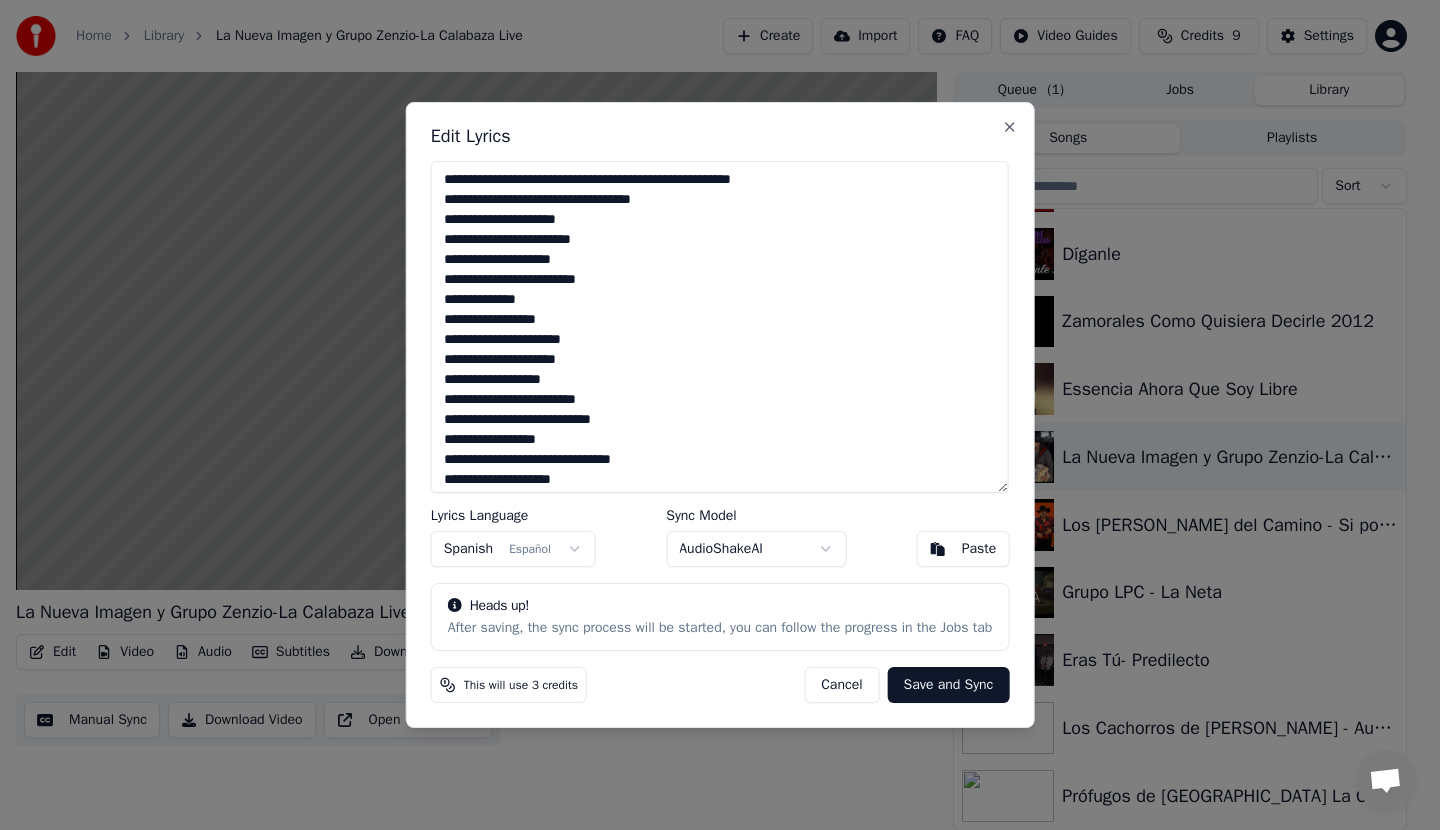 click on "Save and Sync" at bounding box center [949, 685] 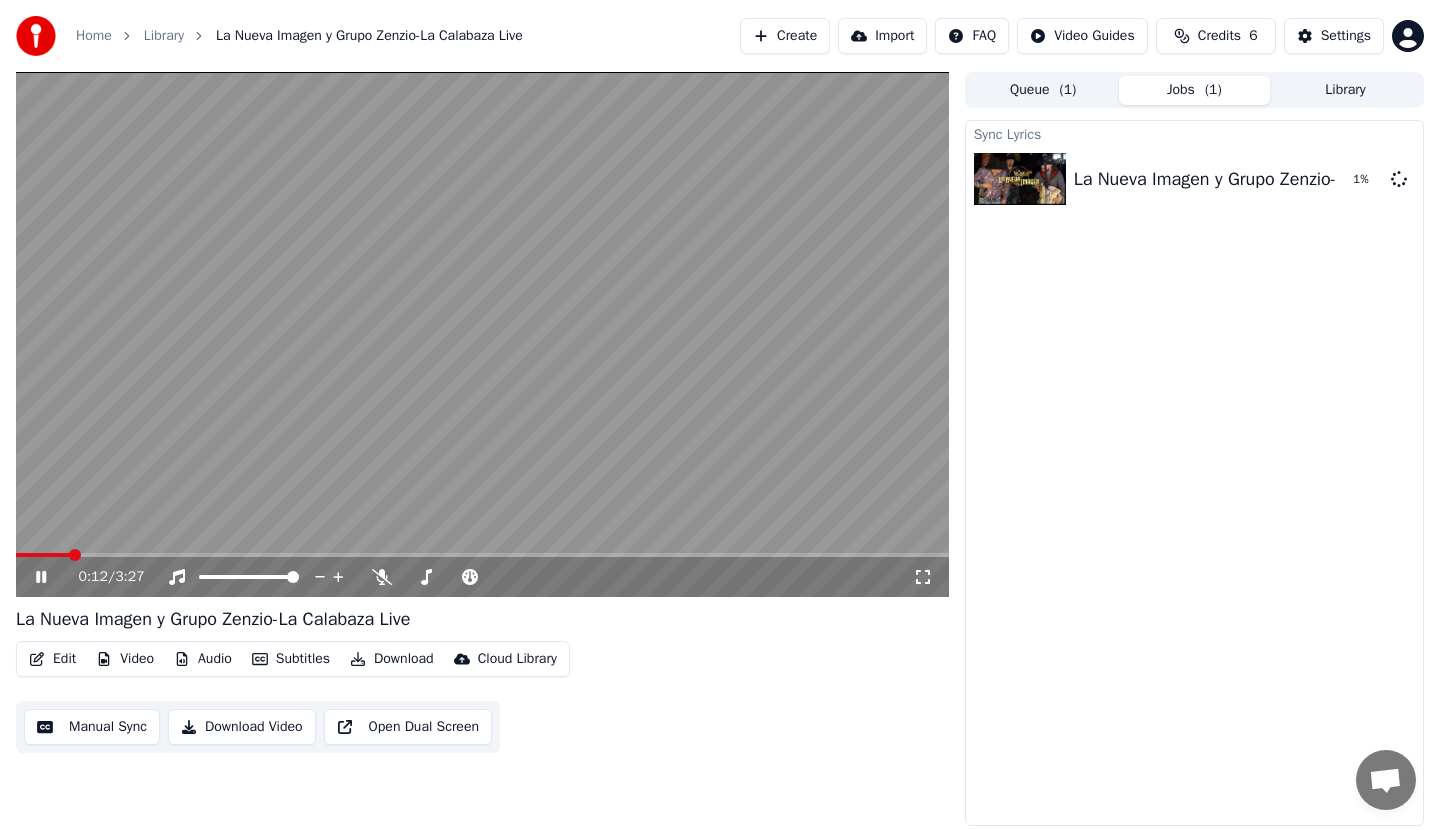 click at bounding box center [43, 555] 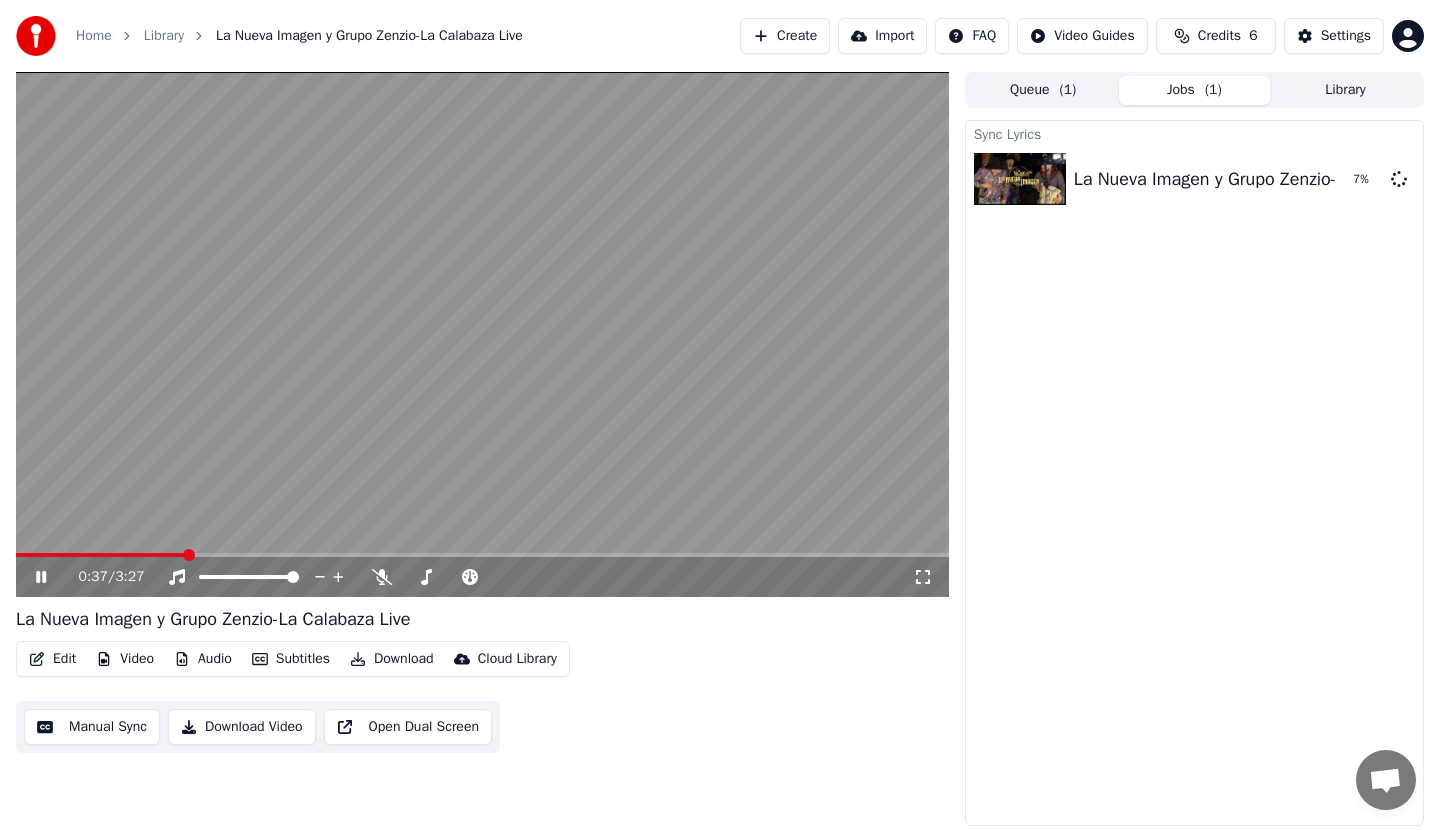 click 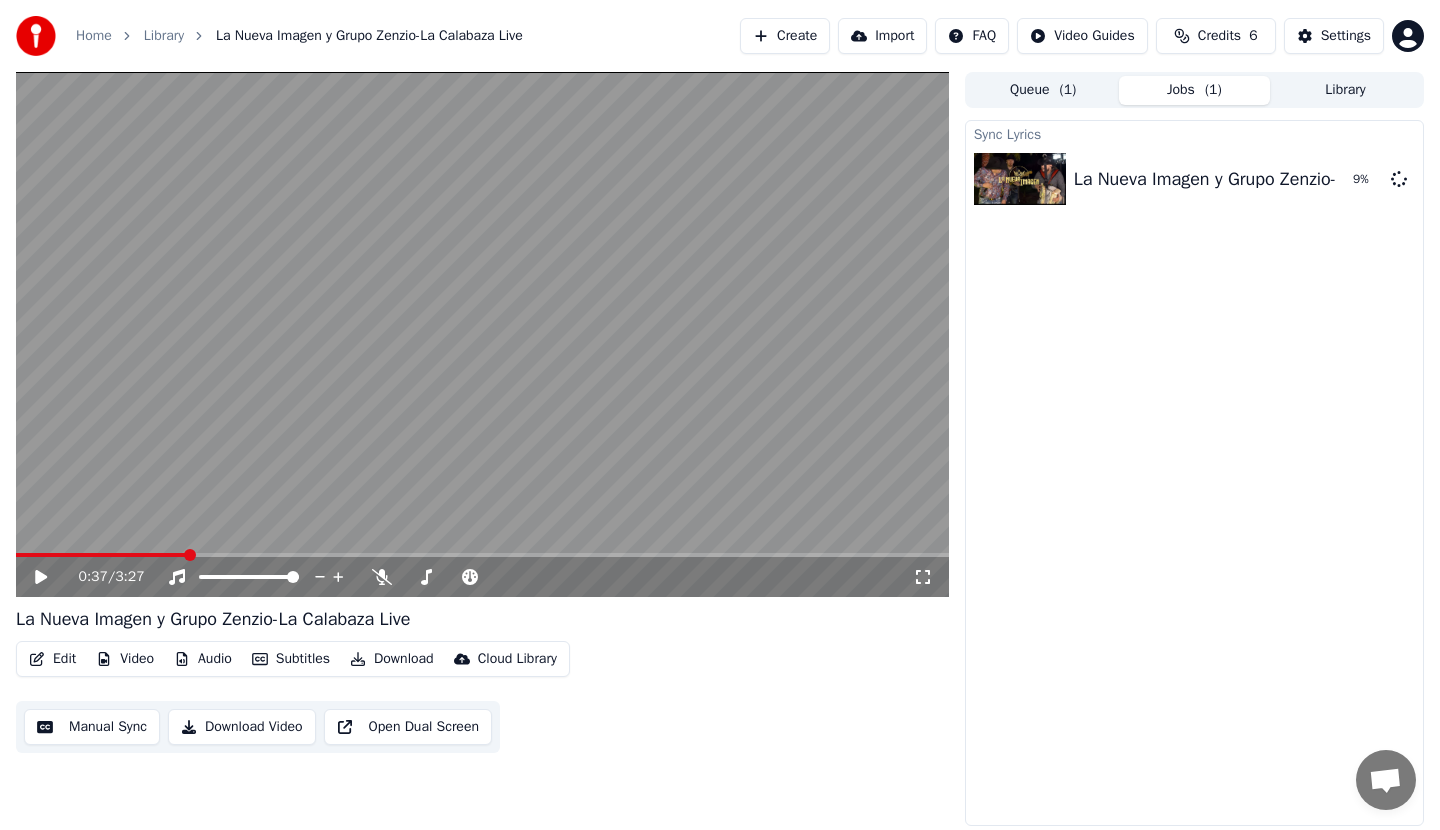 click on "Library" at bounding box center [1345, 90] 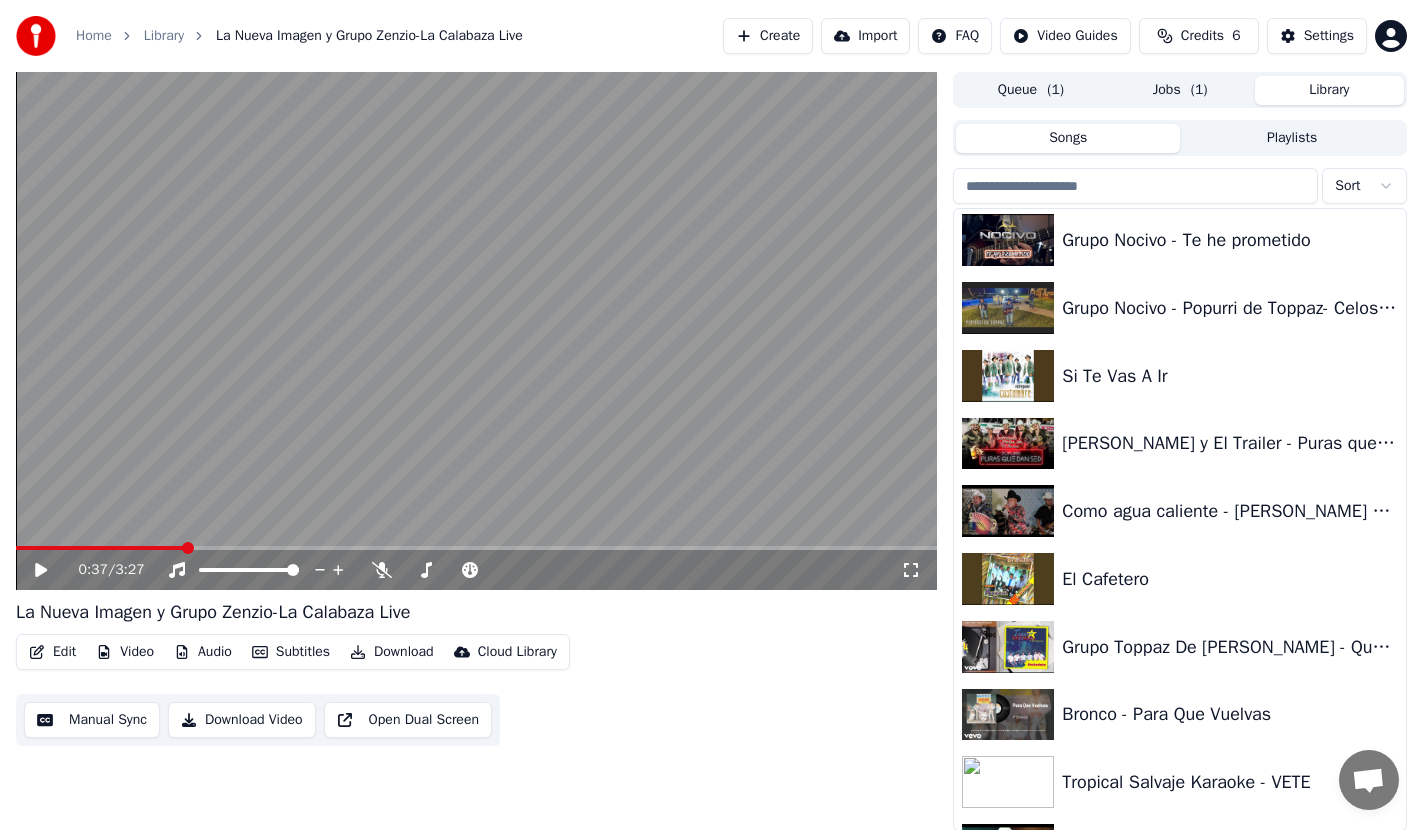 scroll, scrollTop: 207, scrollLeft: 0, axis: vertical 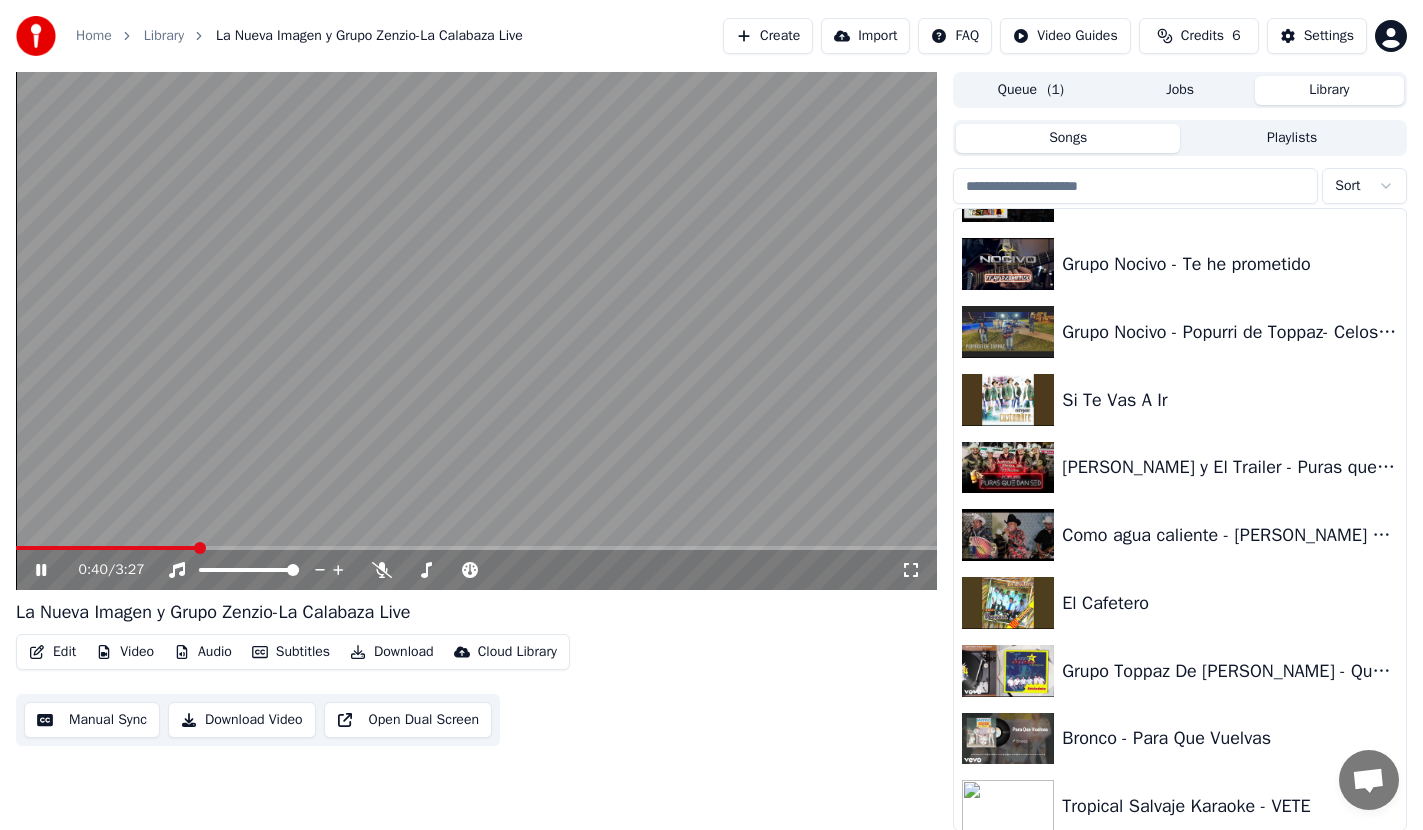 click on "0:40  /  3:27" at bounding box center [476, 570] 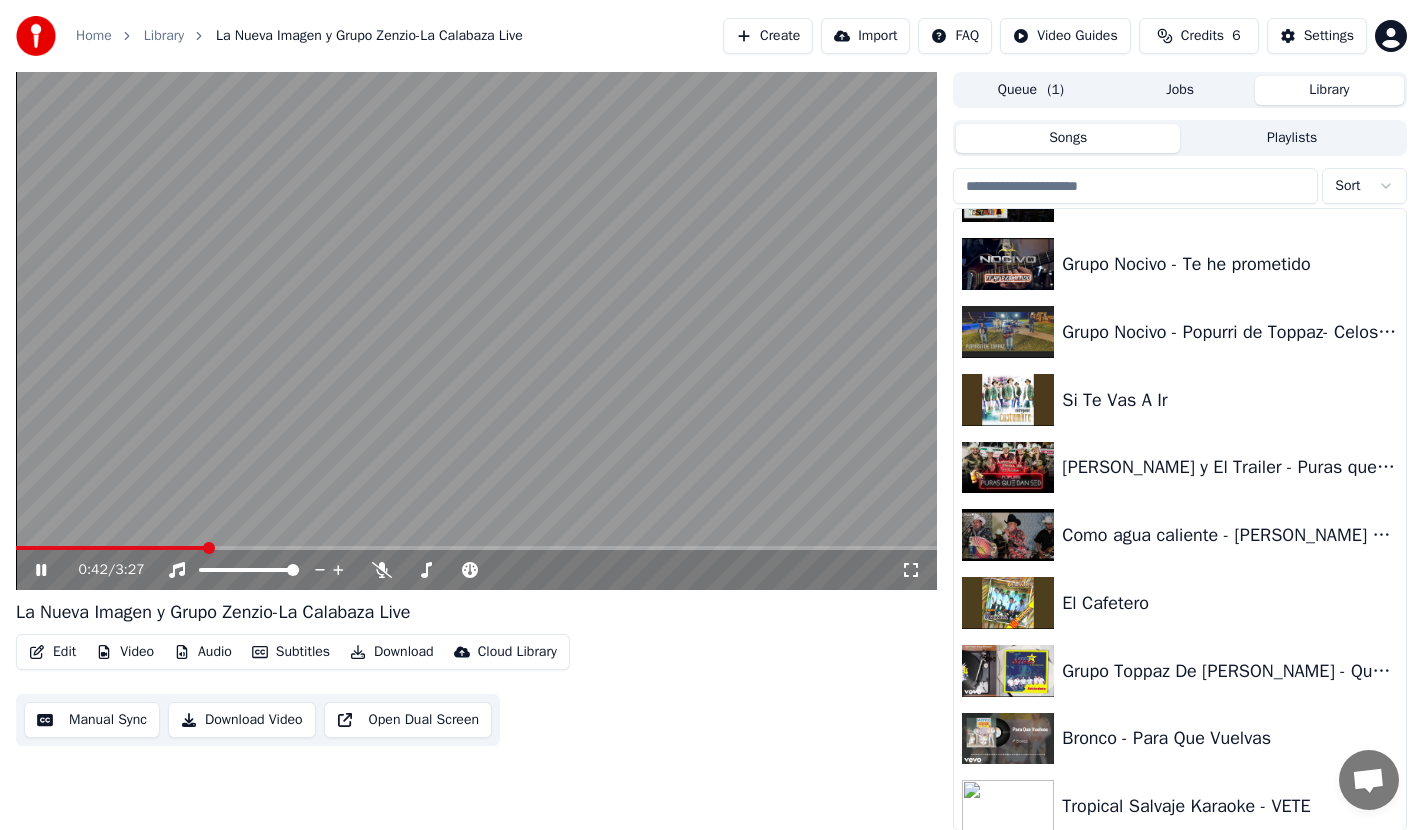 click 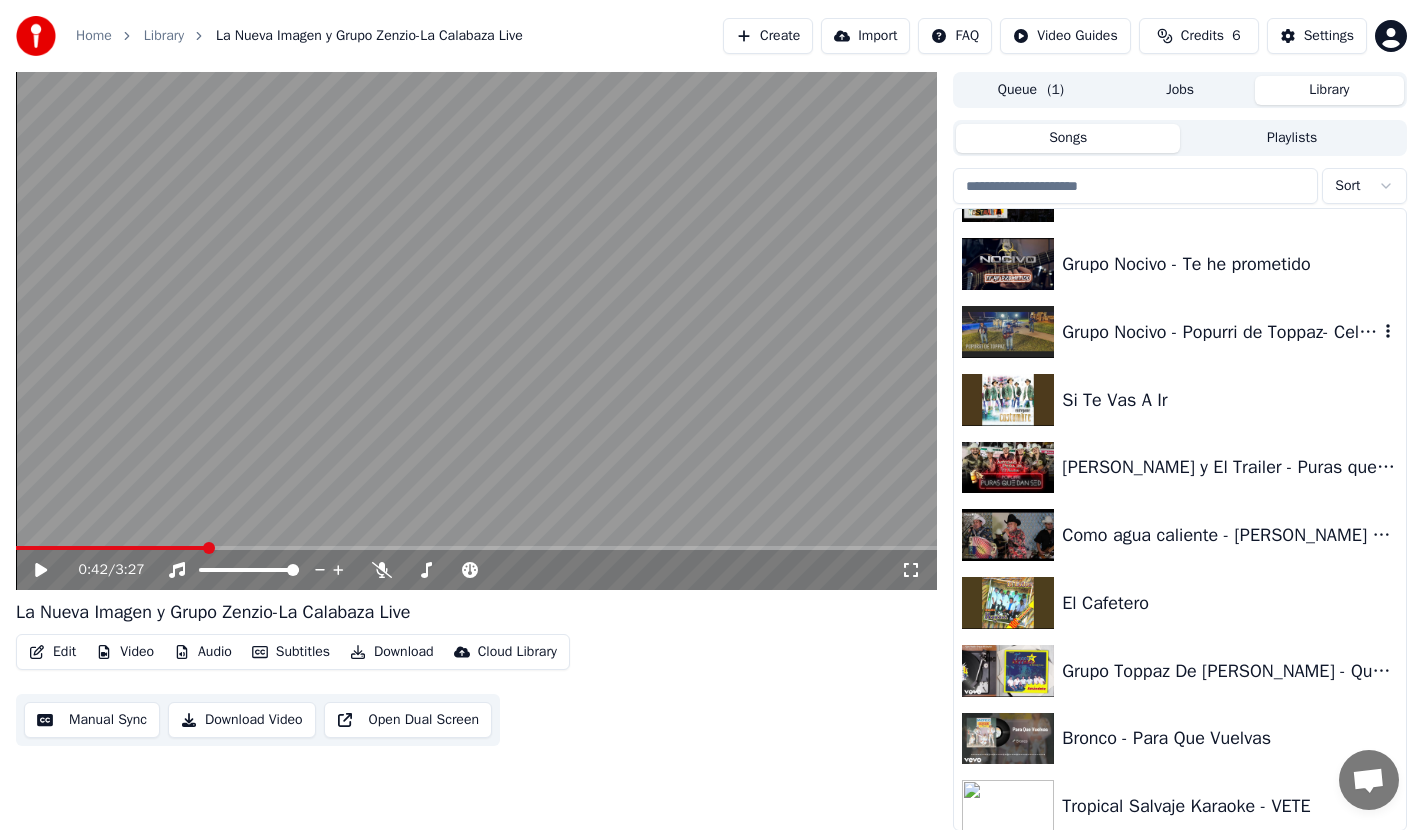 click on "Grupo Nocivo - Popurri de Toppaz- Celoso/[PERSON_NAME]/[PERSON_NAME]" at bounding box center (1220, 332) 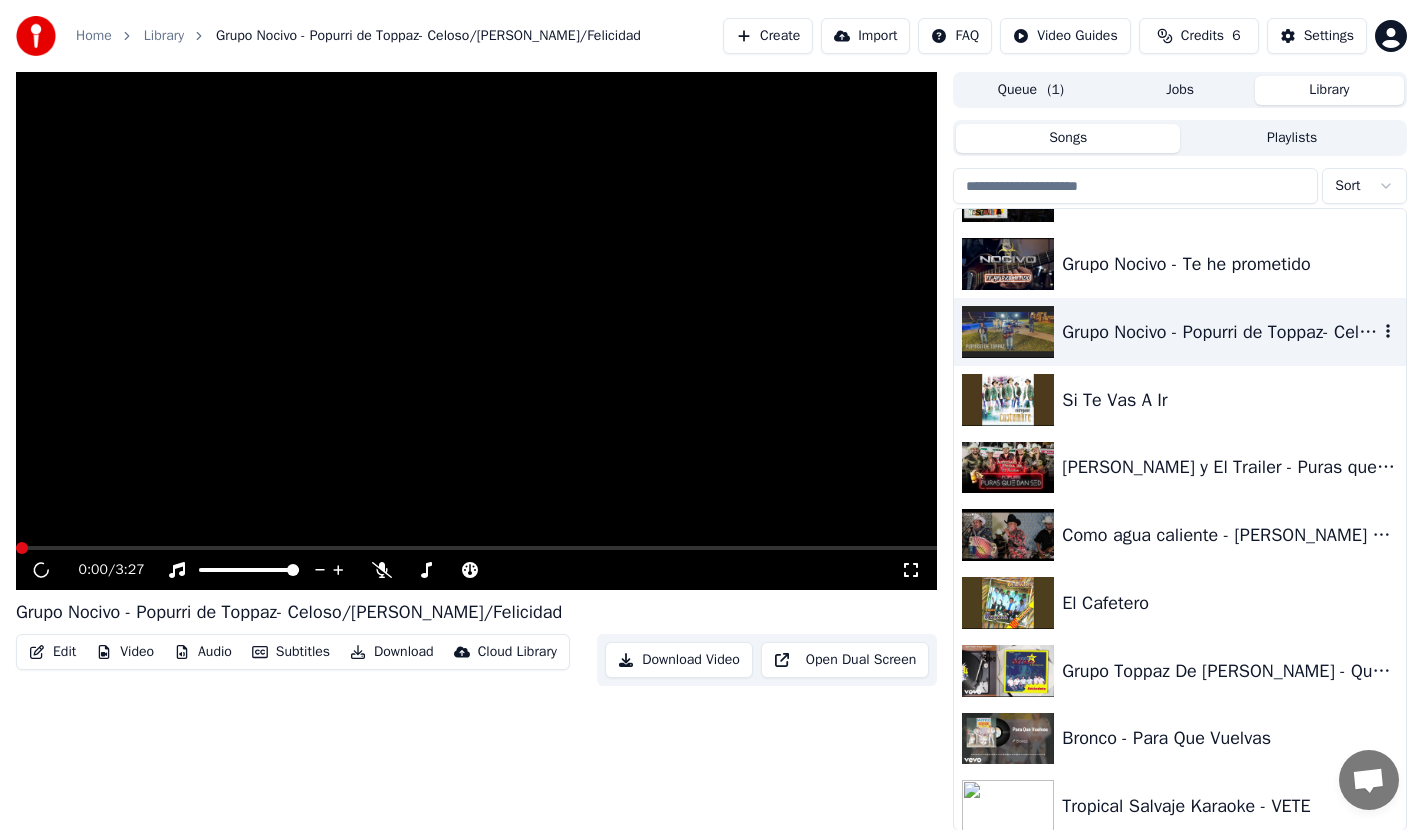 click on "Grupo Nocivo - Popurri de Toppaz- Celoso/[PERSON_NAME]/[PERSON_NAME]" at bounding box center [1220, 332] 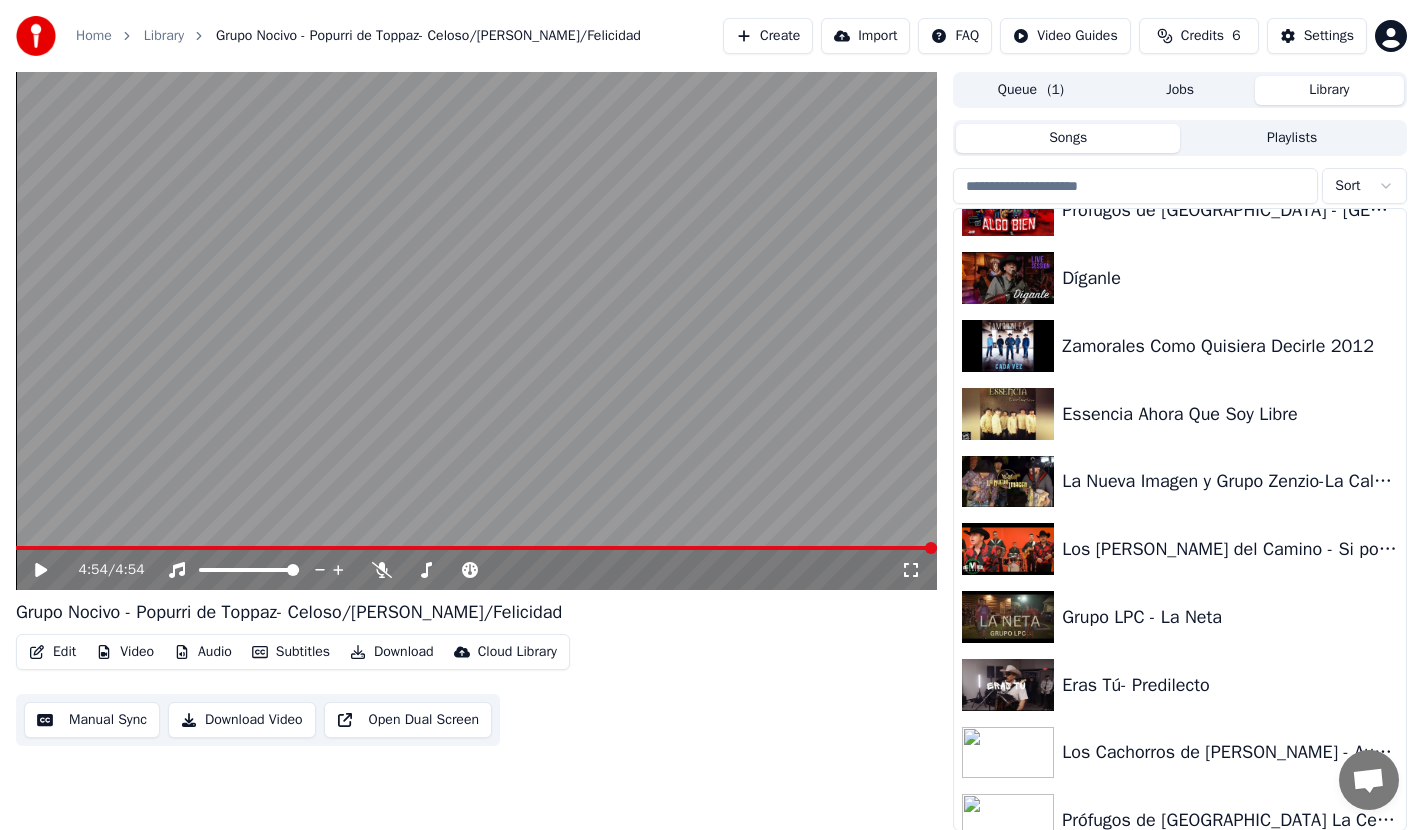 scroll, scrollTop: 1144, scrollLeft: 0, axis: vertical 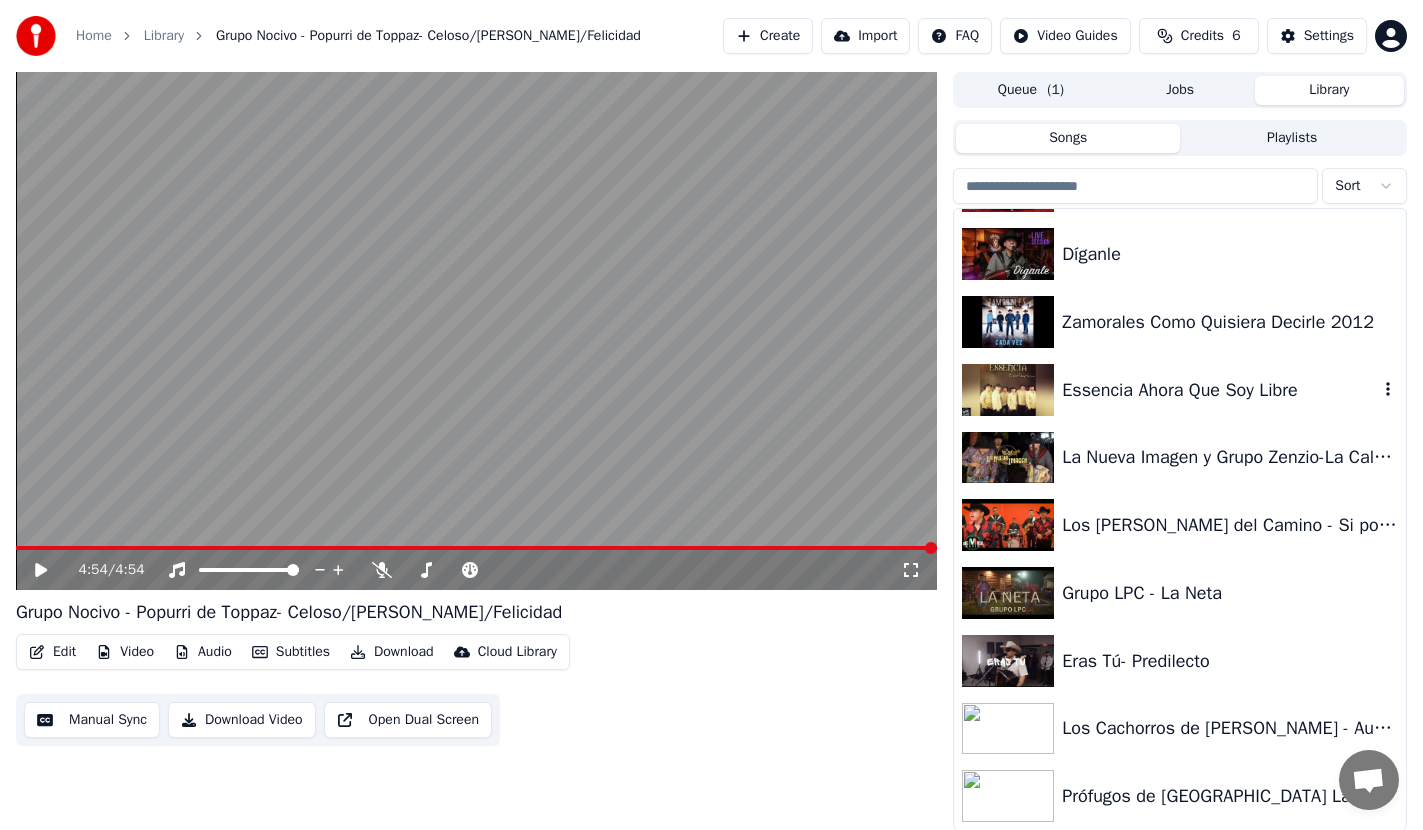click on "Essencia Ahora Que Soy Libre" at bounding box center (1220, 390) 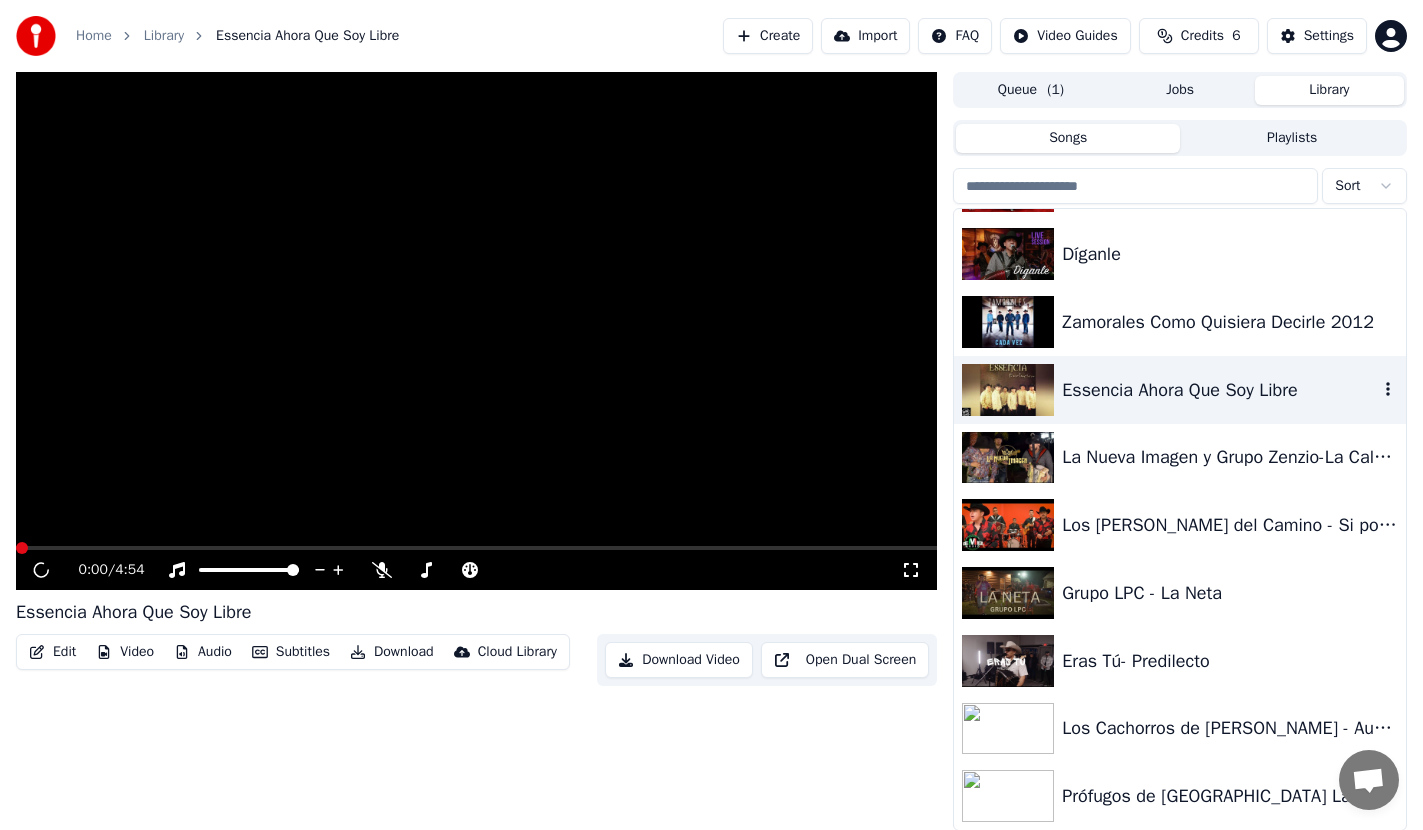 click on "Essencia Ahora Que Soy Libre" at bounding box center (1220, 390) 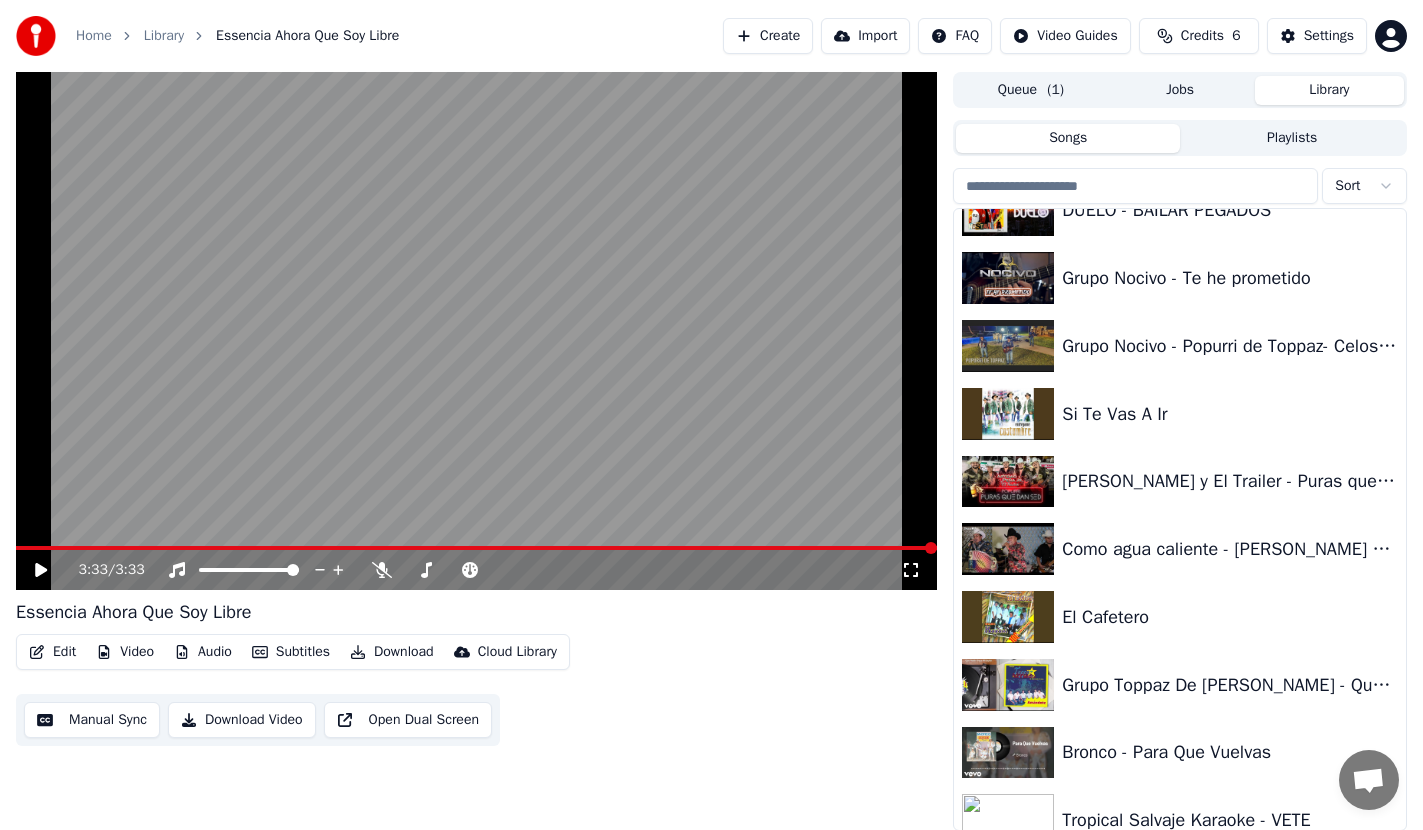 scroll, scrollTop: 0, scrollLeft: 0, axis: both 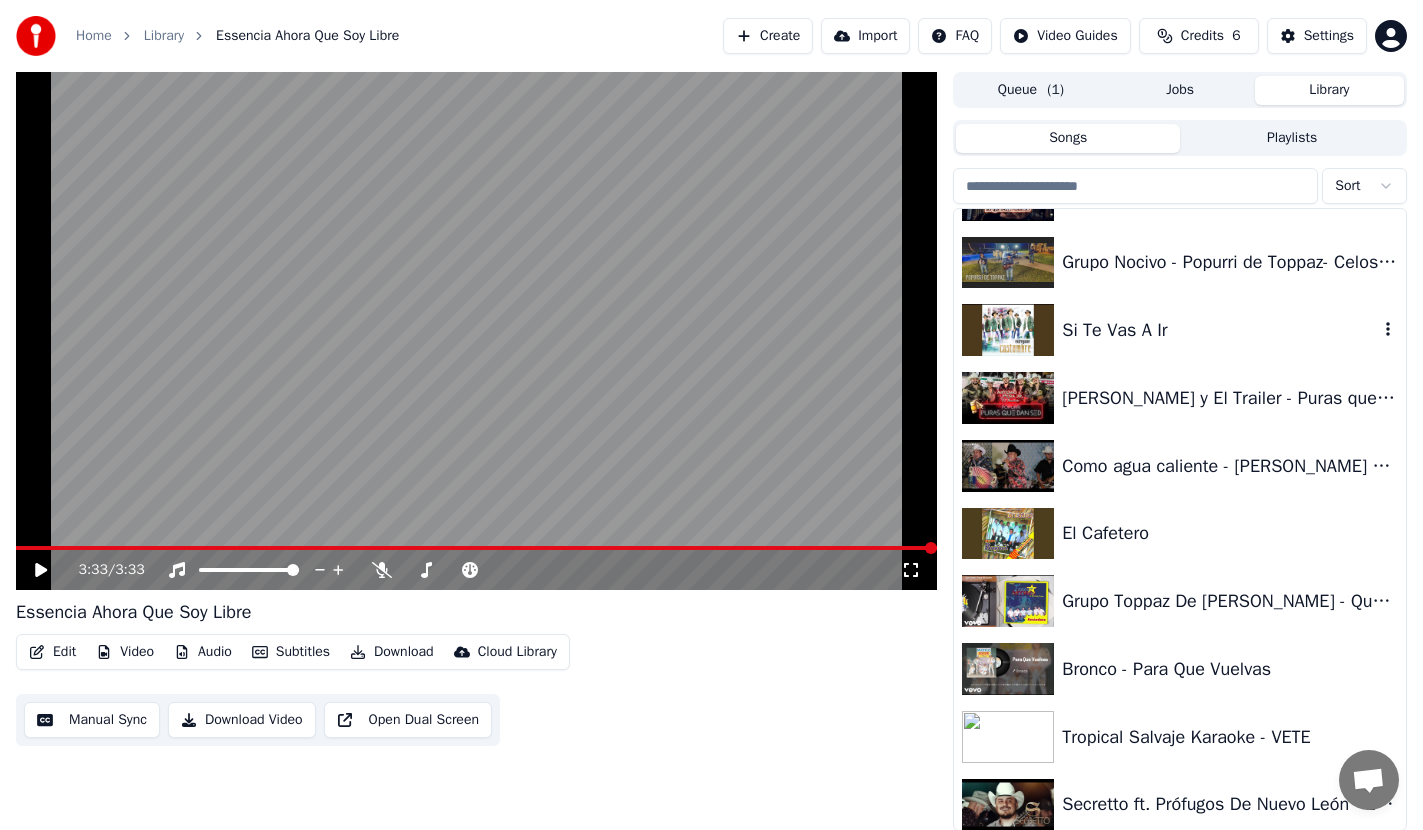 click on "Si Te Vas A Ir" at bounding box center (1220, 330) 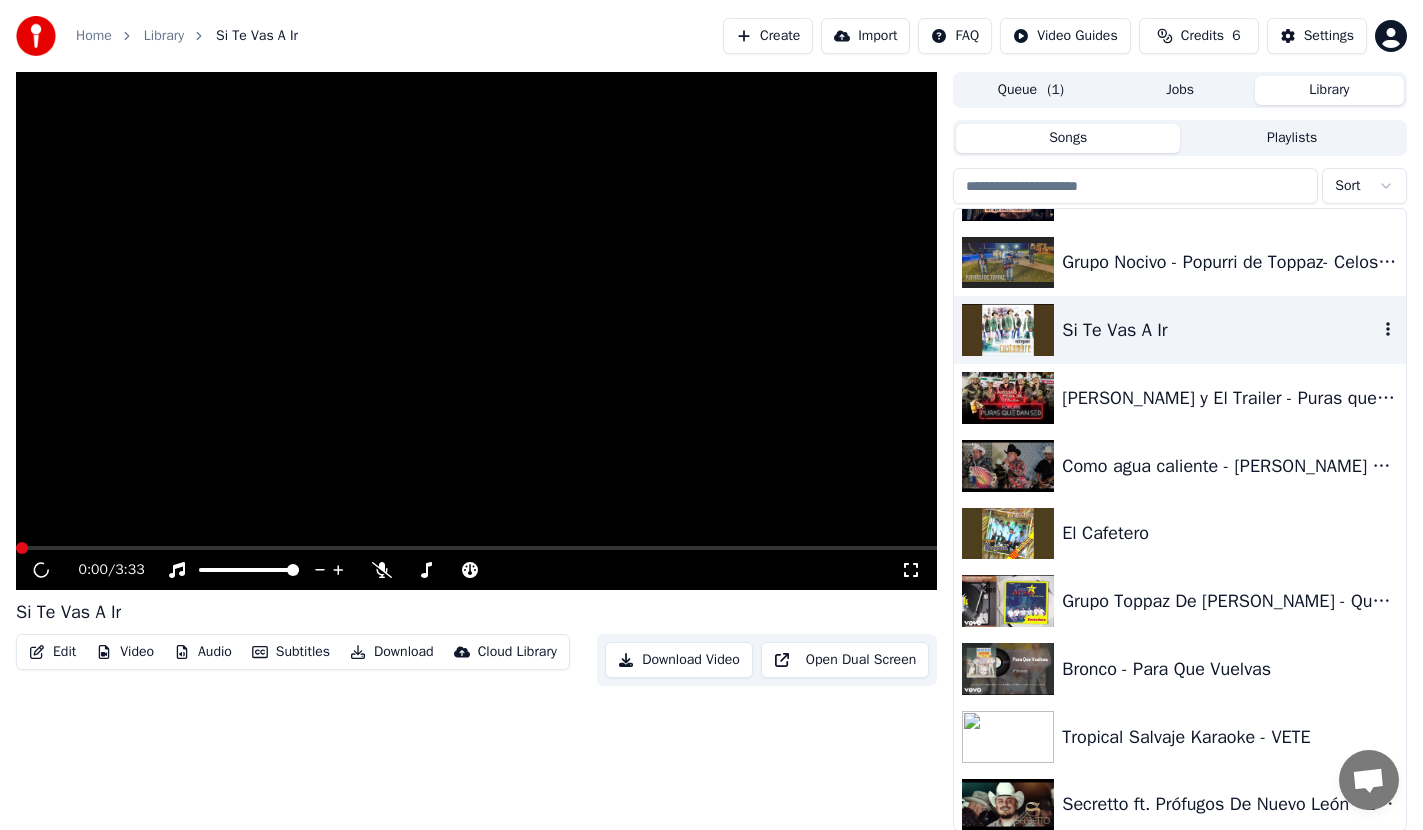 click on "Si Te Vas A Ir" at bounding box center [1220, 330] 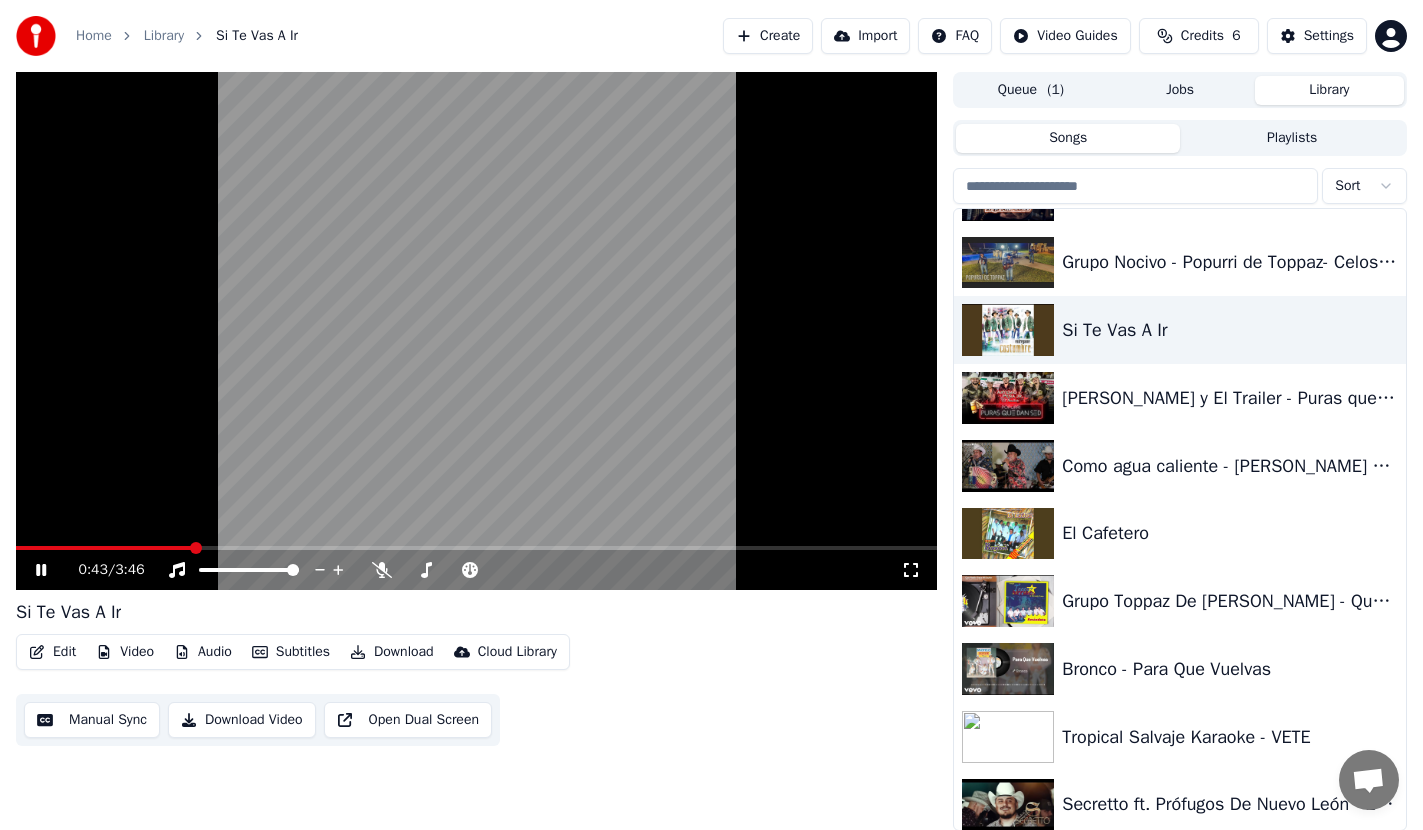 click 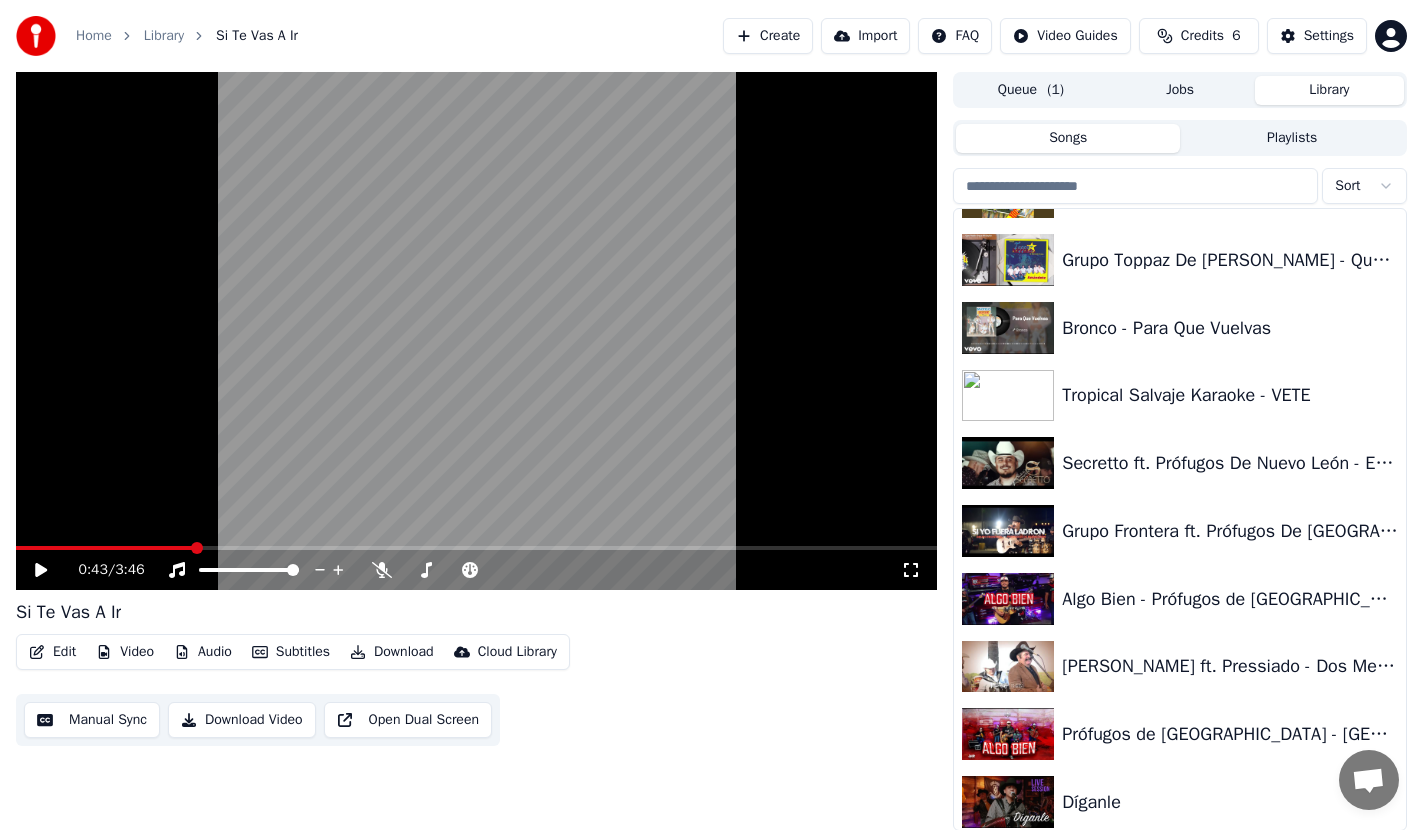 scroll, scrollTop: 615, scrollLeft: 0, axis: vertical 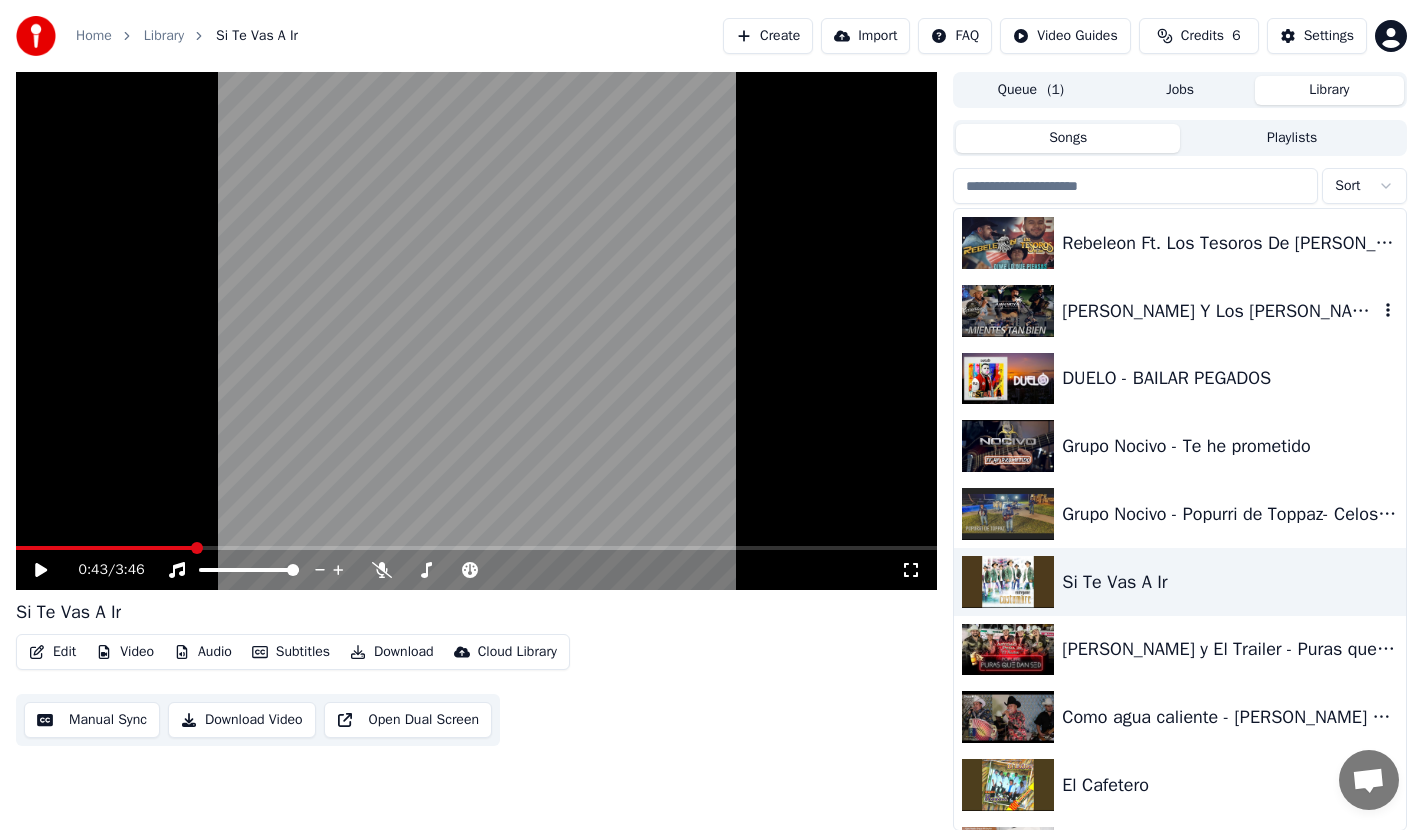 click on "[PERSON_NAME] Y Los Del [PERSON_NAME] x De Parranda - Mientes Tan Bien" at bounding box center (1220, 311) 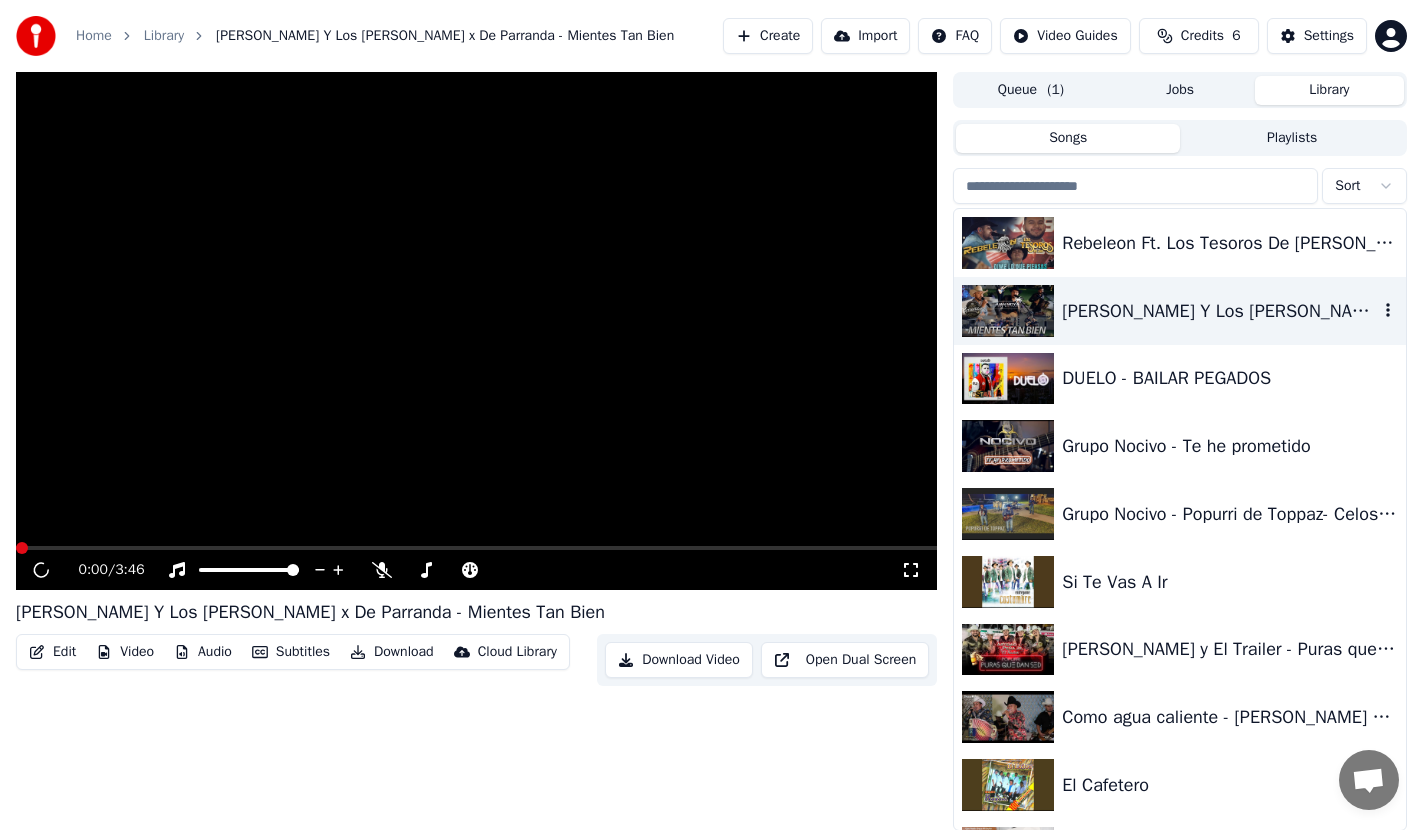 click on "[PERSON_NAME] Y Los Del [PERSON_NAME] x De Parranda - Mientes Tan Bien" at bounding box center [1220, 311] 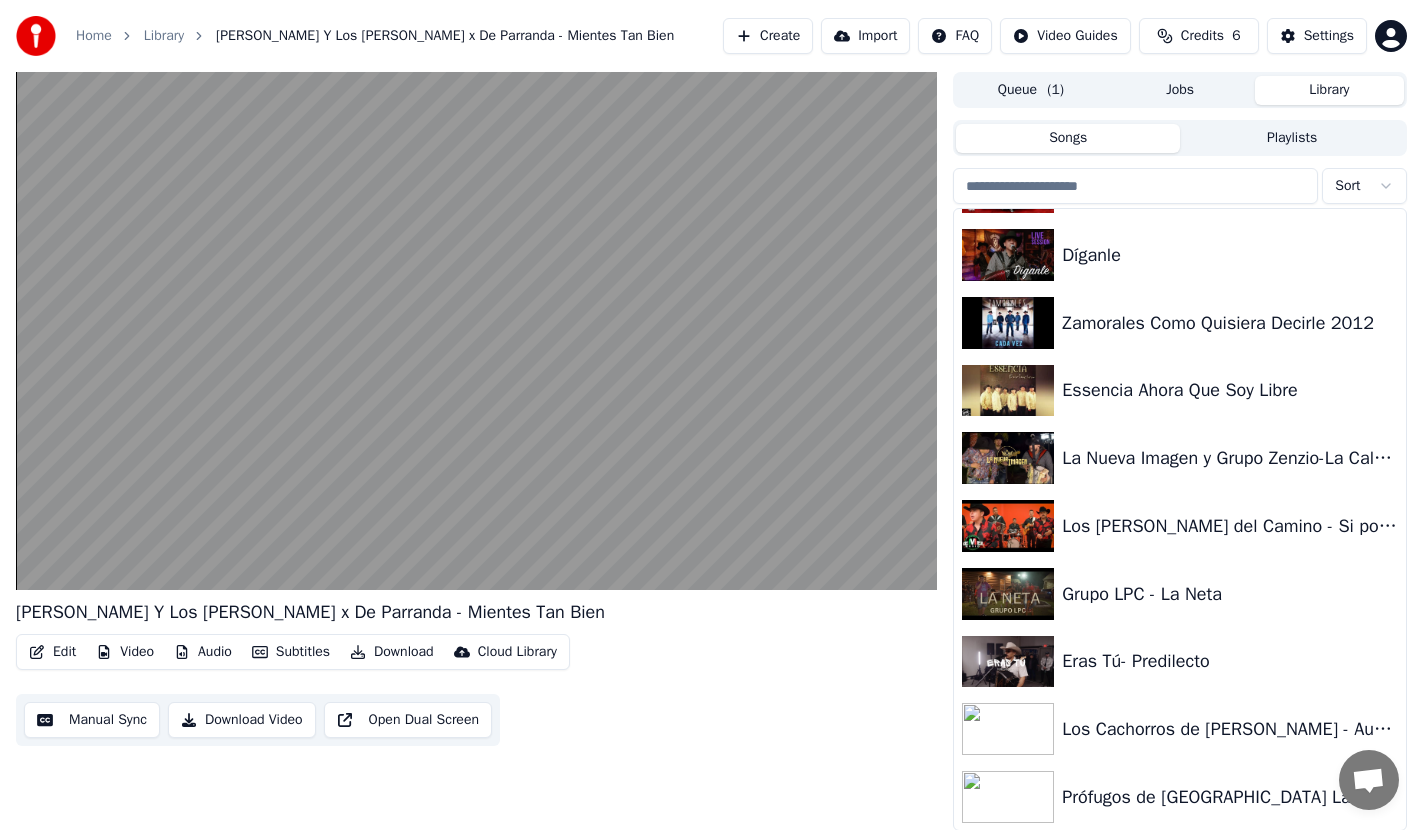 scroll, scrollTop: 1144, scrollLeft: 0, axis: vertical 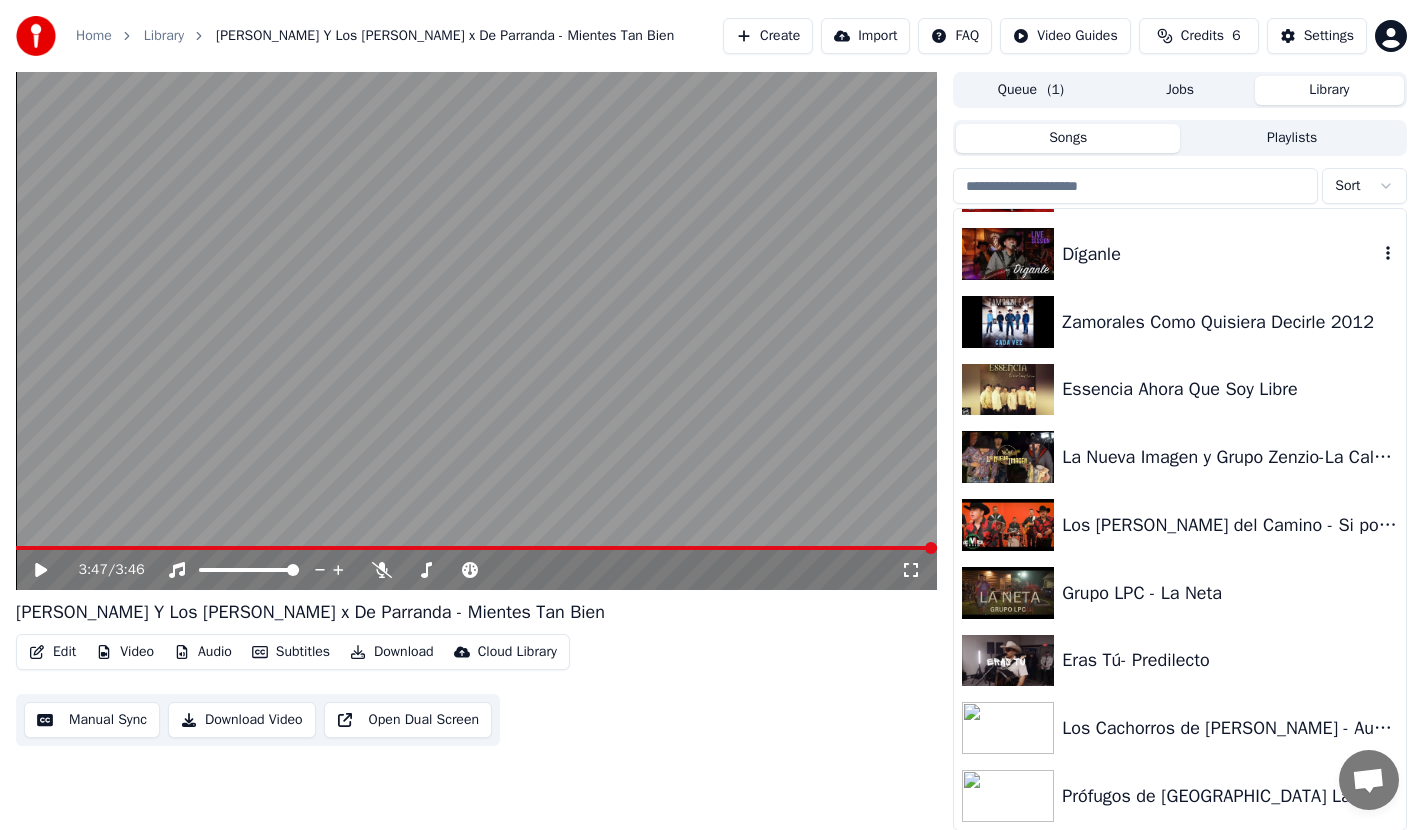 click on "Díganle" at bounding box center (1180, 254) 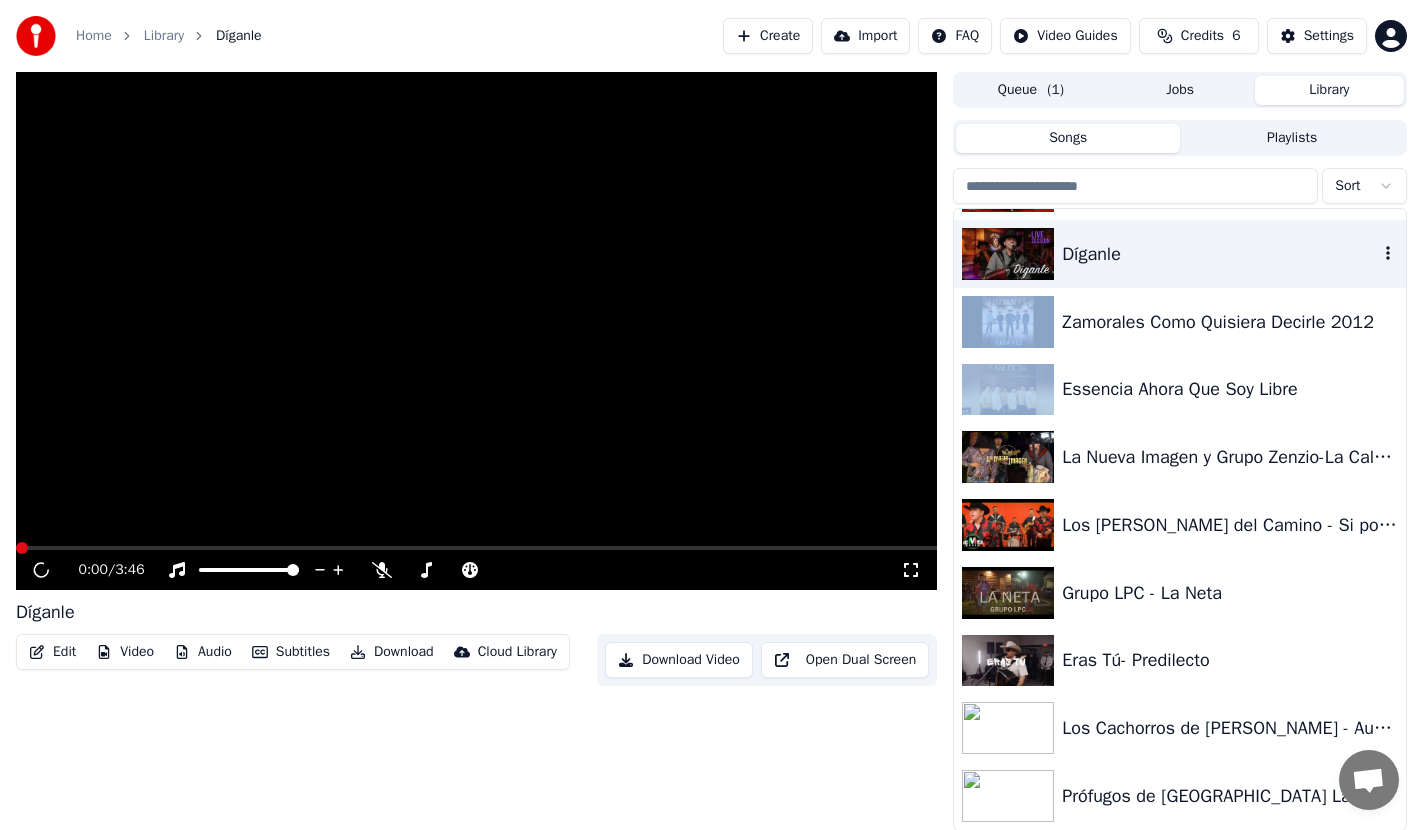 click on "Díganle" at bounding box center [1180, 254] 